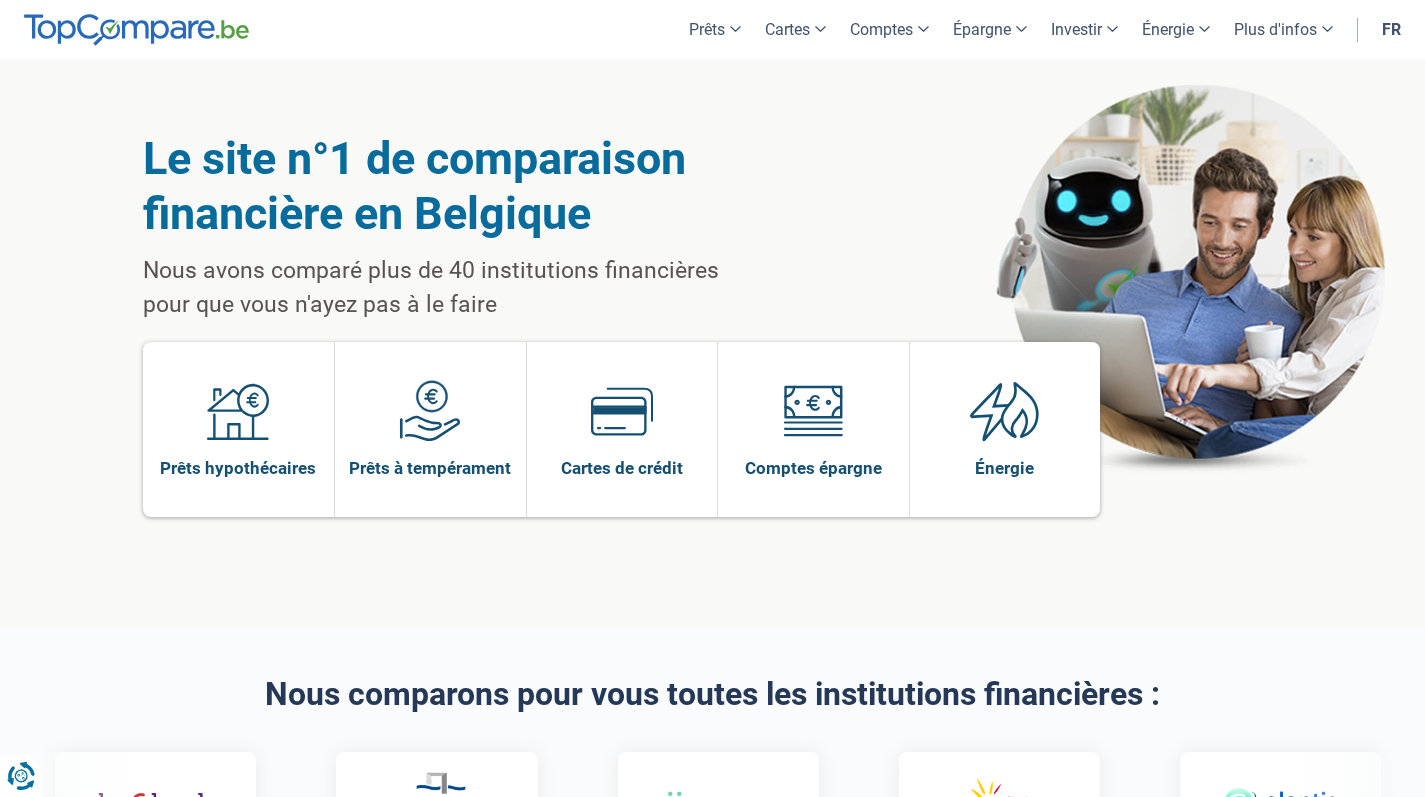 scroll, scrollTop: 0, scrollLeft: 0, axis: both 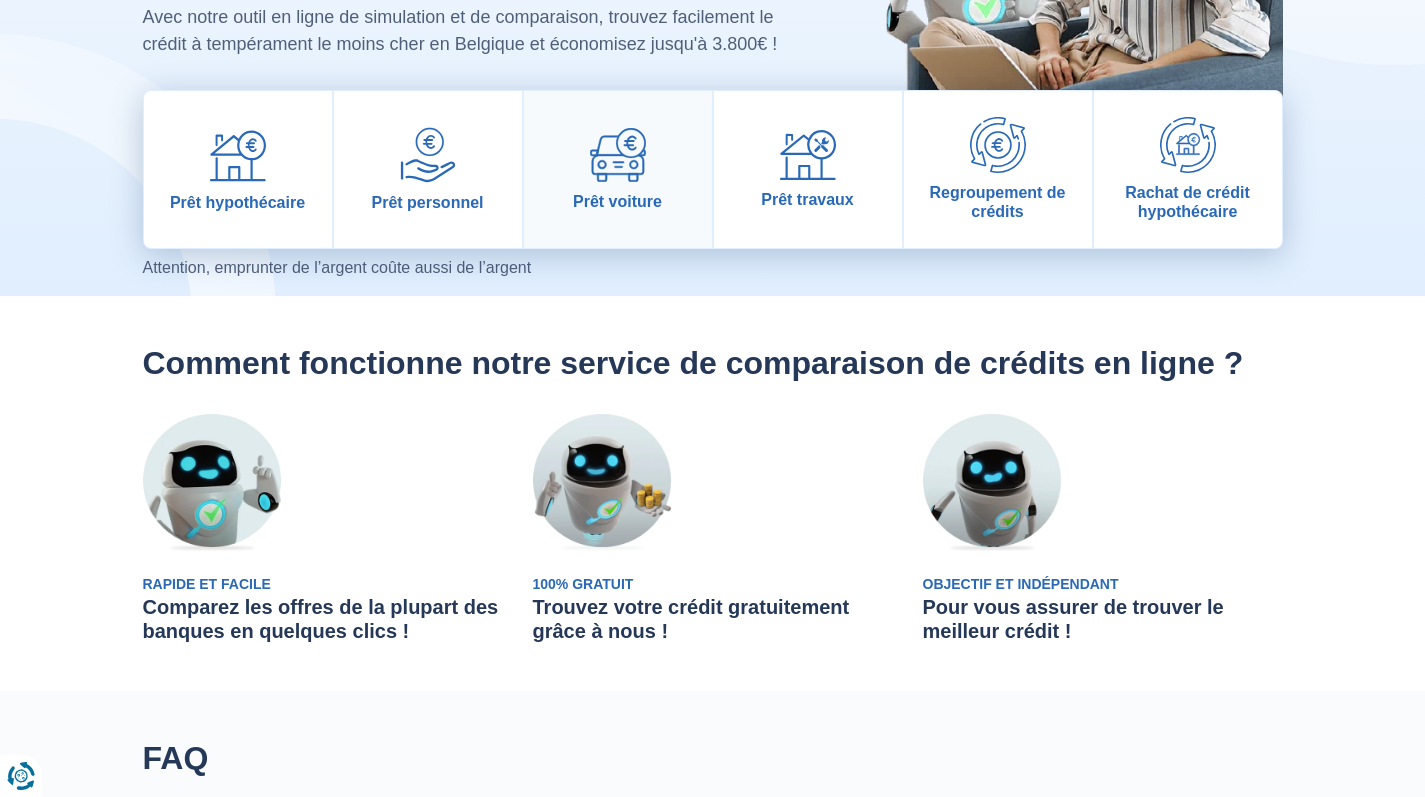 click on "Prêt voiture" at bounding box center [618, 169] 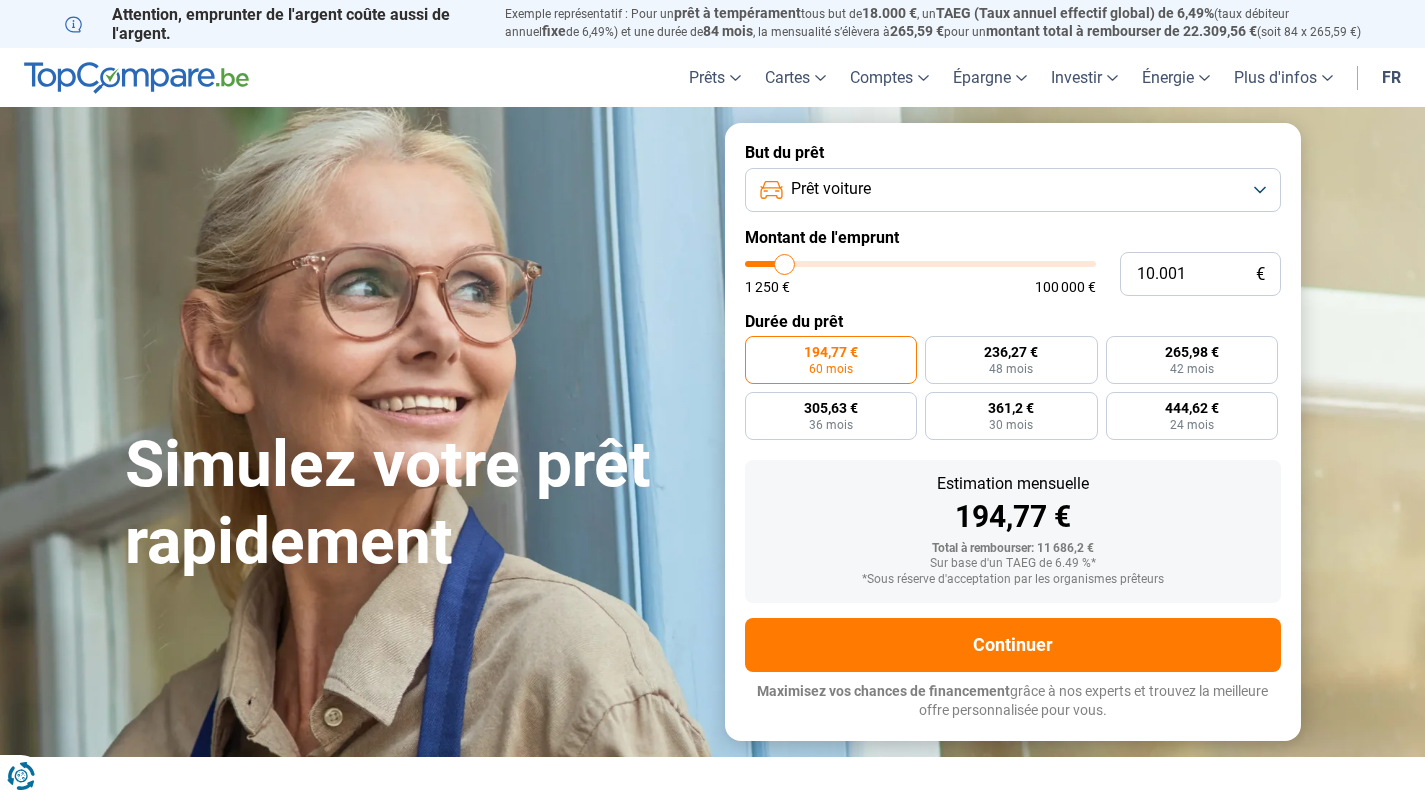 scroll, scrollTop: 0, scrollLeft: 0, axis: both 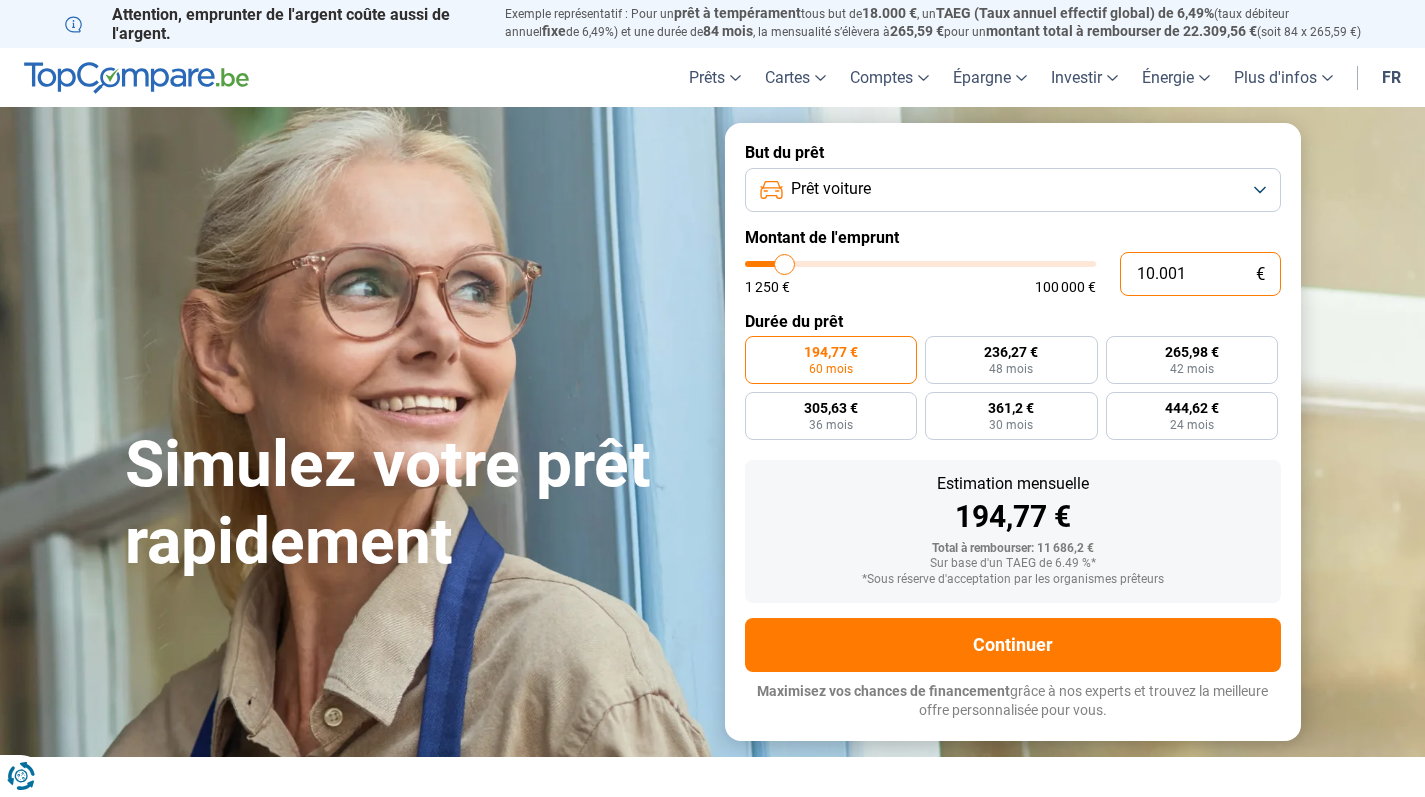 drag, startPoint x: 1202, startPoint y: 285, endPoint x: 1130, endPoint y: 275, distance: 72.691124 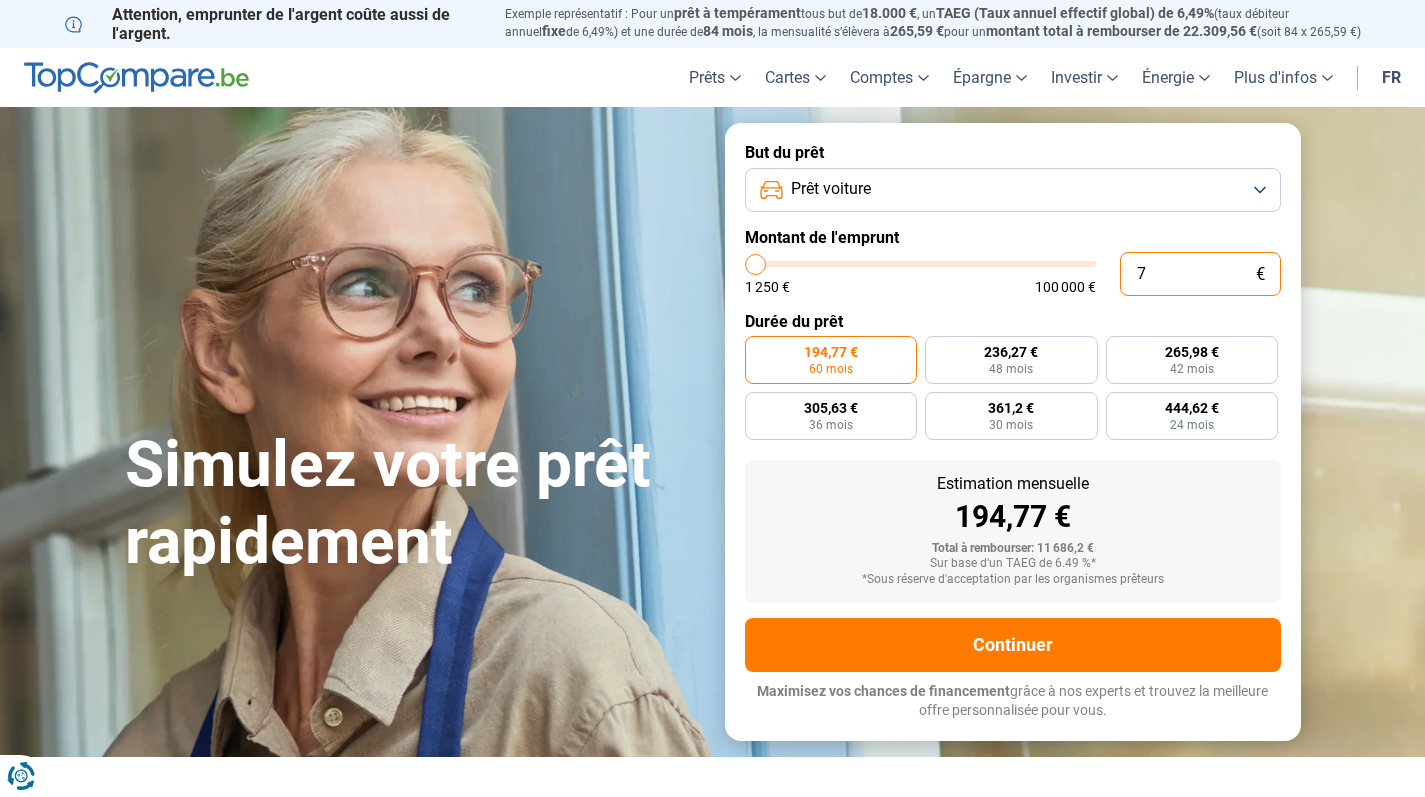 type on "70" 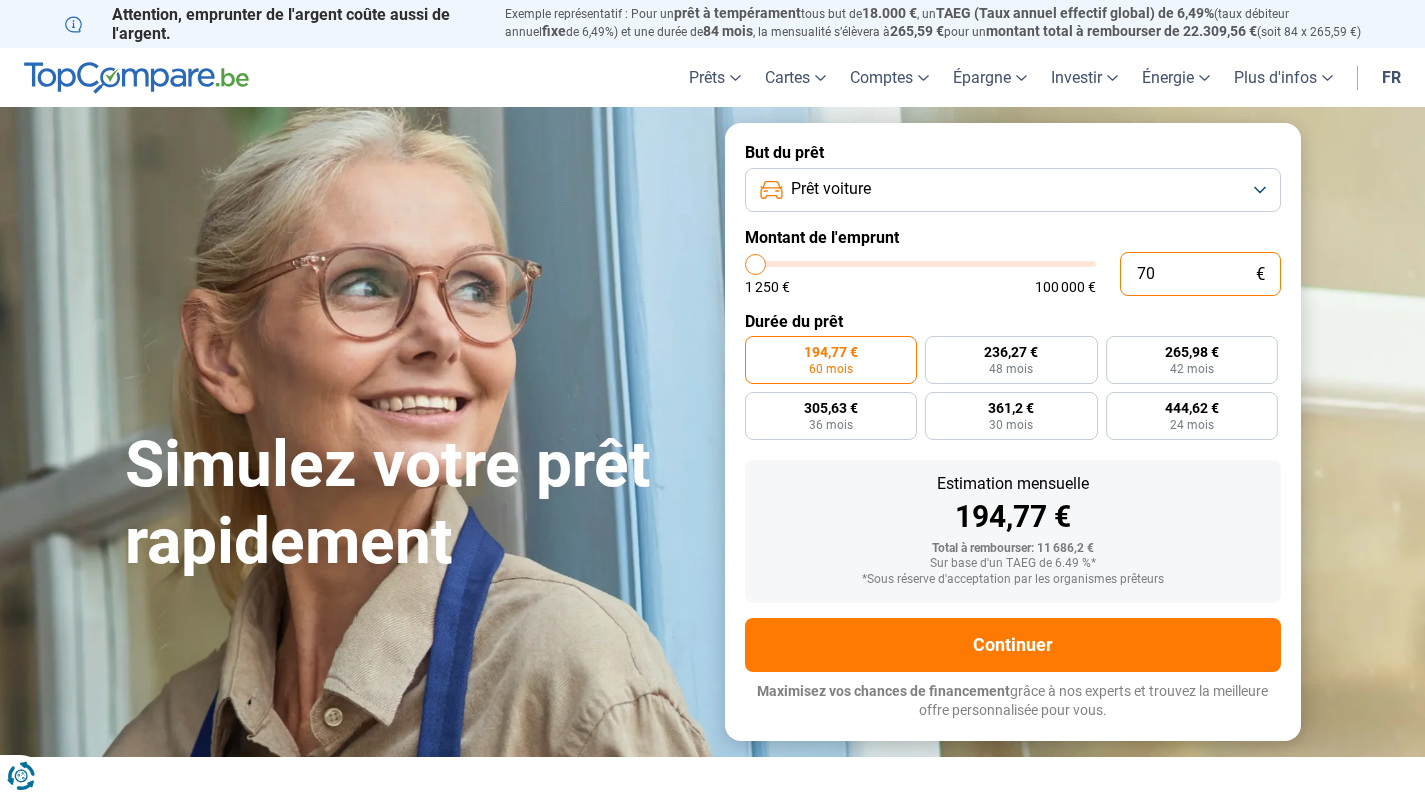 type on "700" 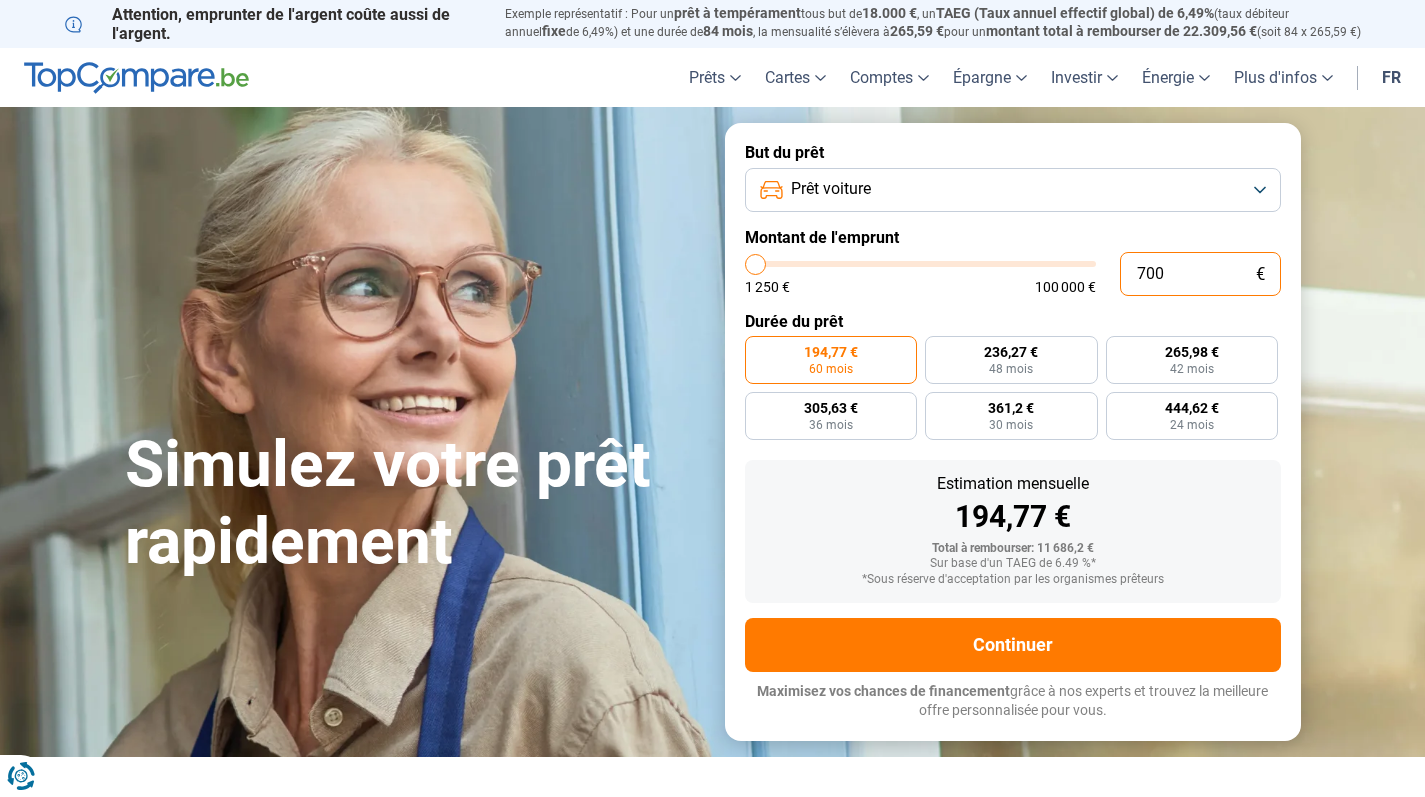 type on "7.000" 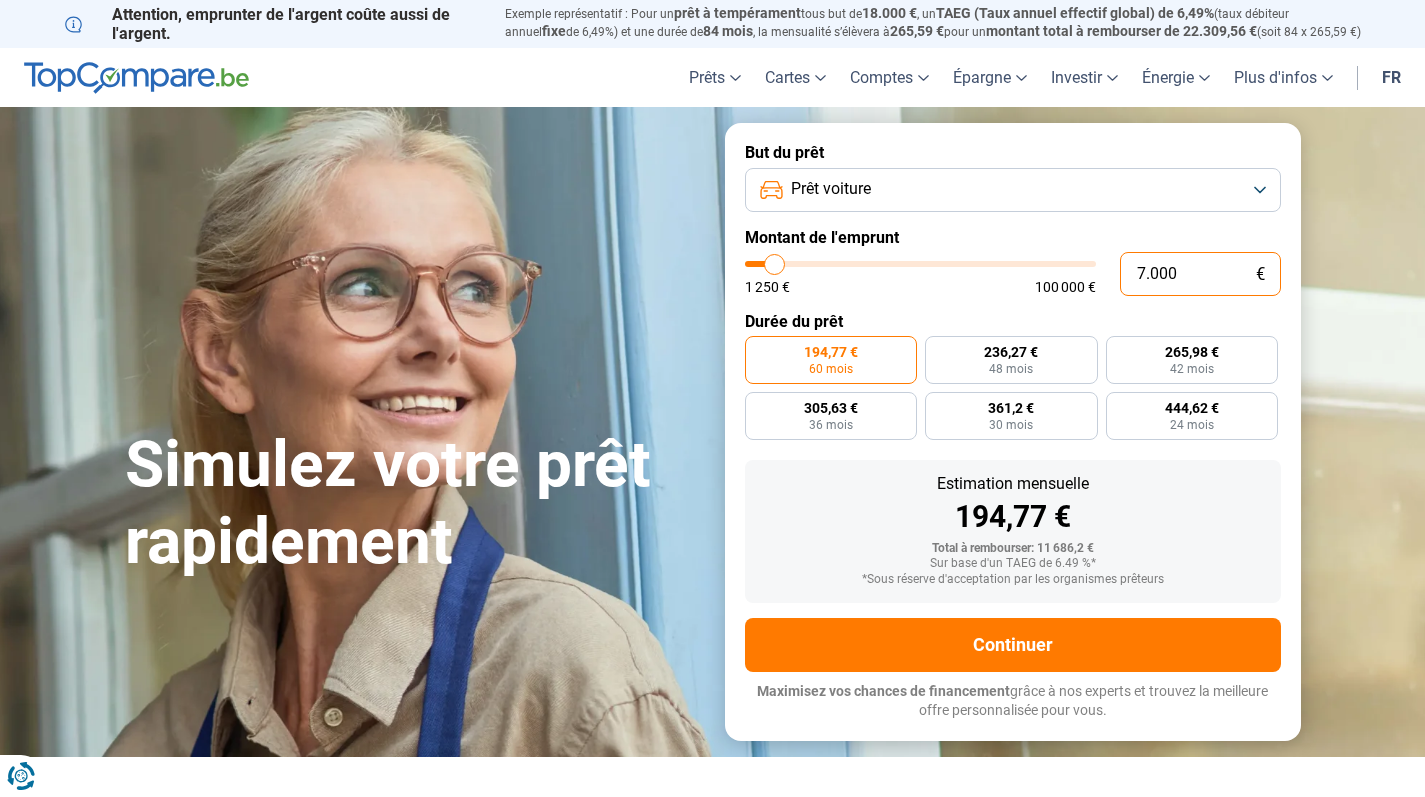 radio on "true" 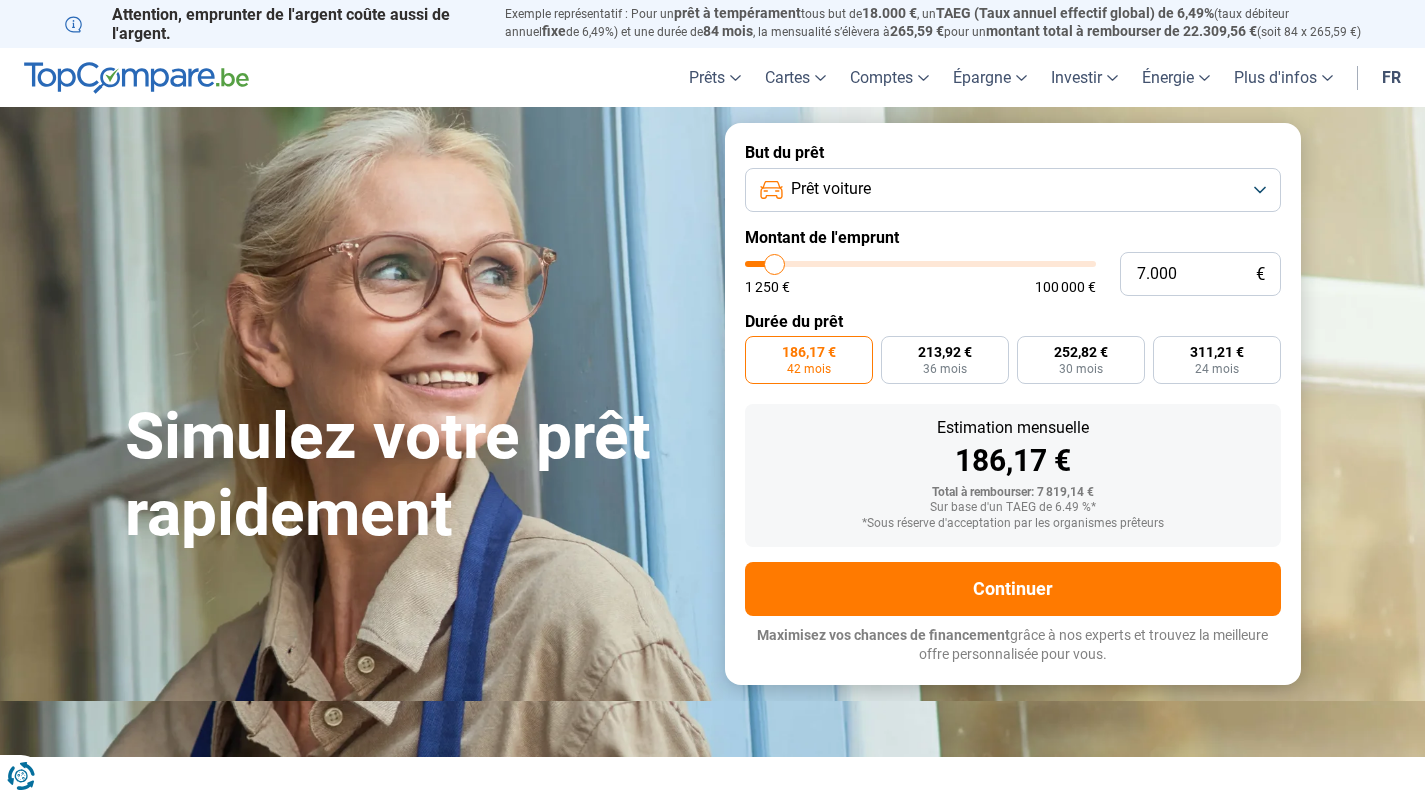 click on "1 250 € 100 000 €" at bounding box center (920, 287) 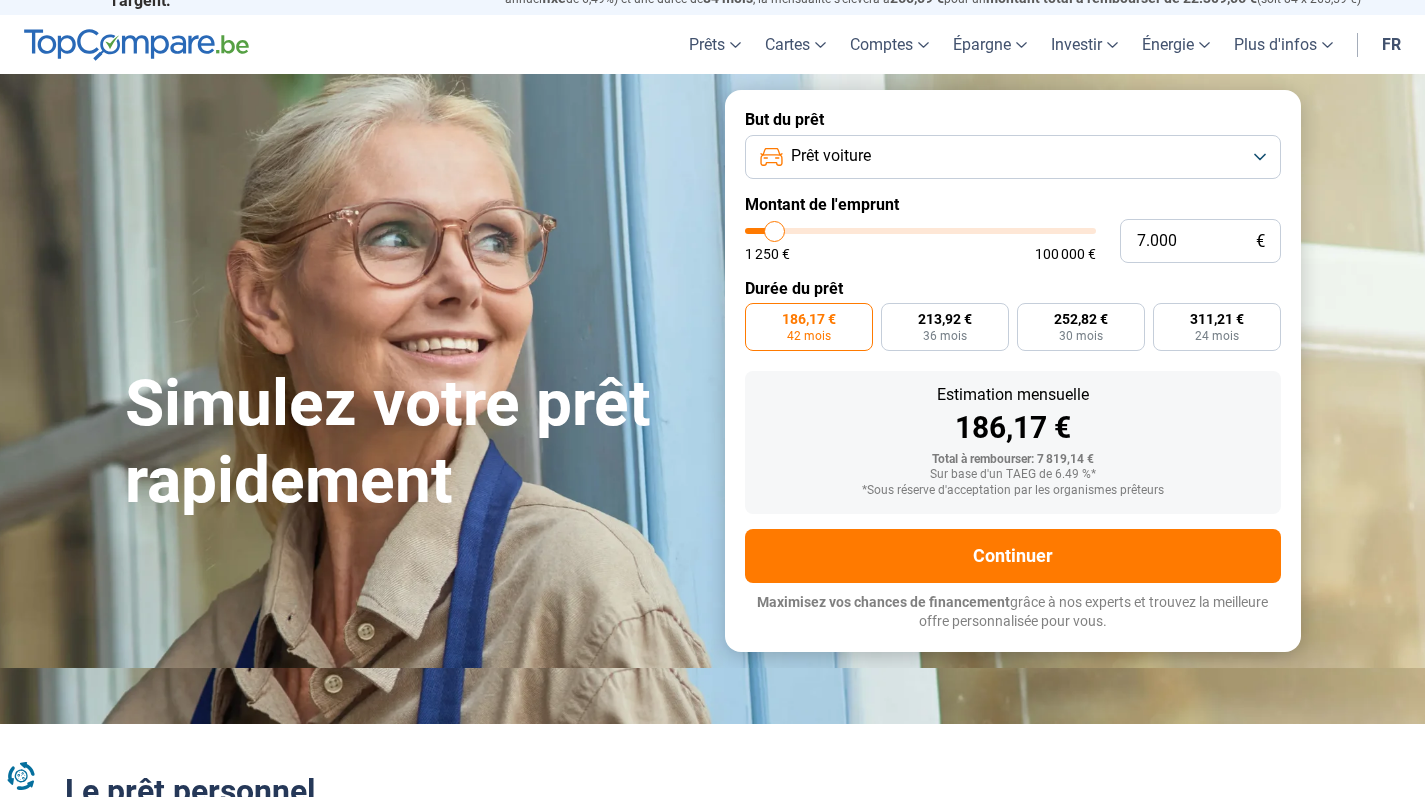scroll, scrollTop: 39, scrollLeft: 0, axis: vertical 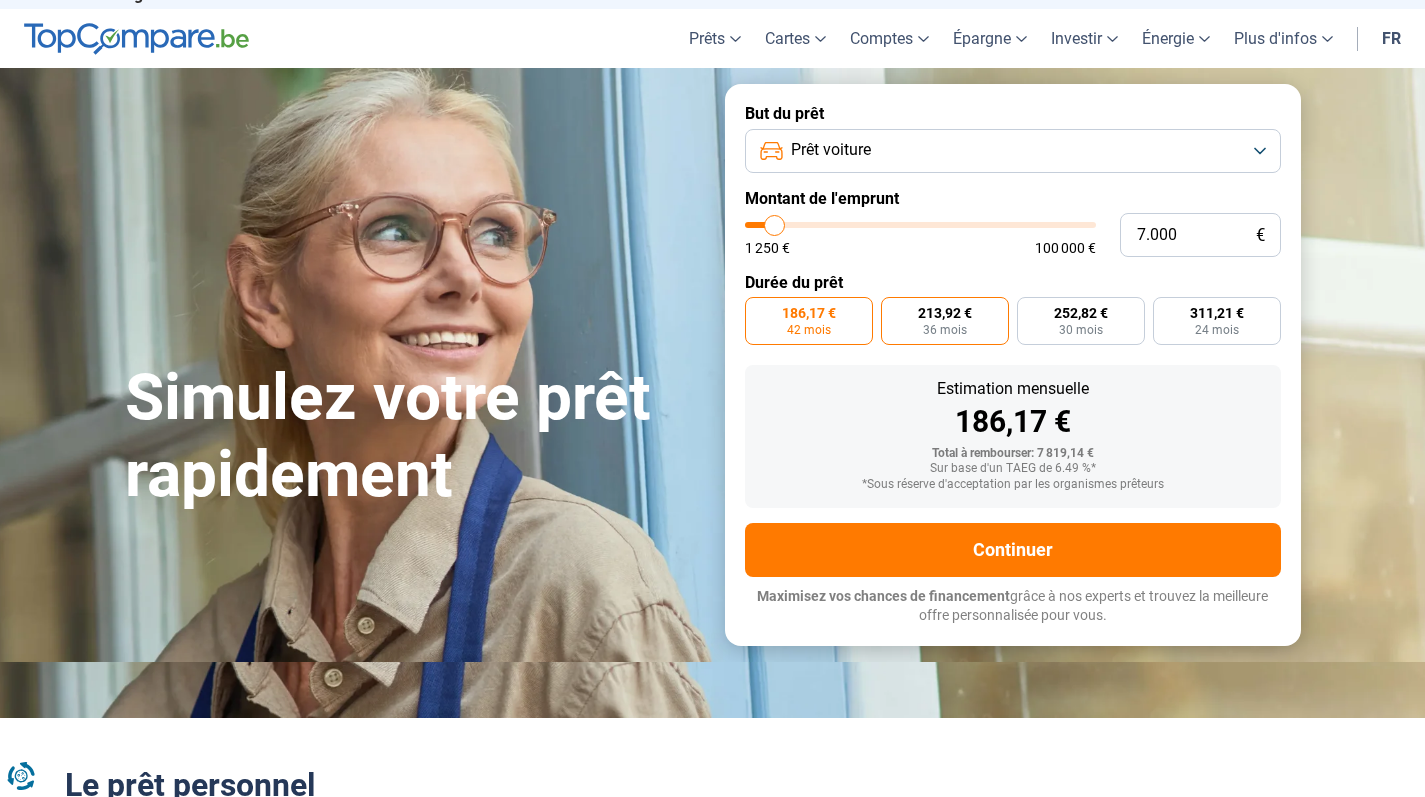 click on "213,92 €" at bounding box center [945, 313] 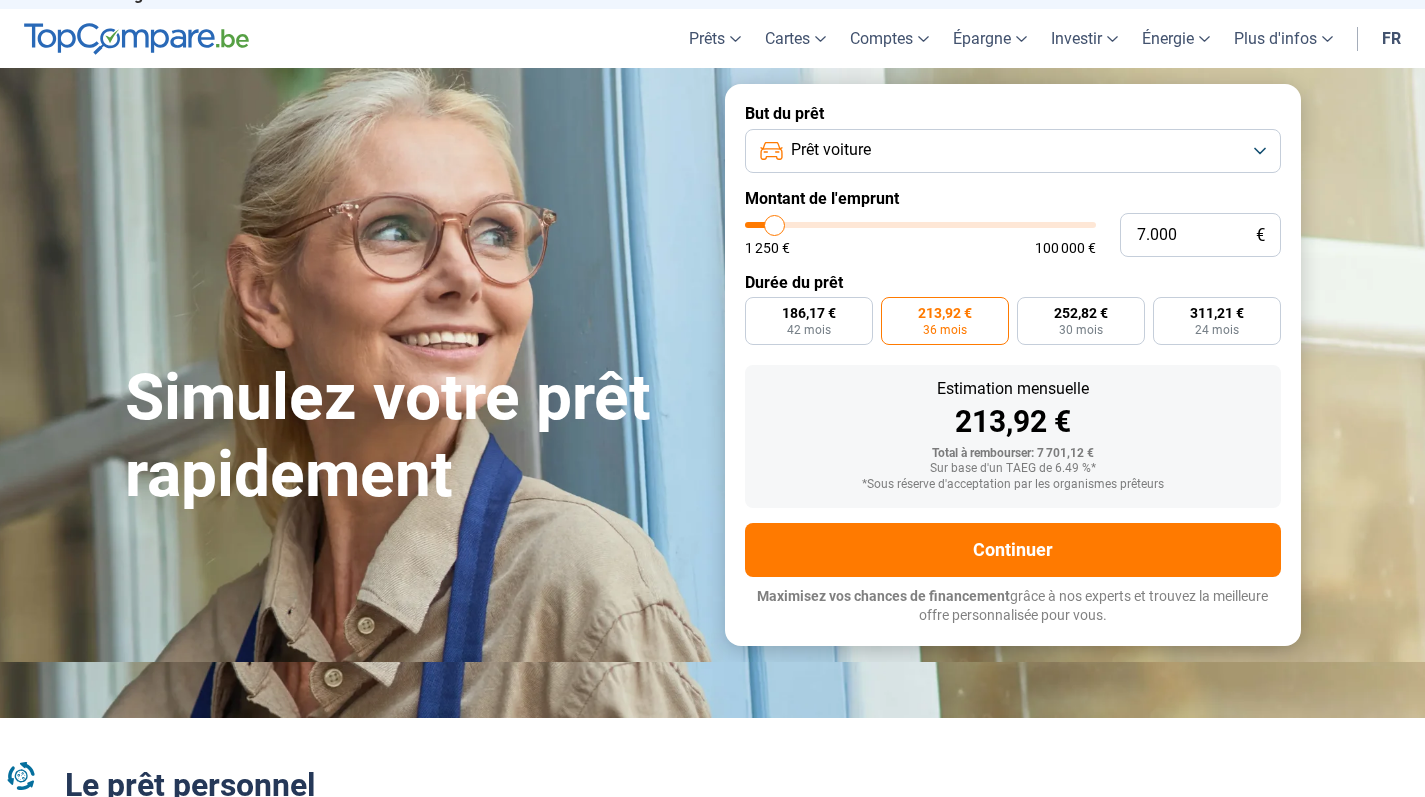 scroll, scrollTop: 0, scrollLeft: 0, axis: both 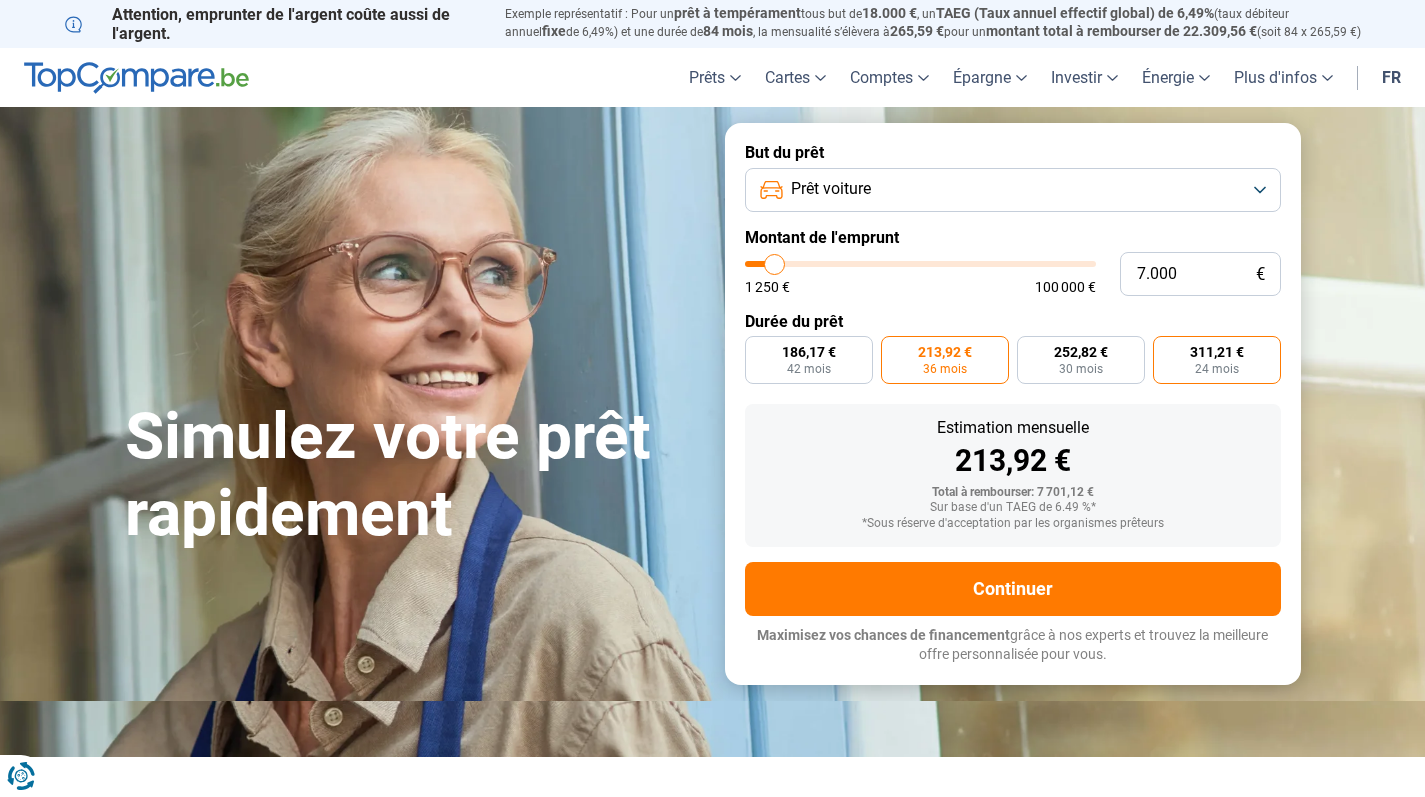 click on "311,21 €" at bounding box center (1217, 352) 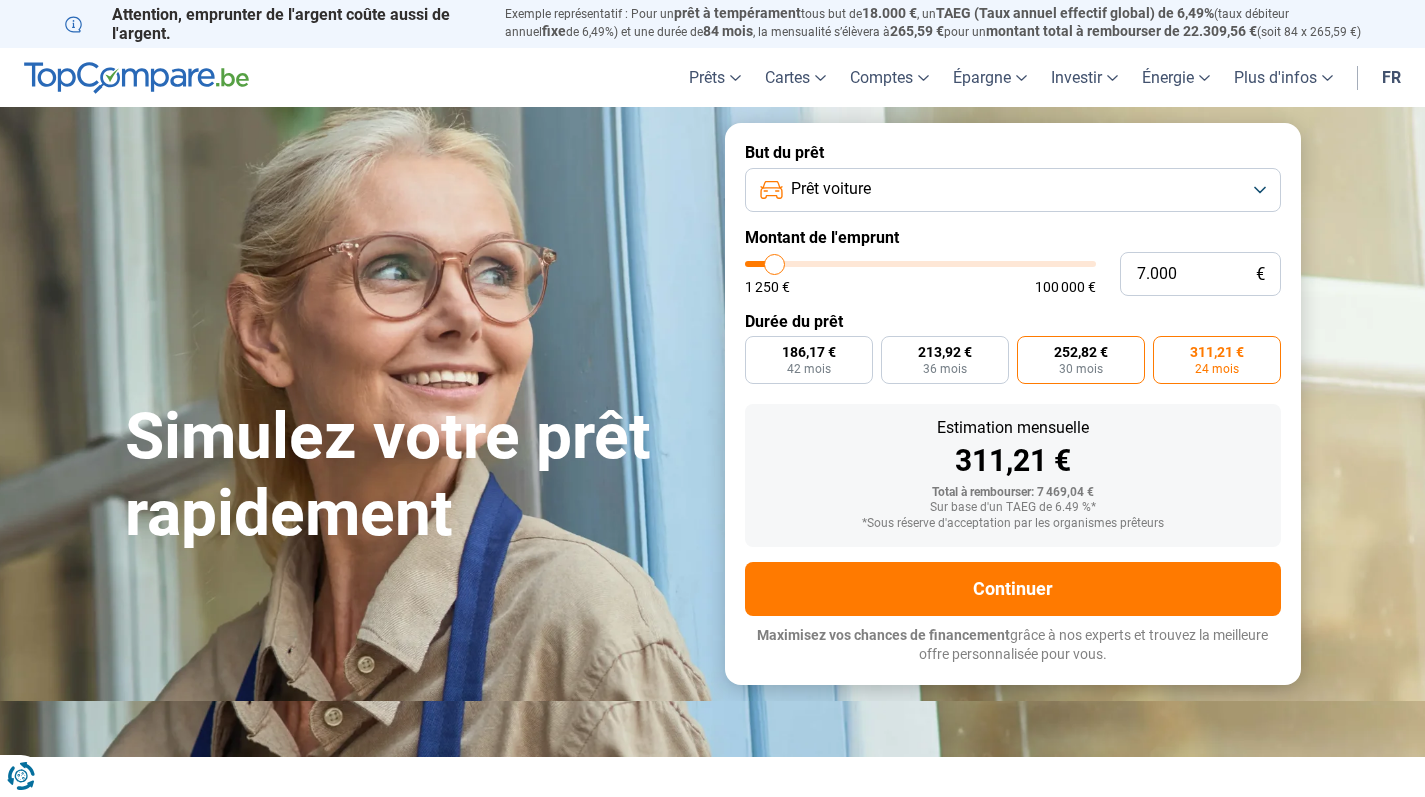 click on "252,82 €" at bounding box center [1081, 352] 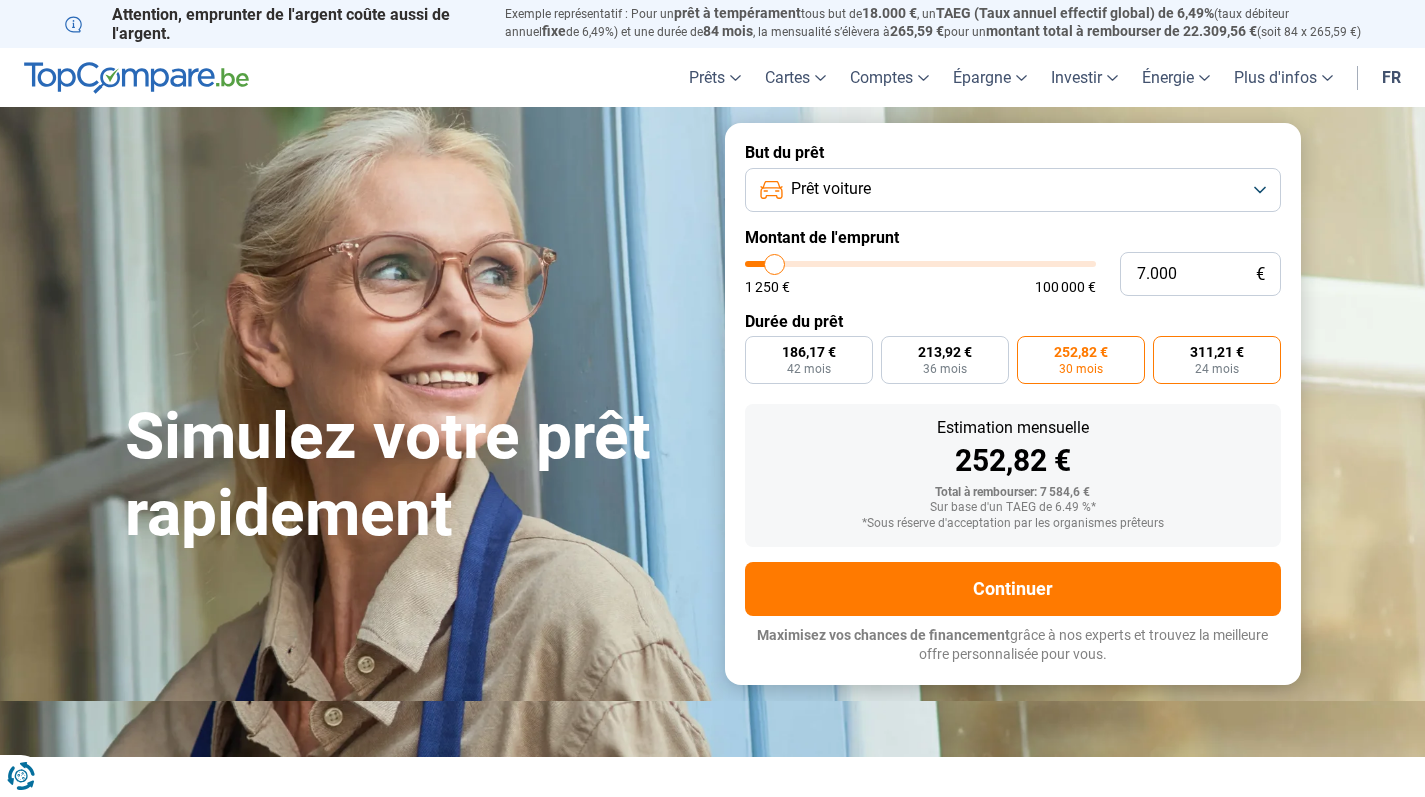 click on "24 mois" at bounding box center [1217, 369] 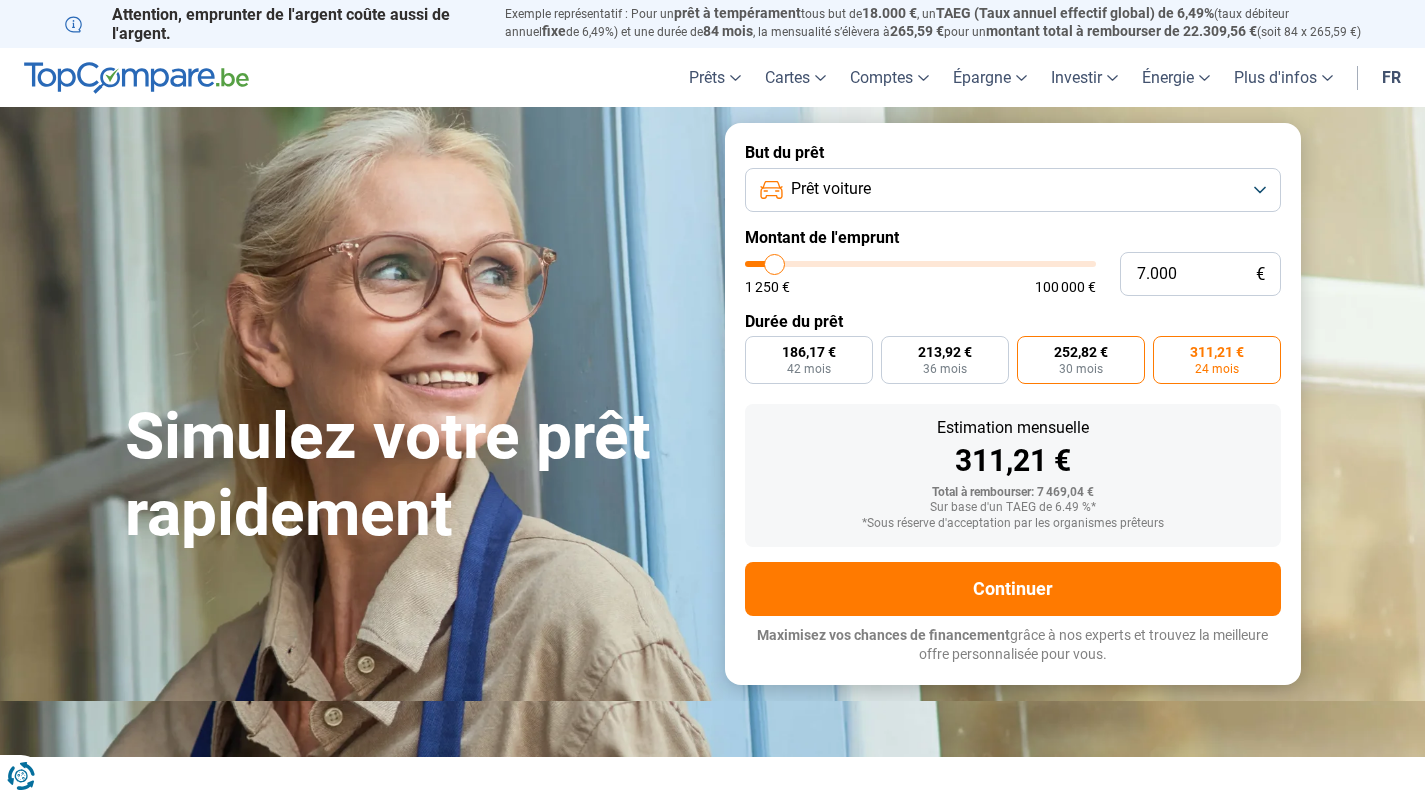 click on "252,82 €" at bounding box center (1081, 352) 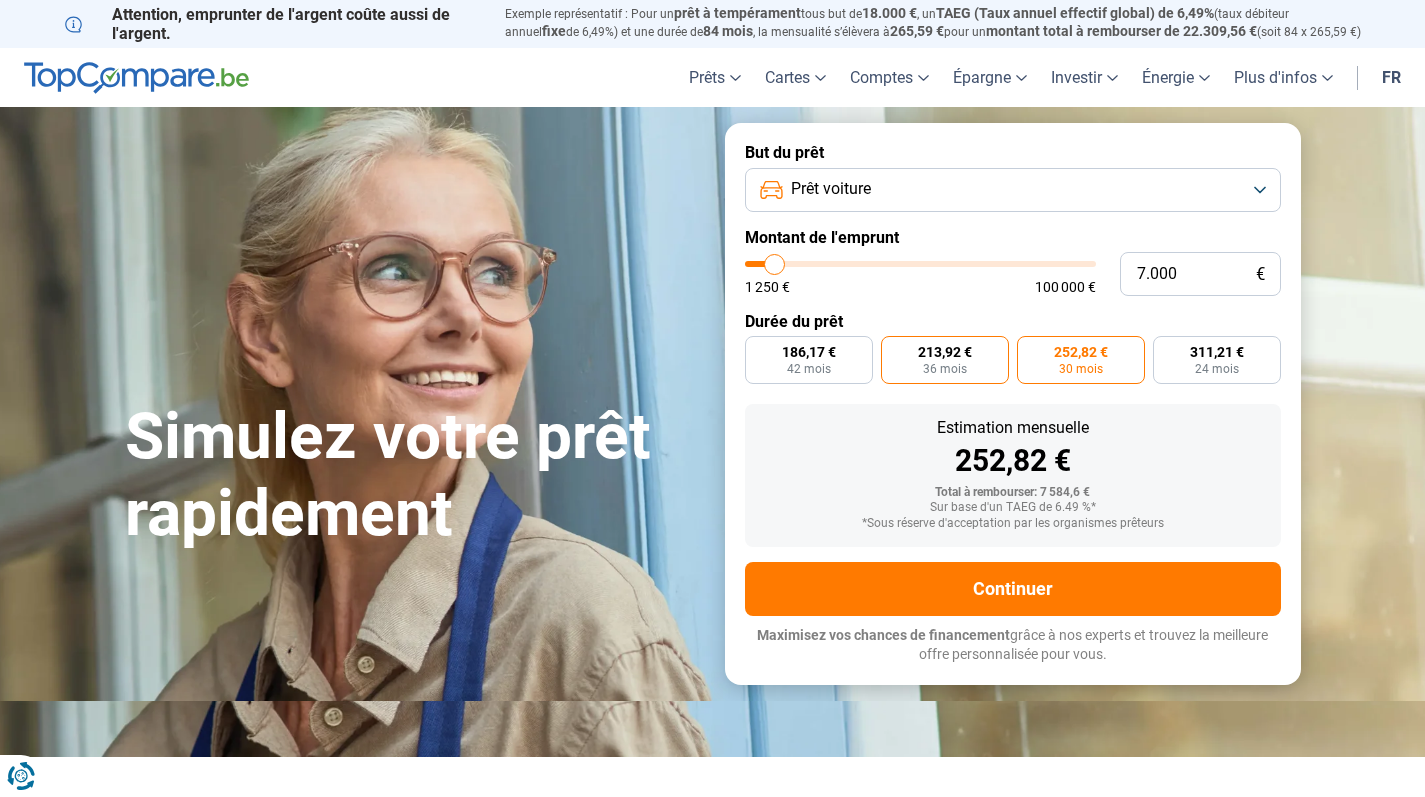 click on "36 mois" at bounding box center (945, 369) 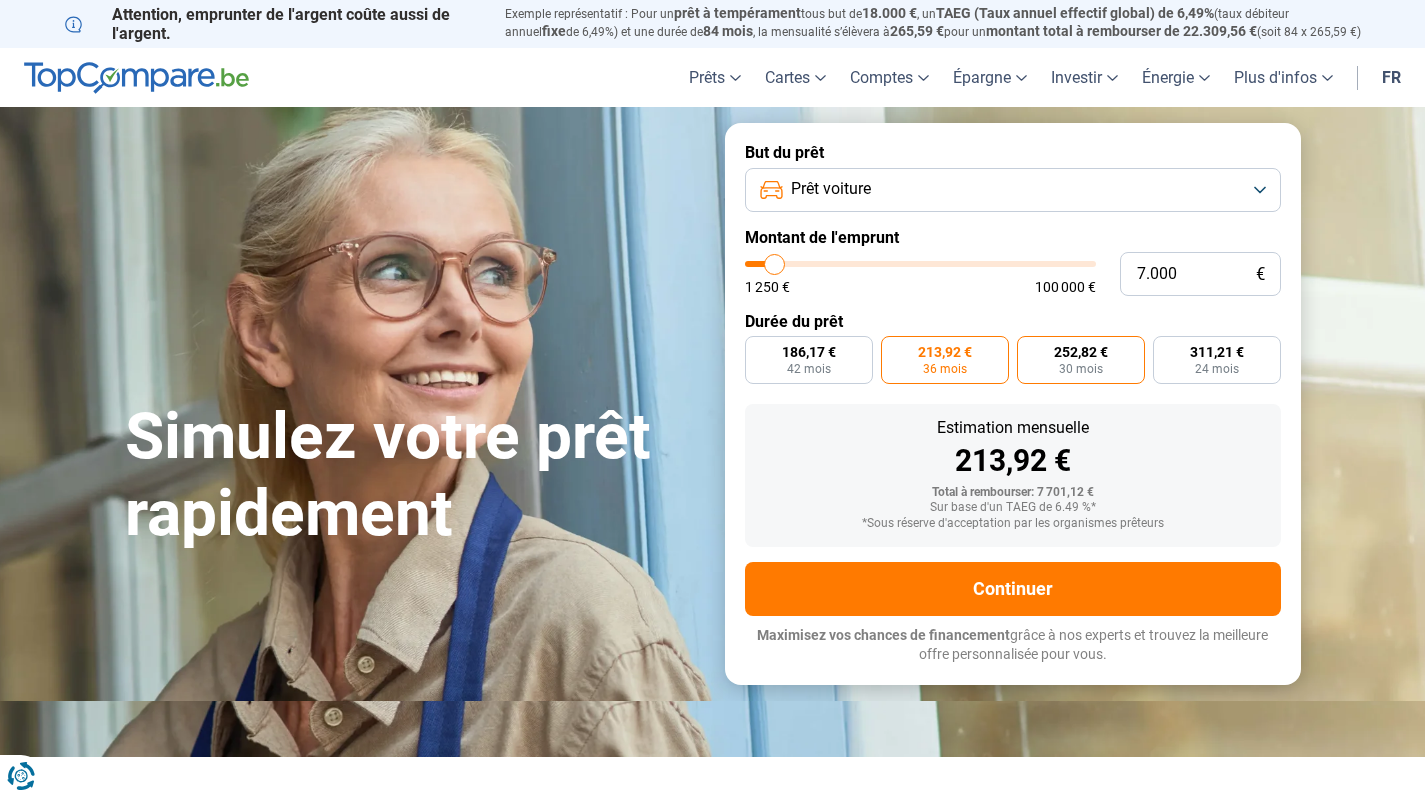 click on "252,82 € 30 mois" at bounding box center (1081, 360) 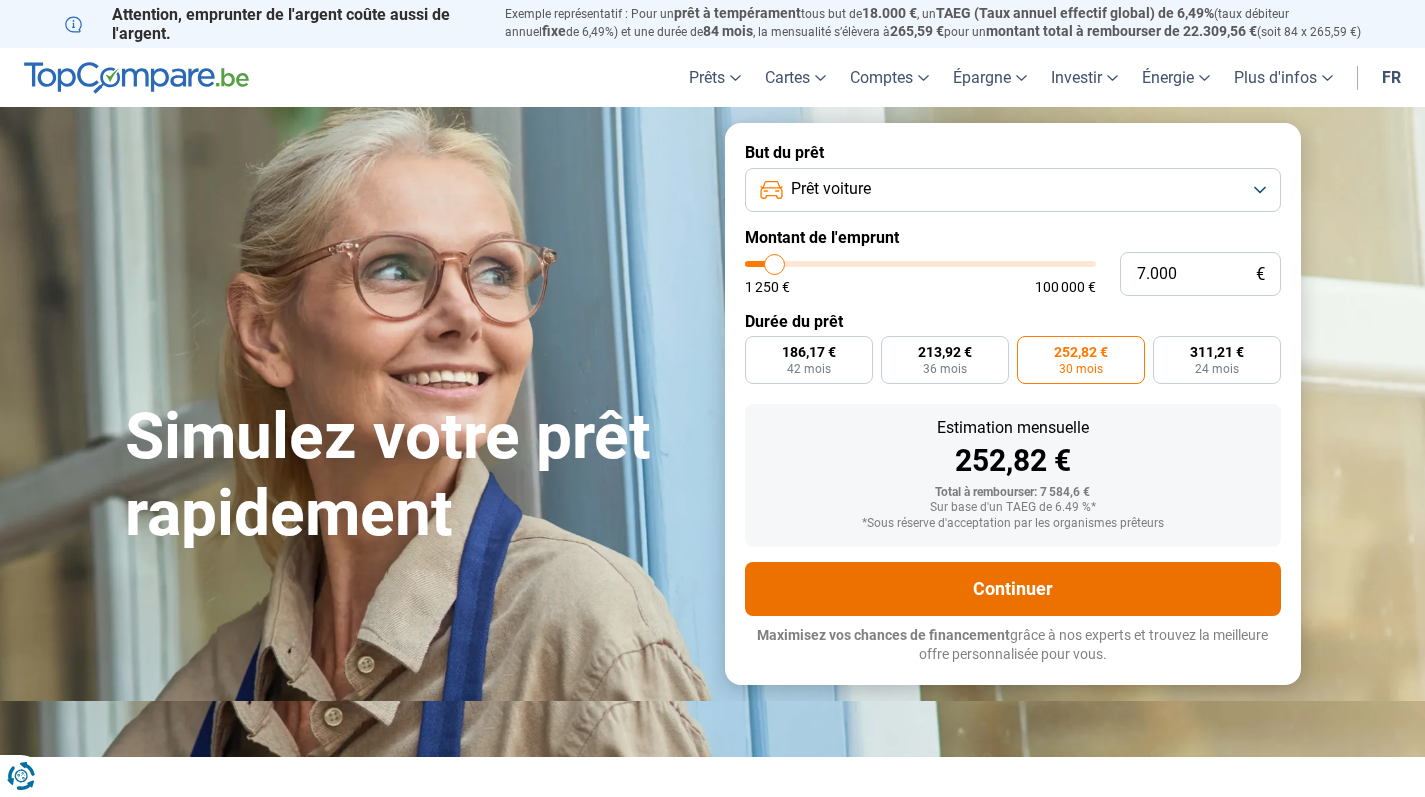 click on "Continuer" at bounding box center (1013, 589) 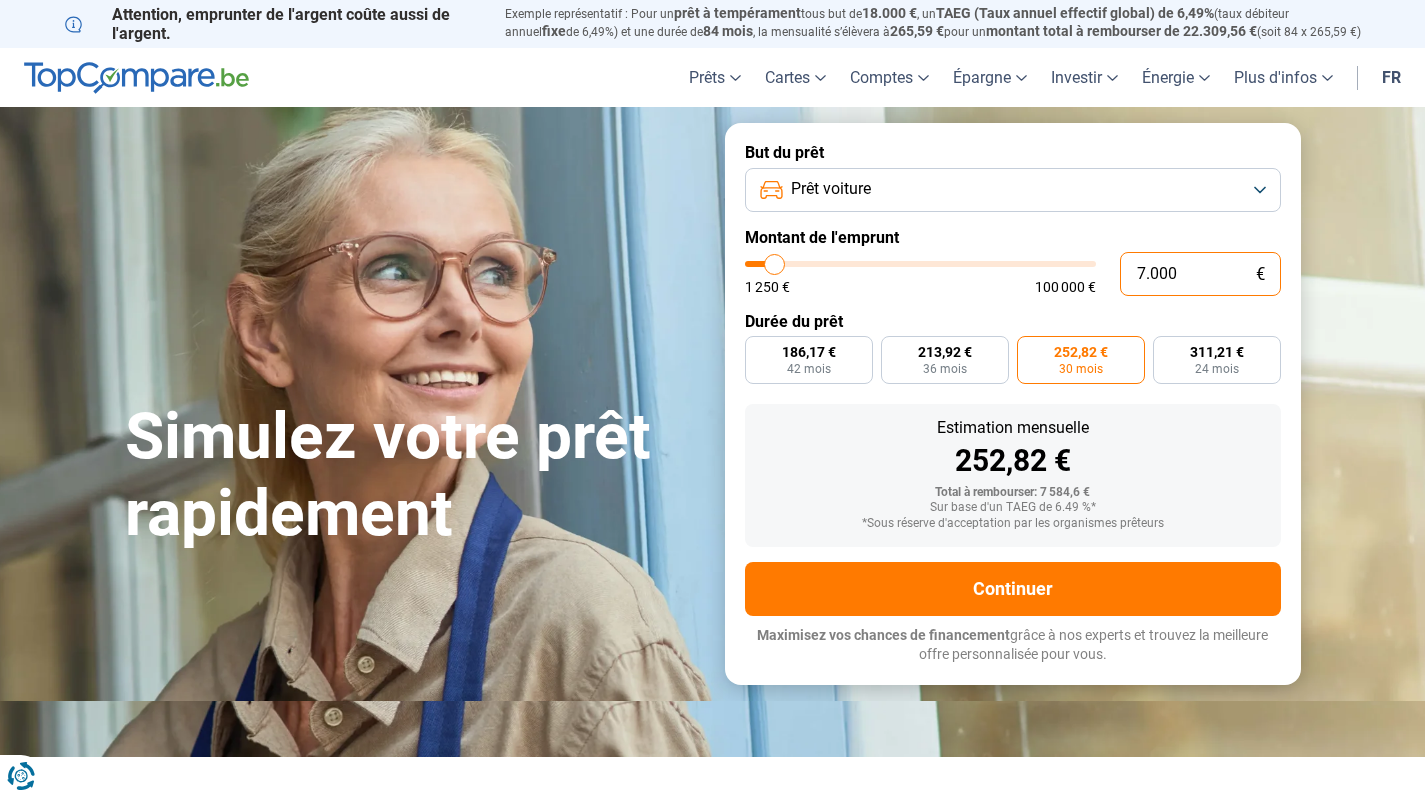 click on "7.000" at bounding box center (1200, 274) 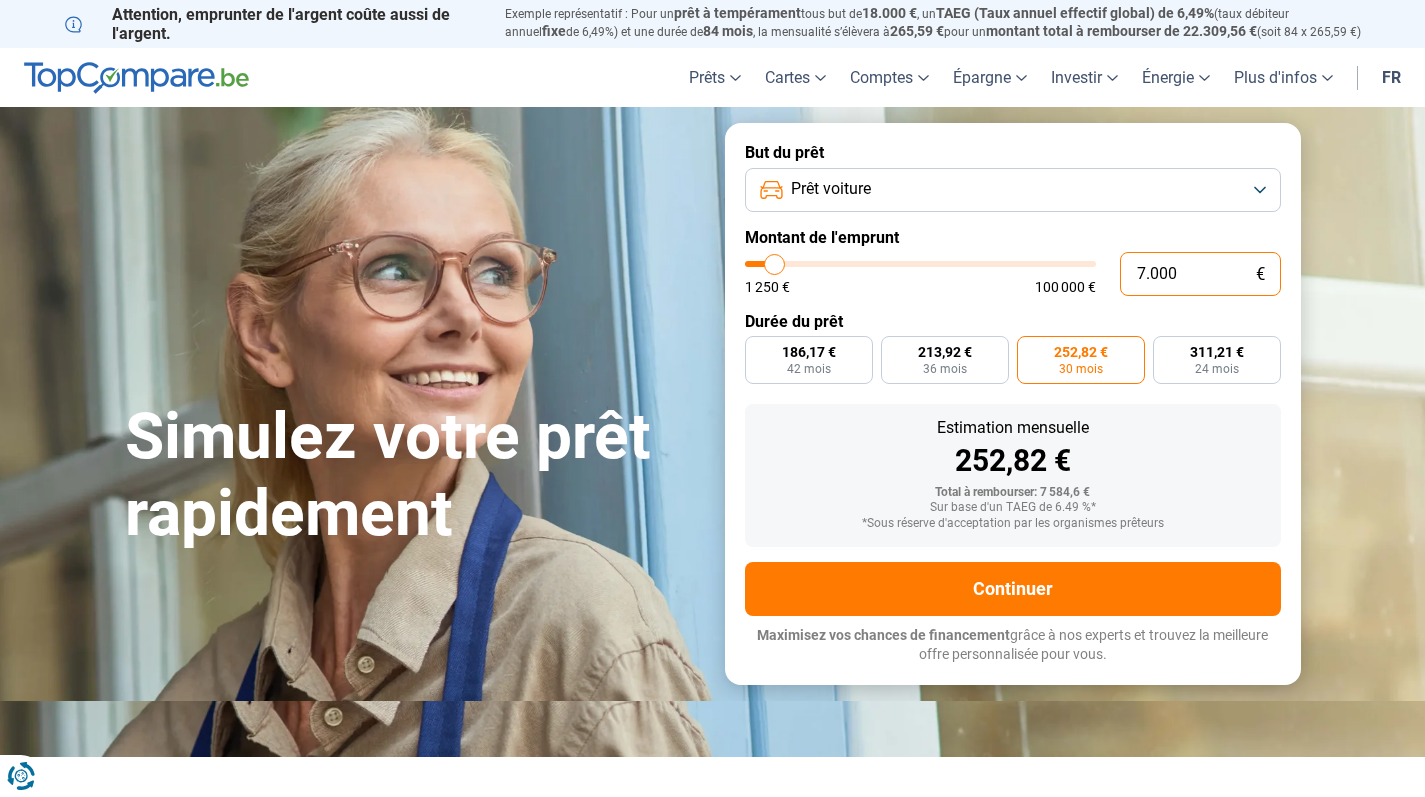 scroll, scrollTop: 0, scrollLeft: 0, axis: both 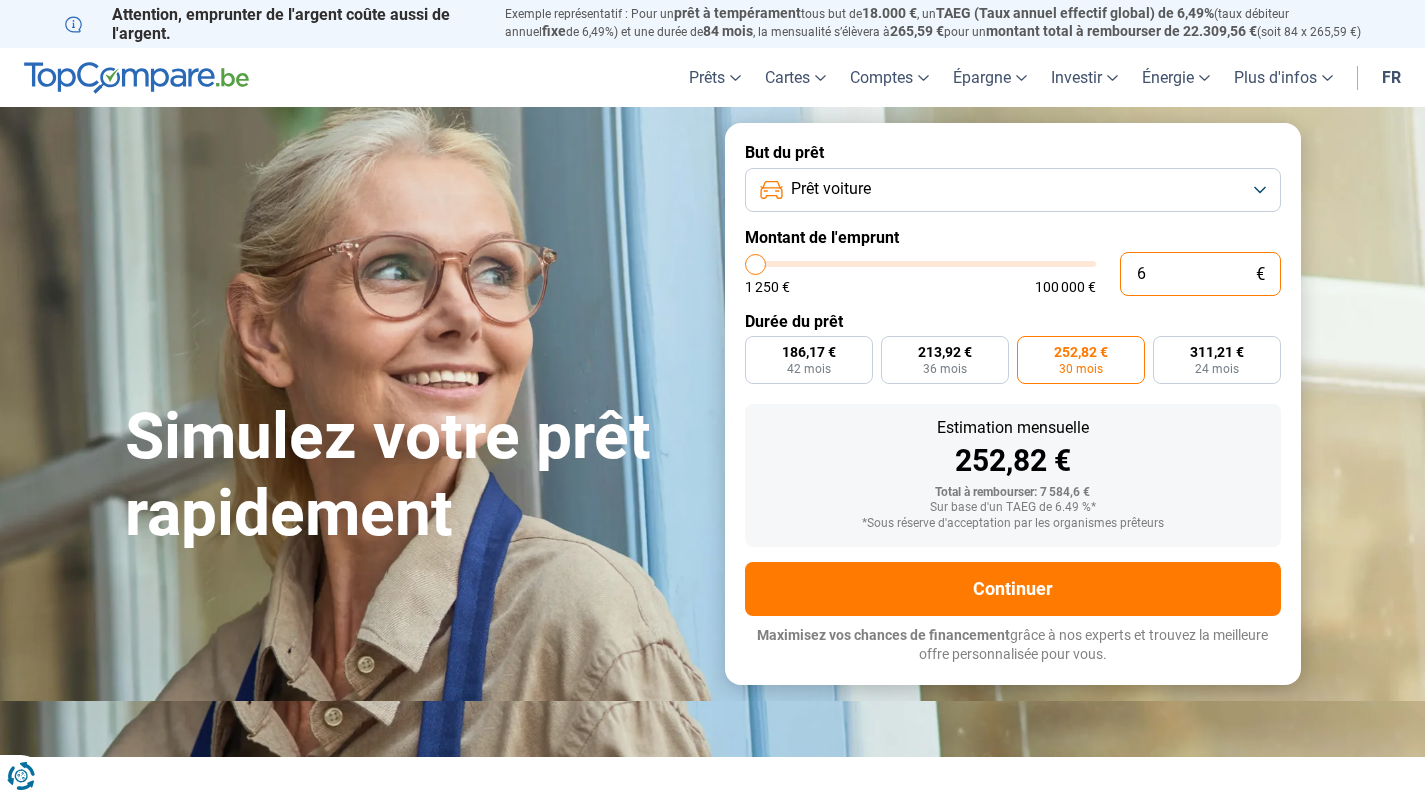 type on "69" 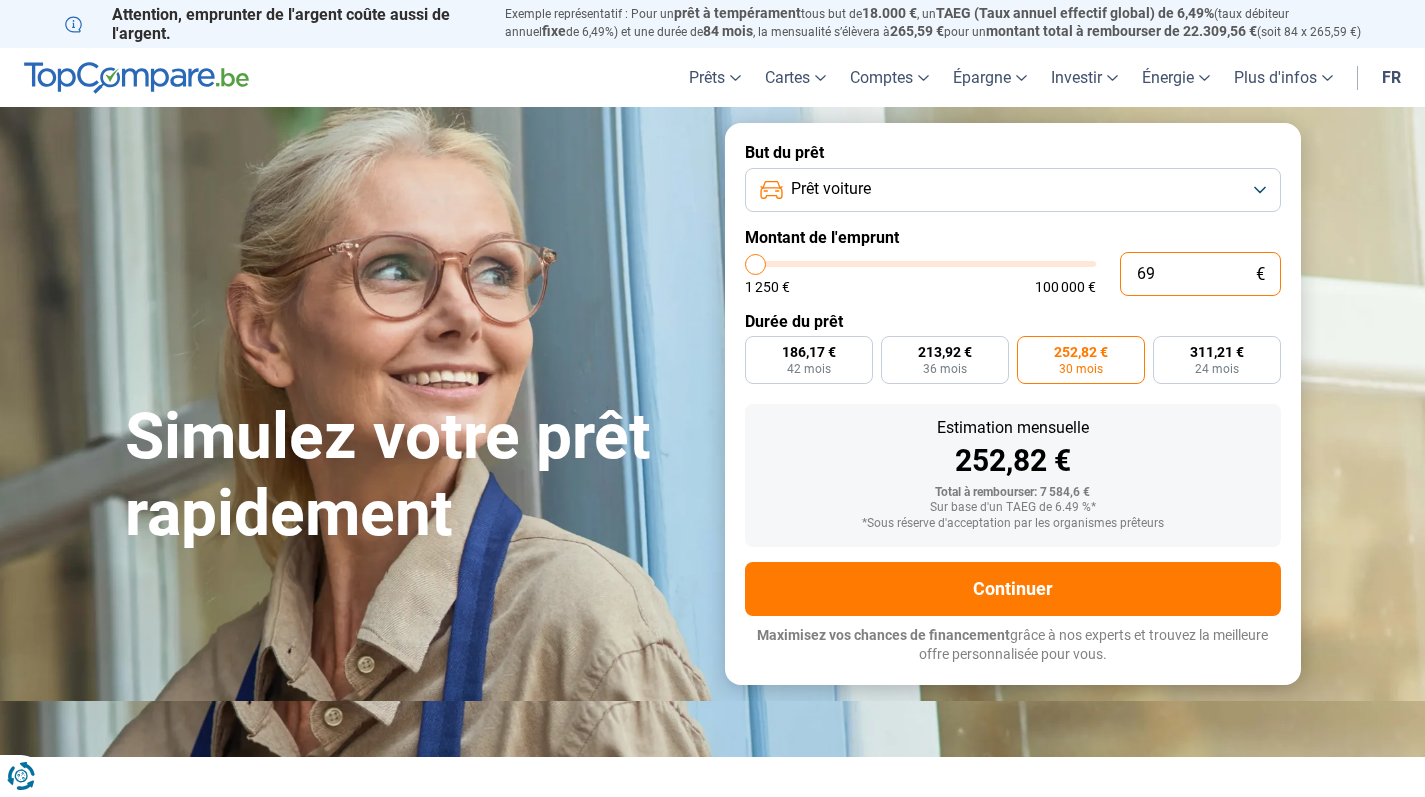 type on "699" 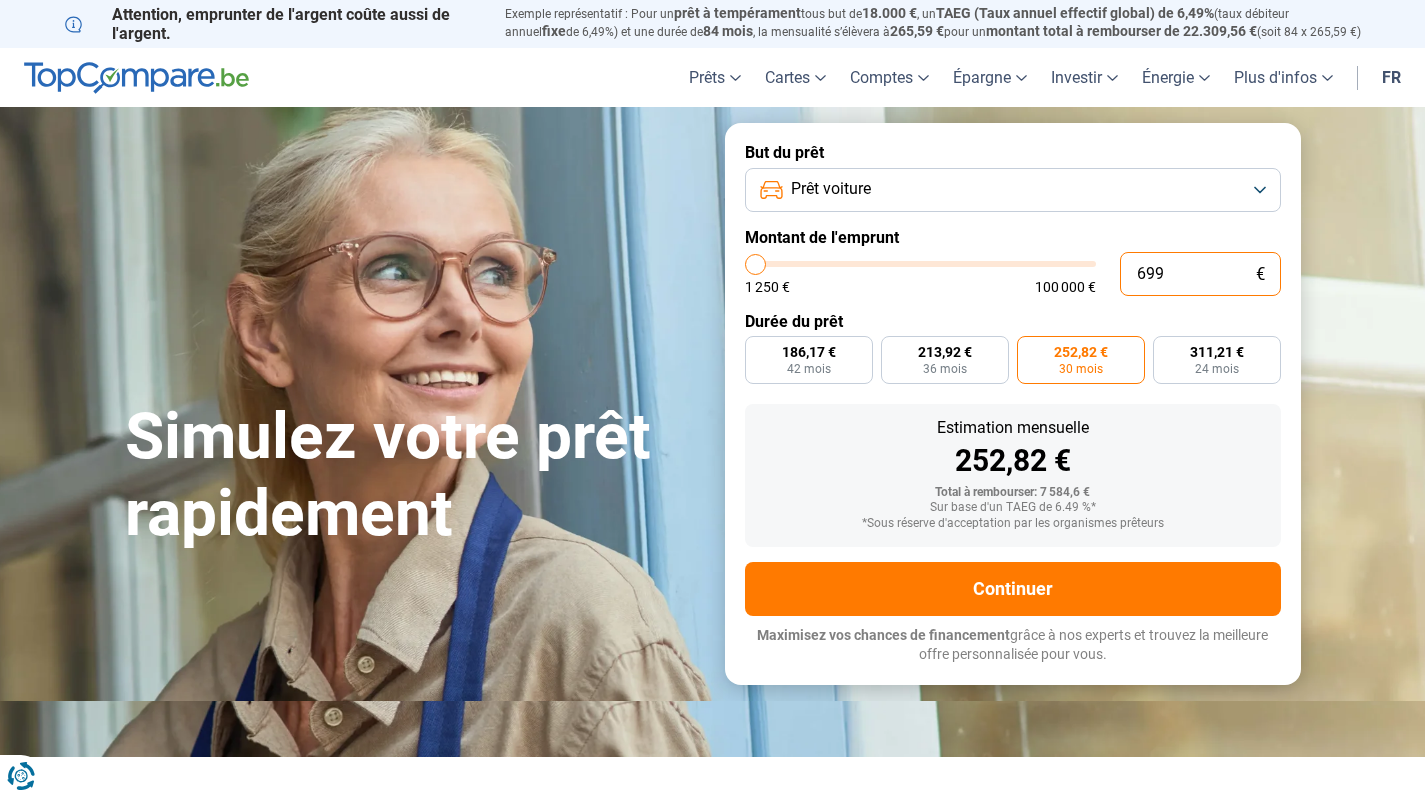 type on "6.999" 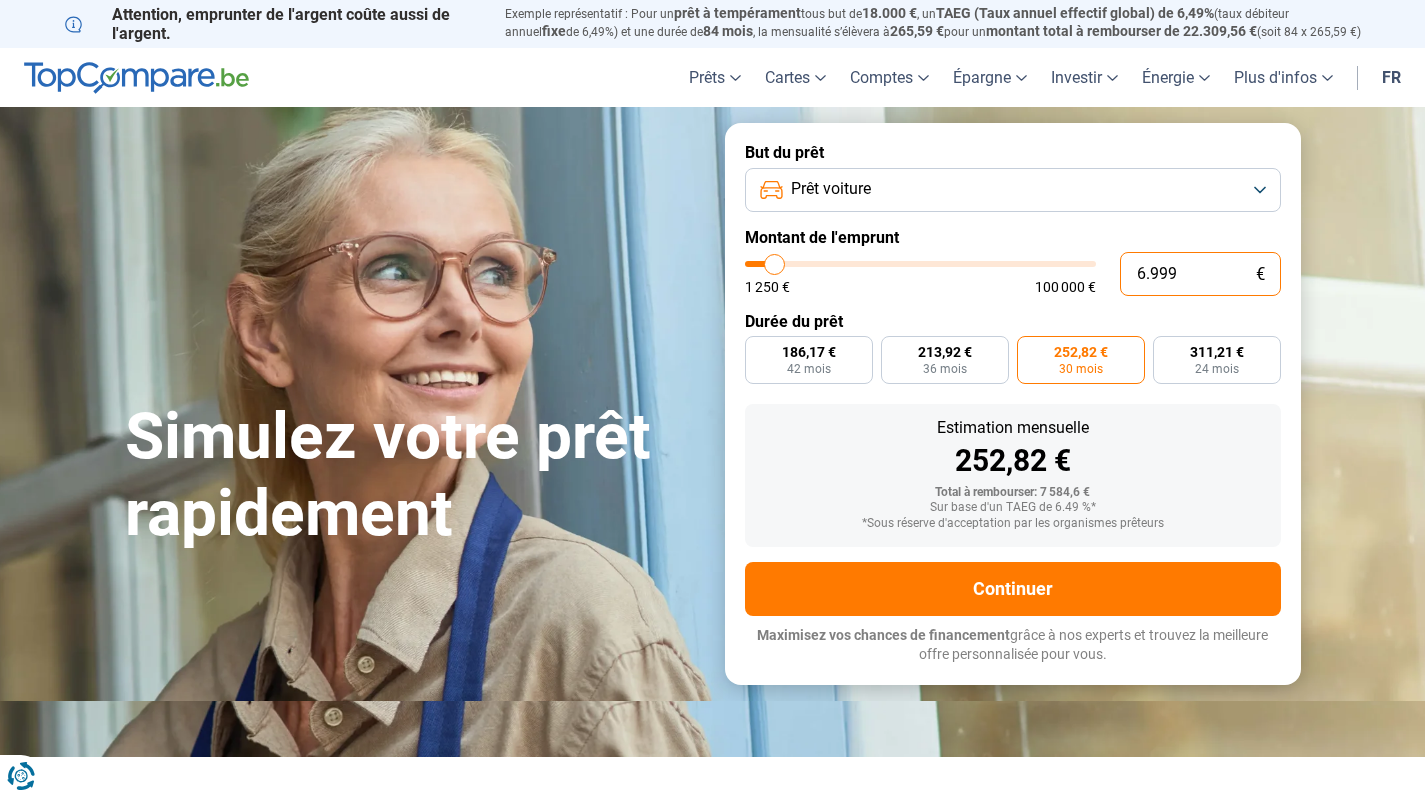 type on "7000" 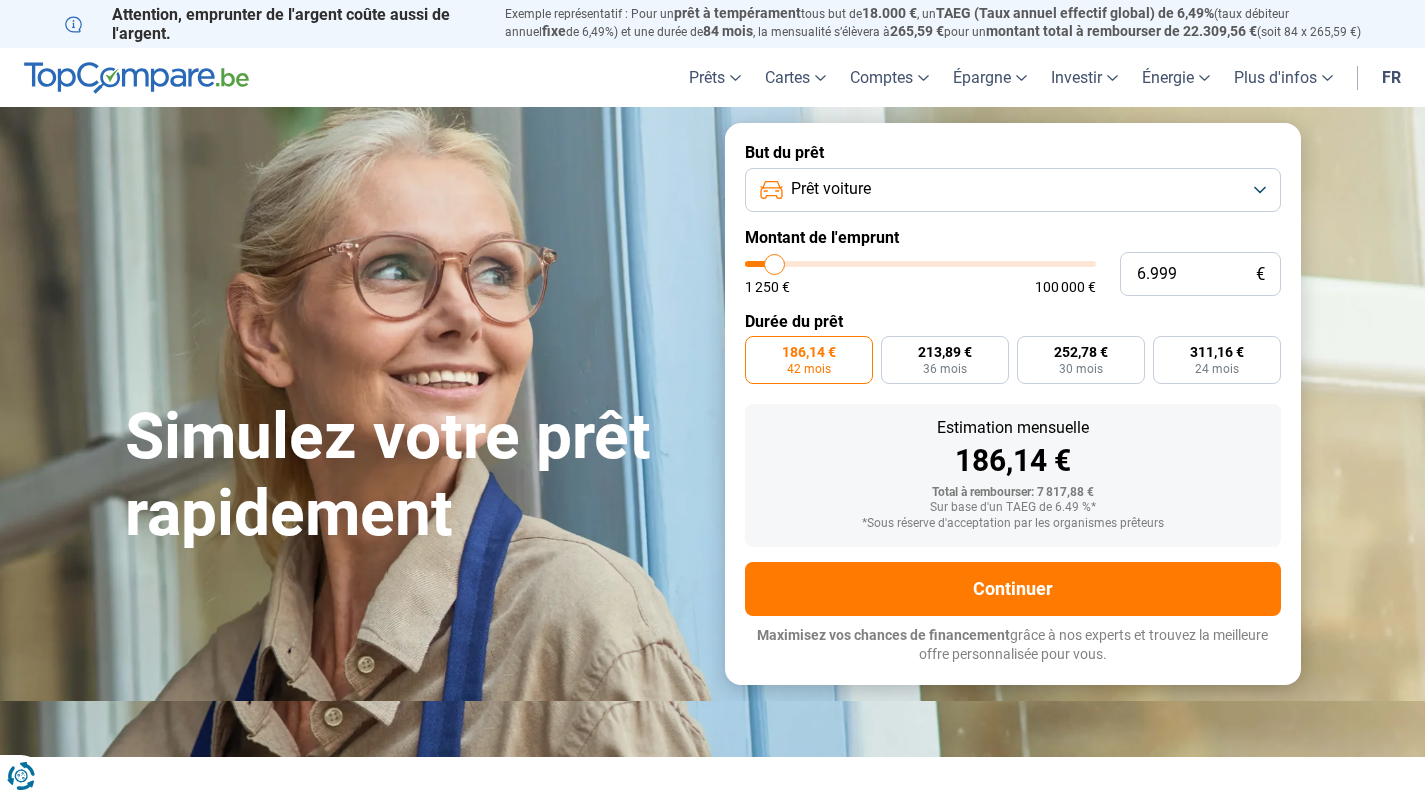 click on "Durée du prêt" at bounding box center (1013, 321) 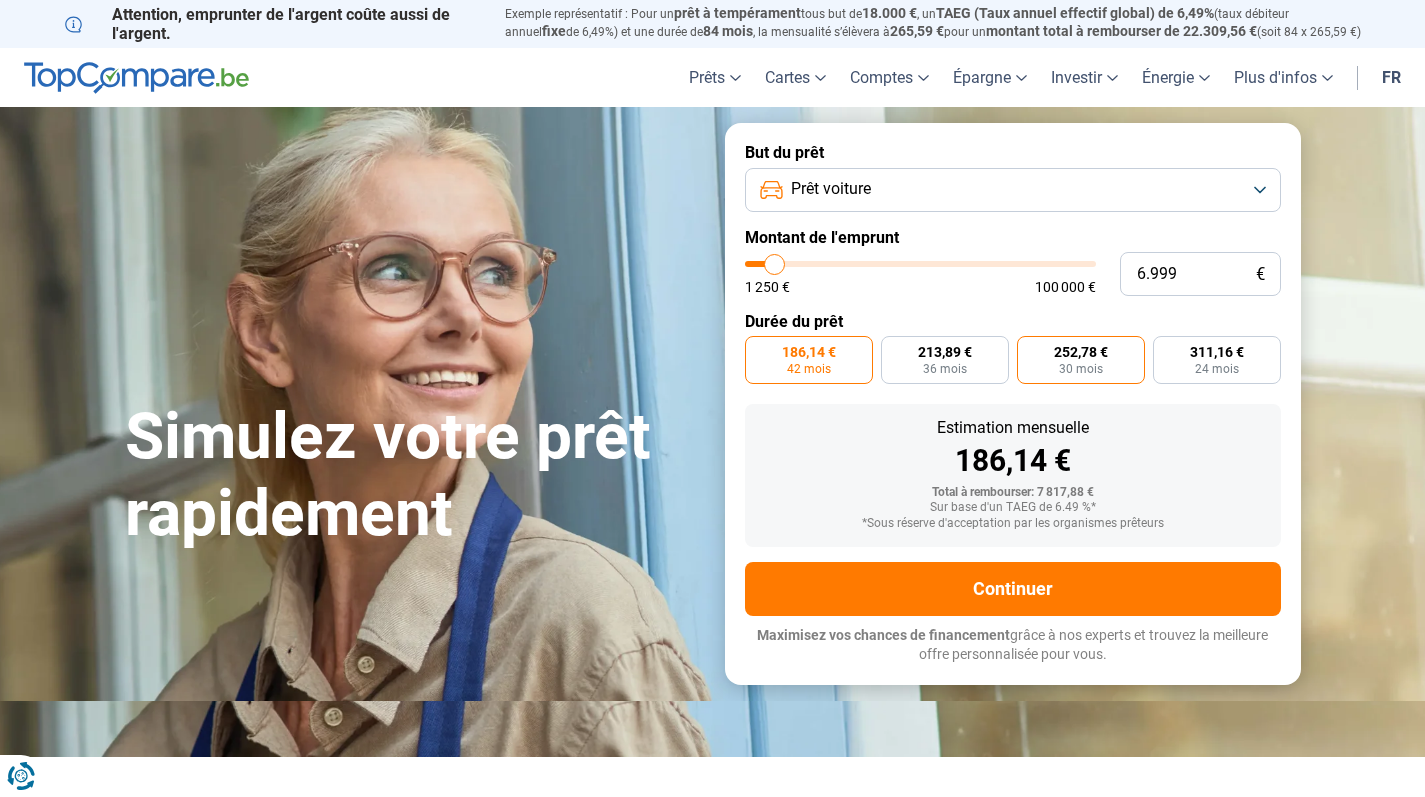 click on "252,78 € 30 mois" at bounding box center [1081, 360] 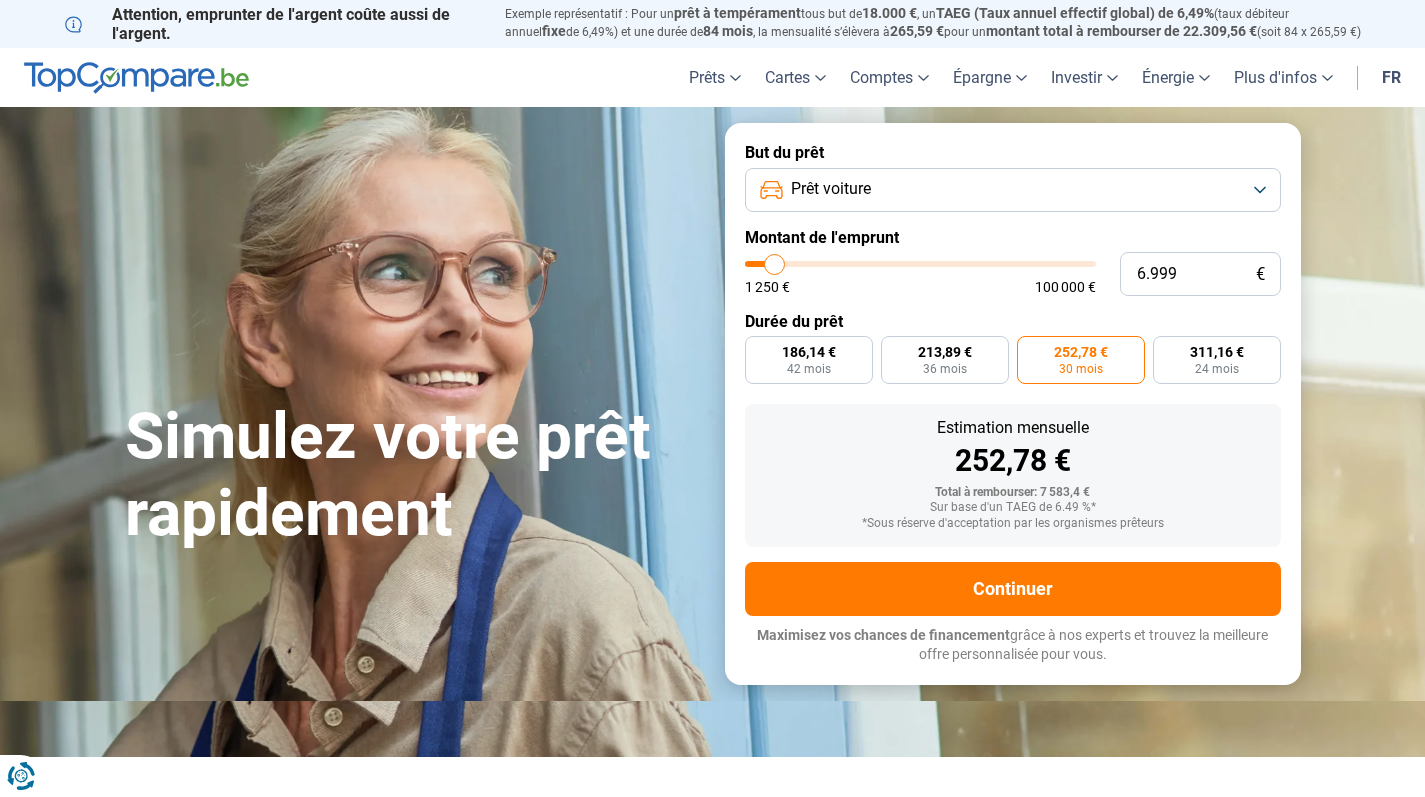click on "Durée du prêt" at bounding box center [1013, 321] 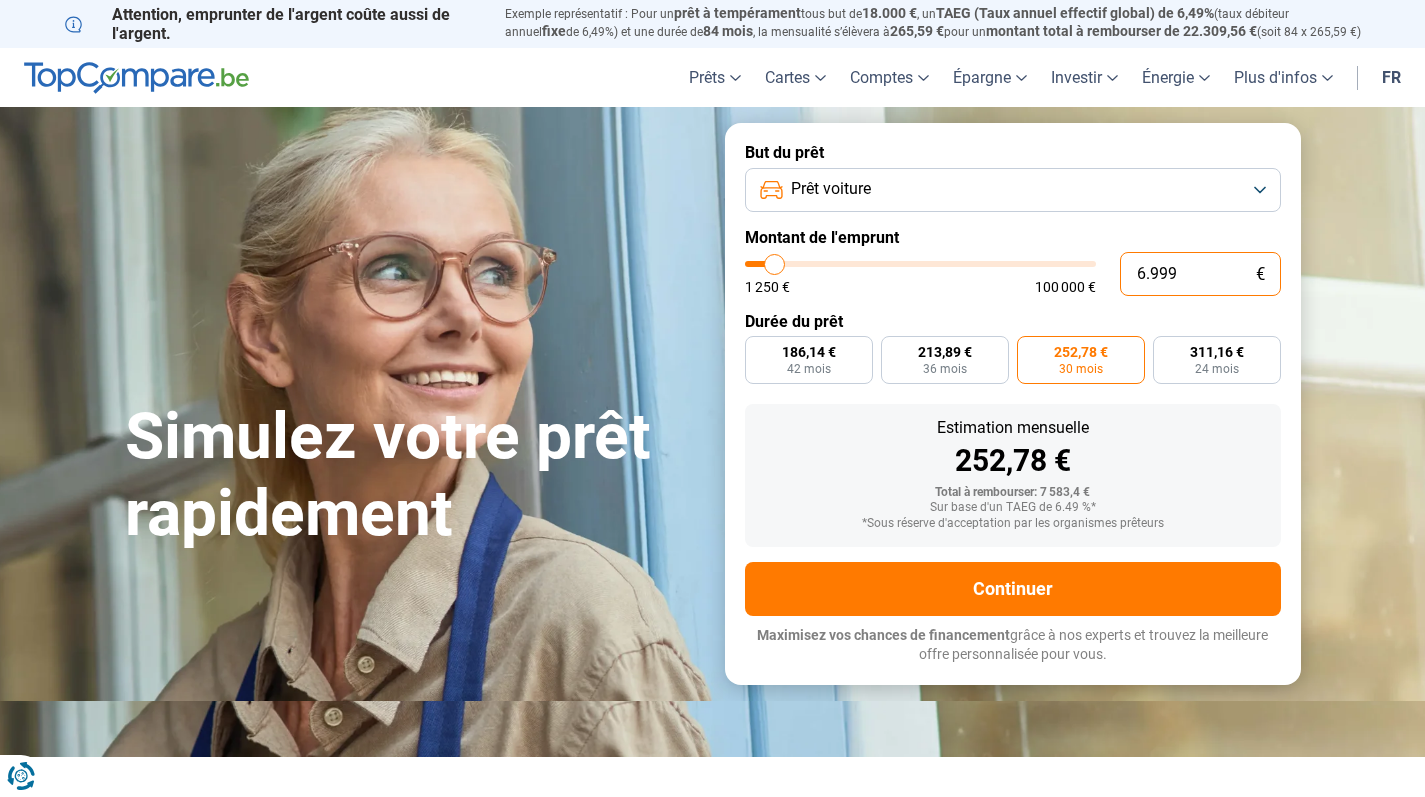 drag, startPoint x: 1191, startPoint y: 273, endPoint x: 1131, endPoint y: 278, distance: 60.207973 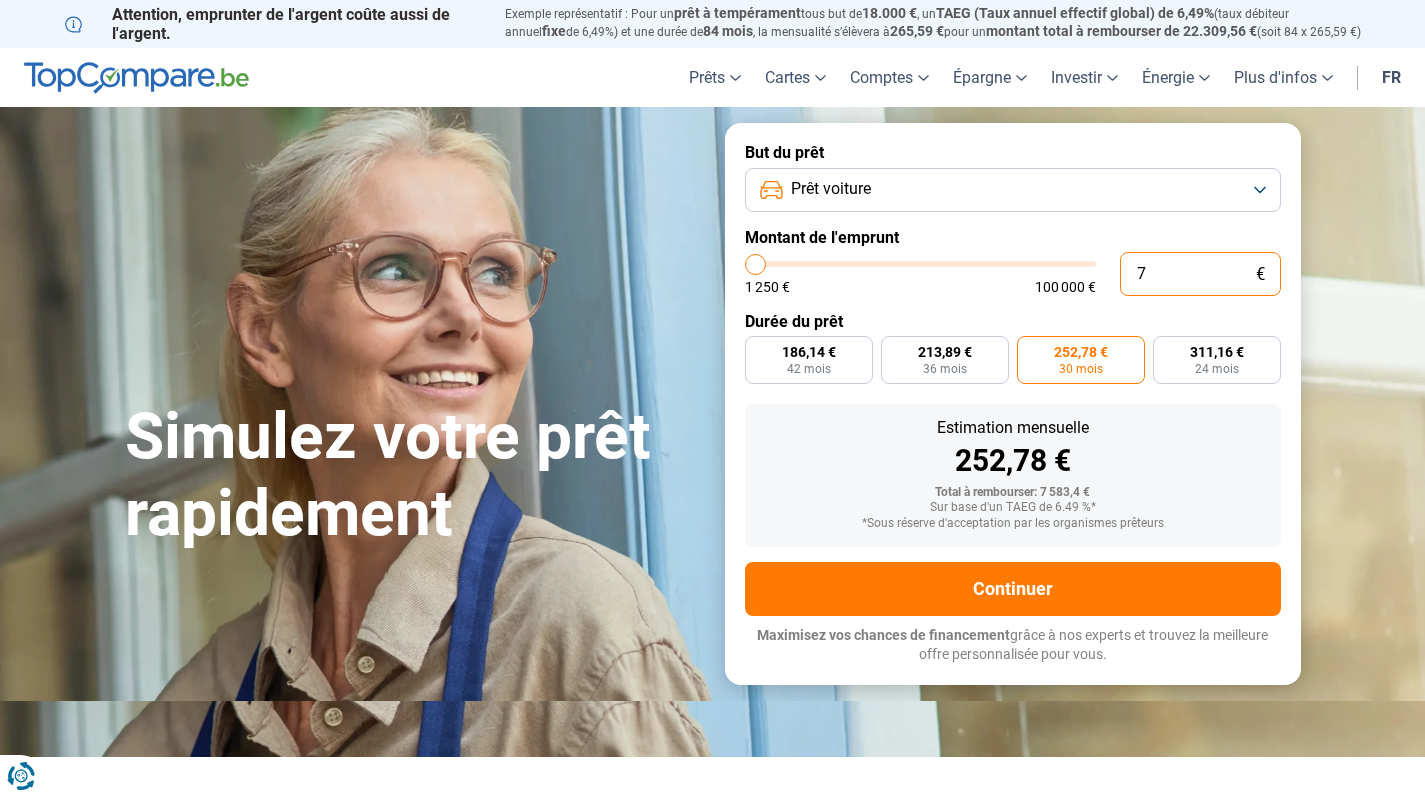 type on "75" 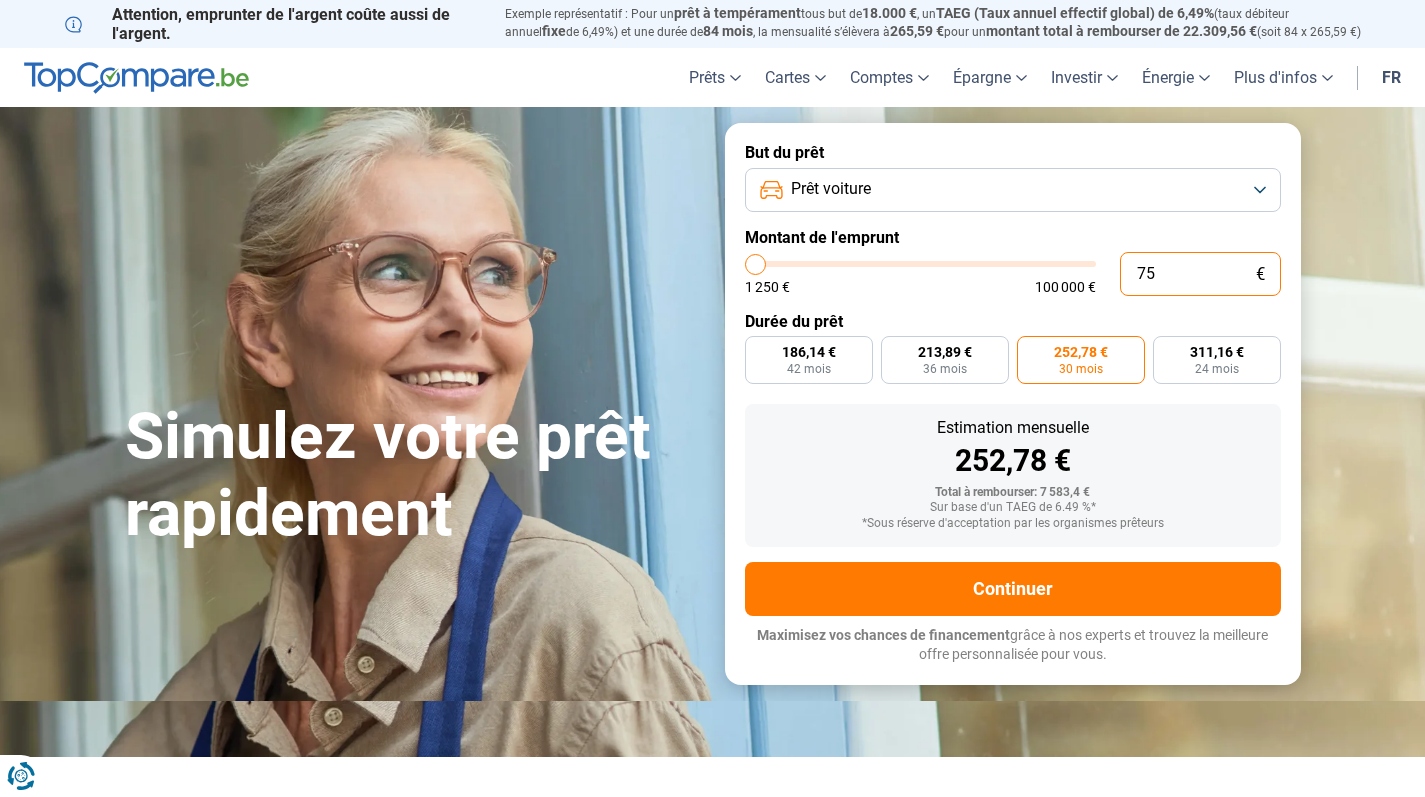 type on "750" 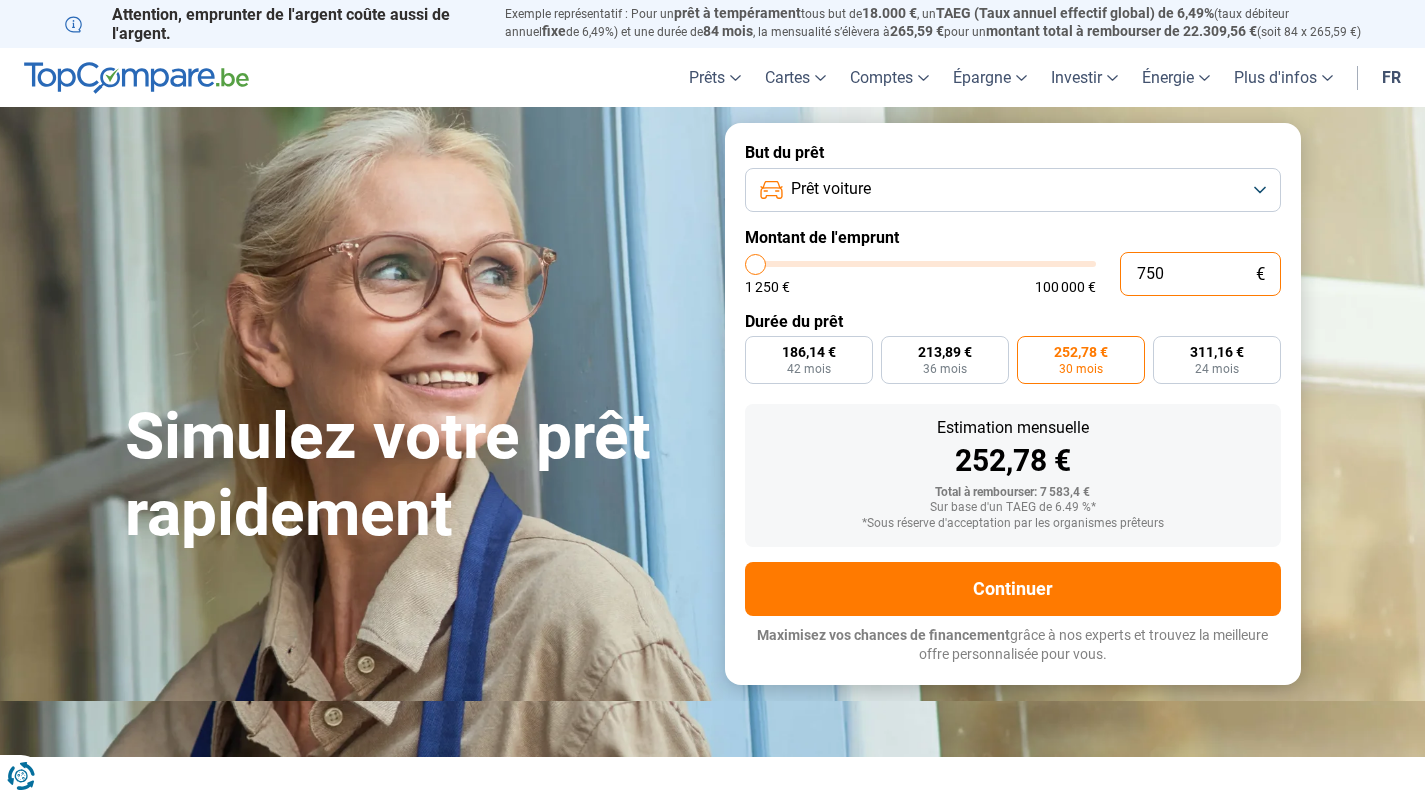 type on "7.500" 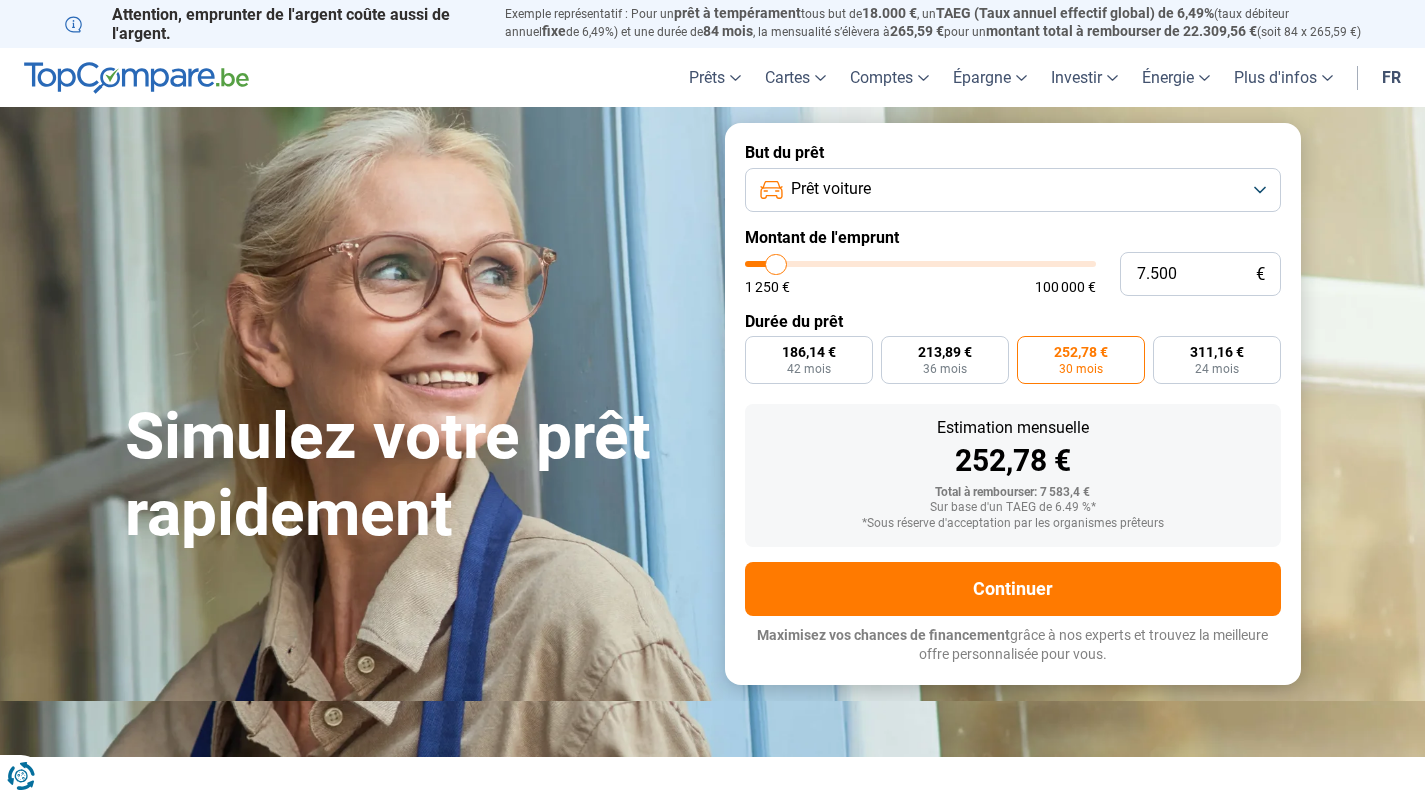 radio on "true" 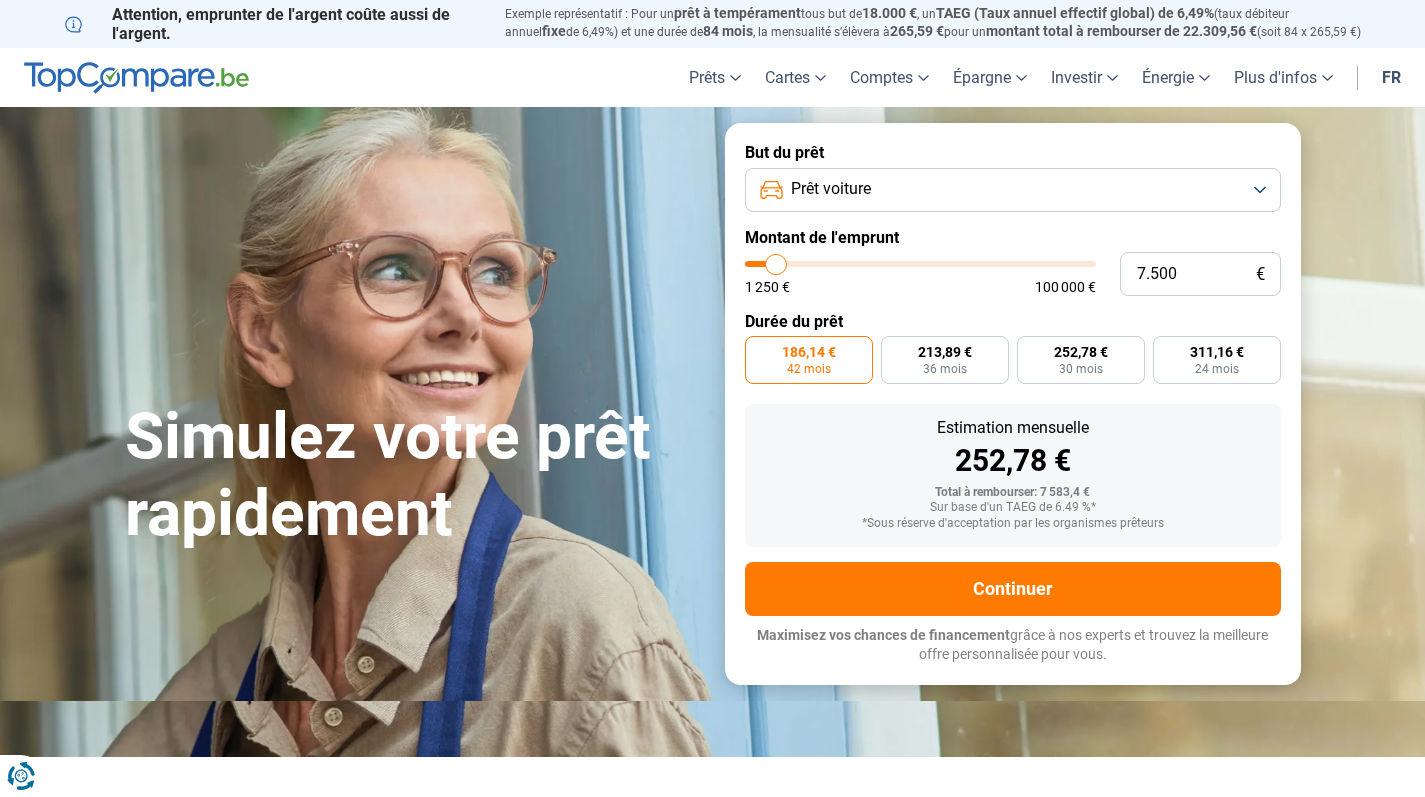 click on "But du prêt Prêt voiture Montant de l'emprunt 7.500 € 1 250 € 100 000 € Durée du prêt 186,14 € 42 mois 213,89 € 36 mois 252,78 € 30 mois 311,16 € 24 mois Estimation mensuelle 252,78 € Total à rembourser: 7 583,4 € Sur base d'un TAEG de 6.49 %* *Sous réserve d'acceptation par les organismes prêteurs Continuer Maximisez vos chances de financement  grâce à nos experts et trouvez la meilleure offre personnalisée pour vous. 100.000+ simulations mensuelles réussies Maximisez vos chances de financement grâce à nos experts  Trouvez la meilleure offre personnalisée" at bounding box center [1013, 403] 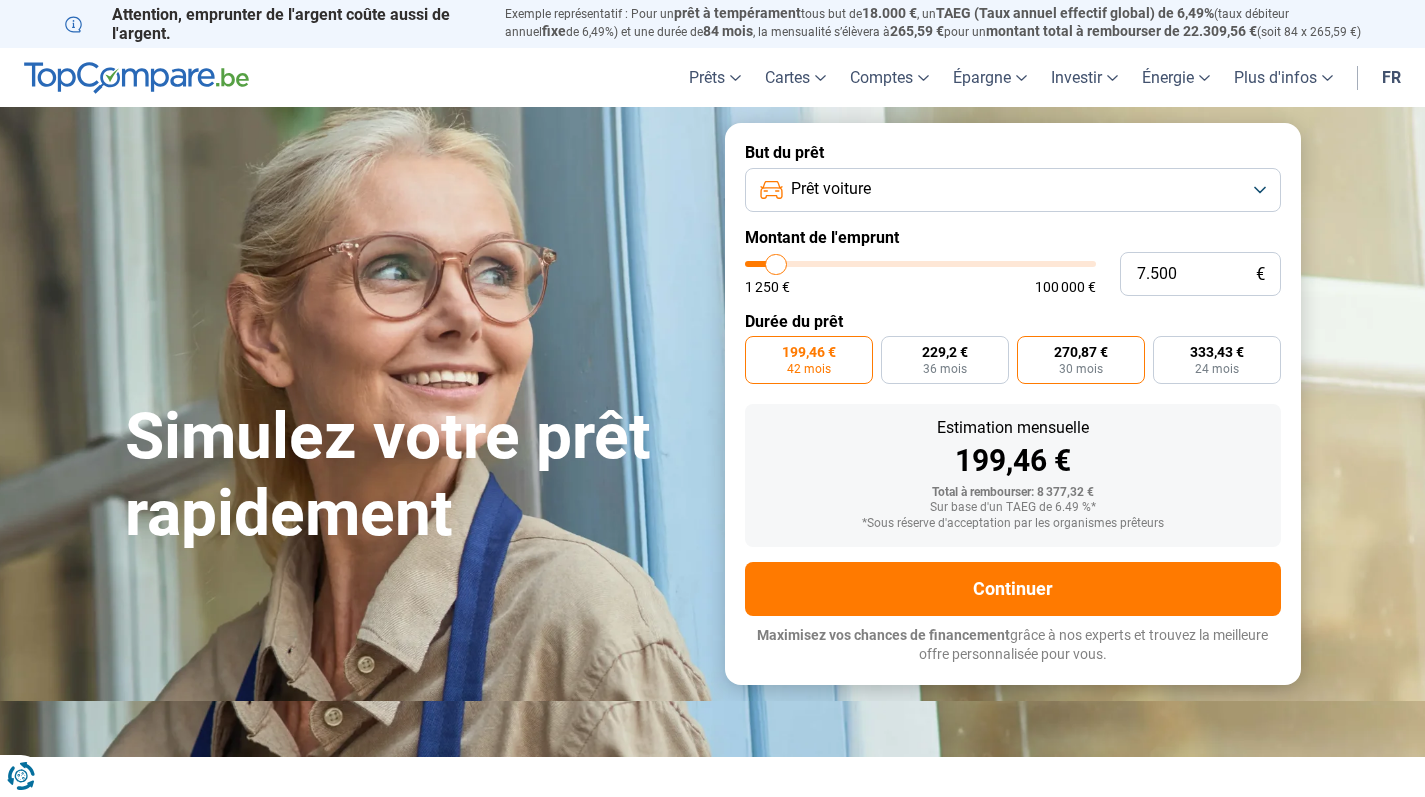 click on "270,87 € 30 mois" at bounding box center (1081, 360) 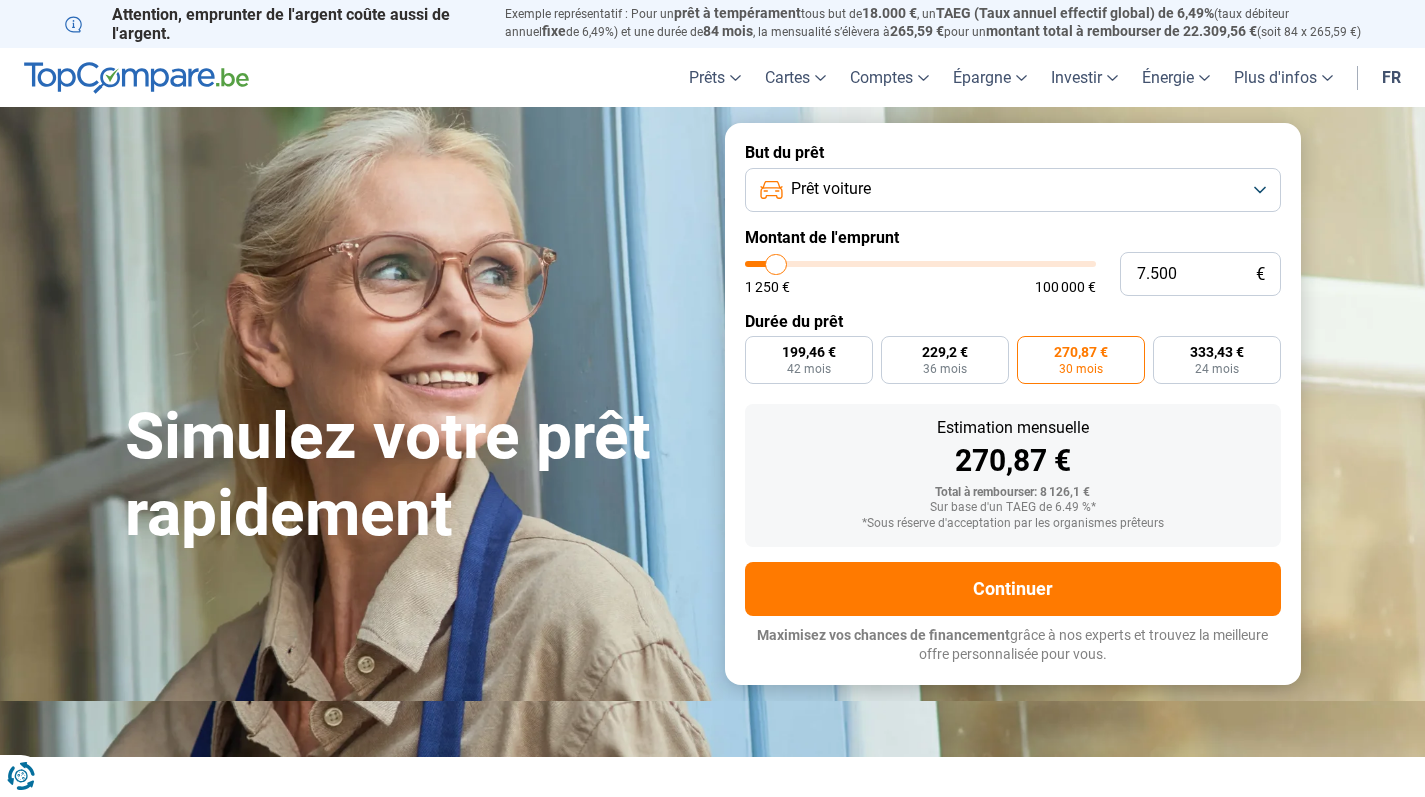type on "9.000" 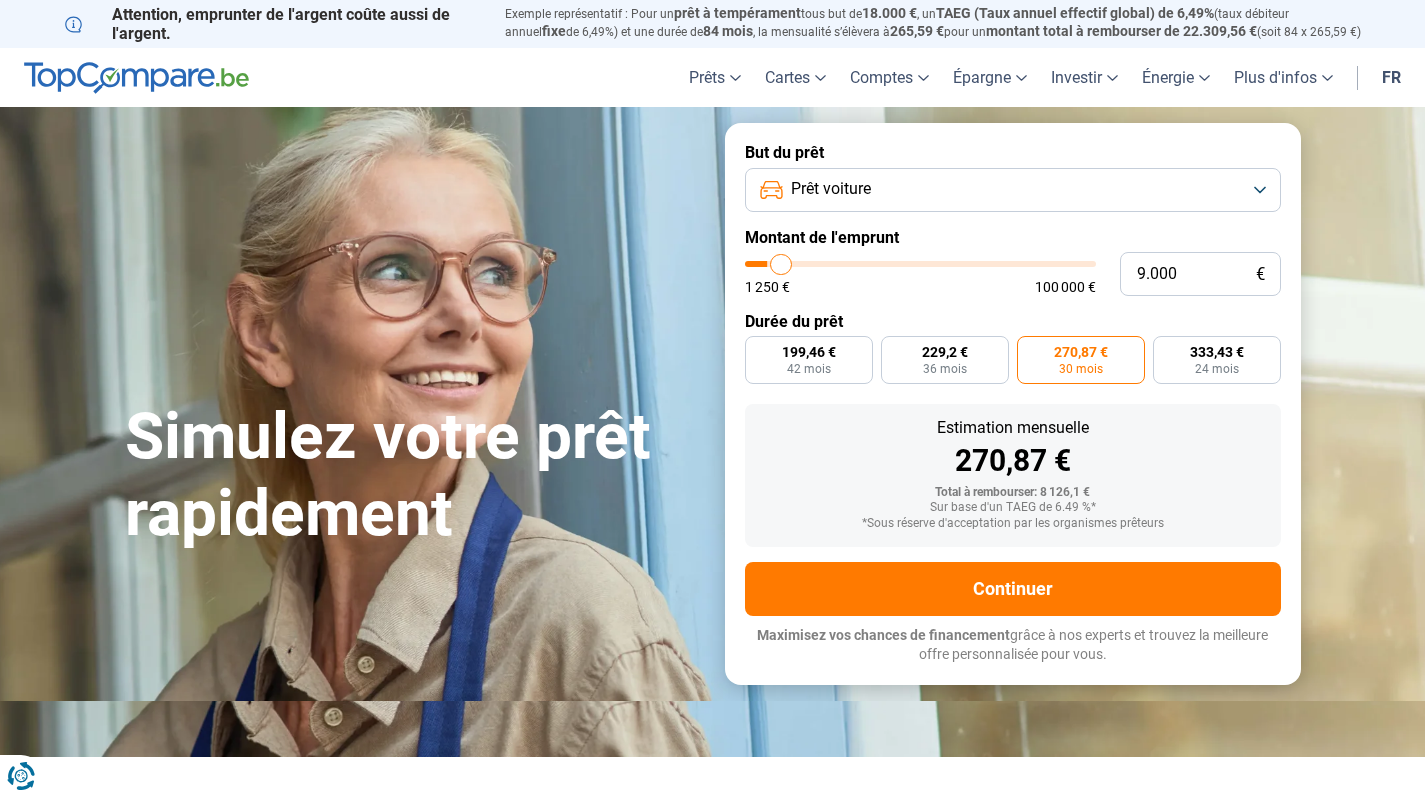 type on "9.500" 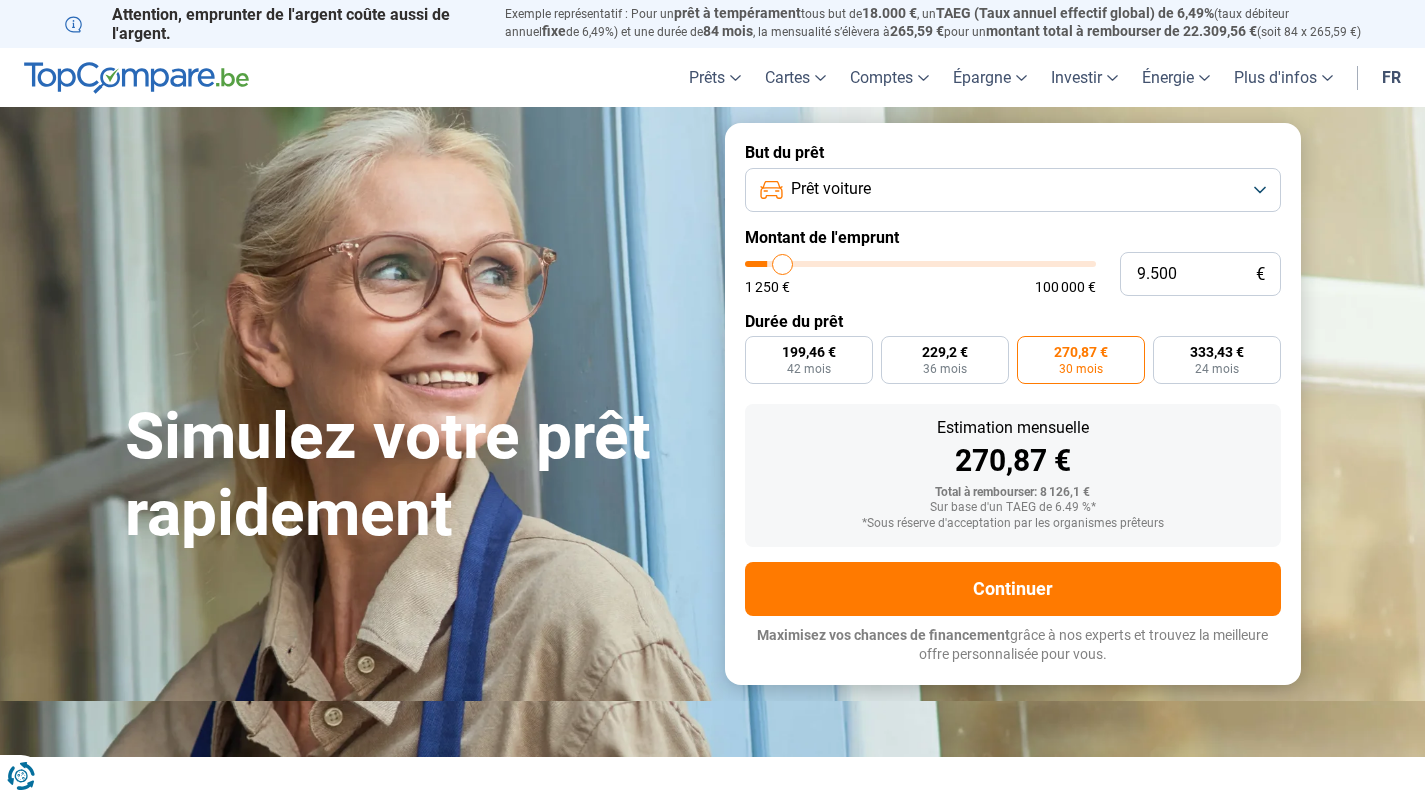 type on "9.750" 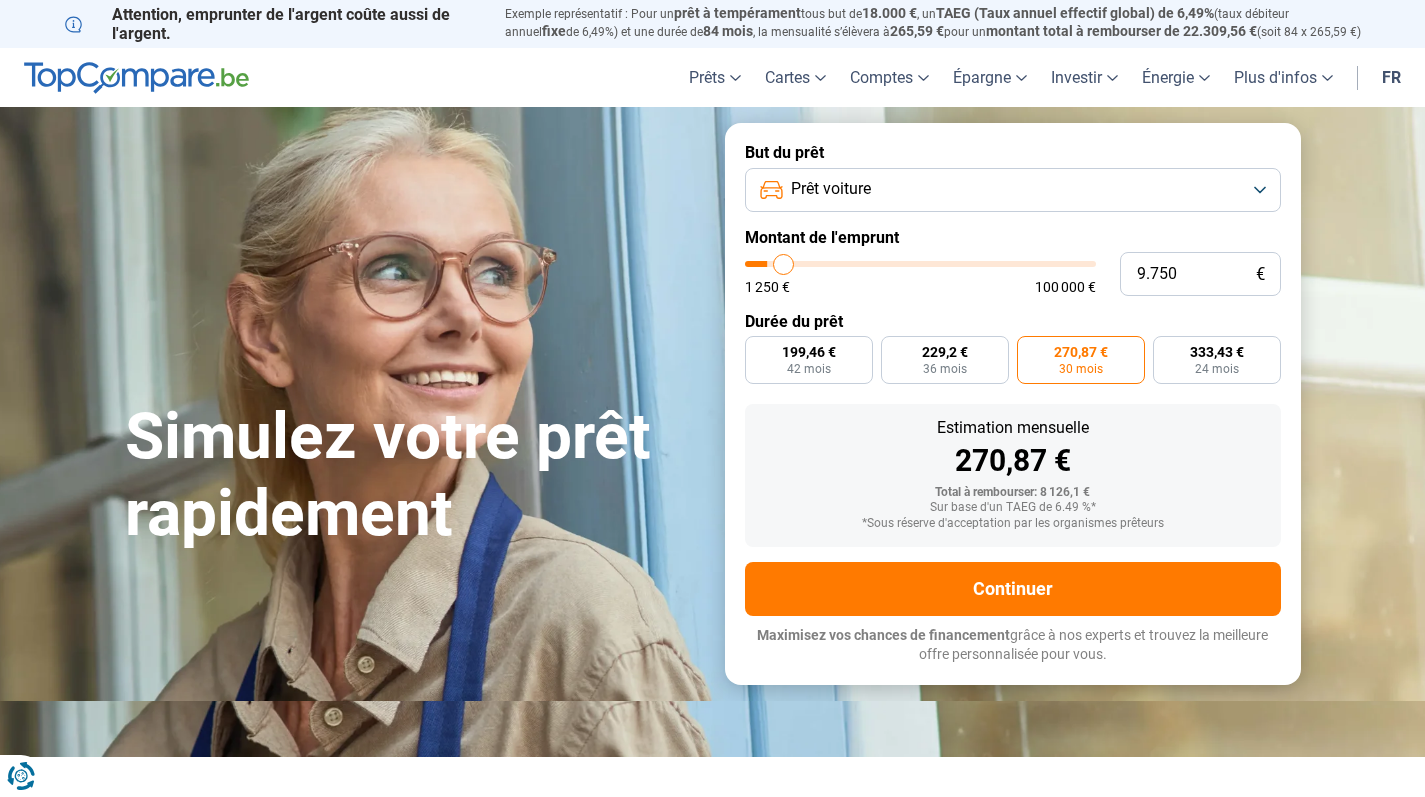 type on "10.250" 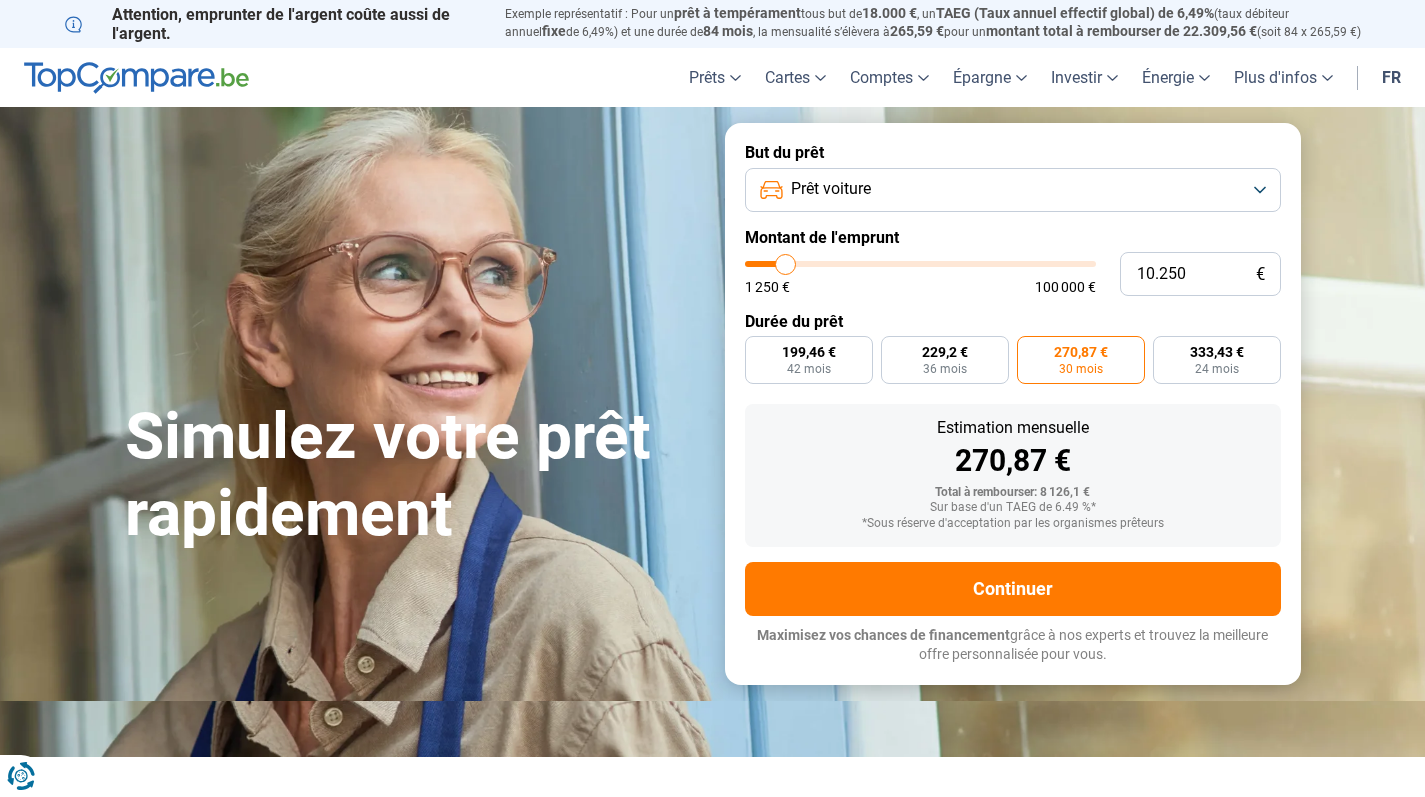 type on "10.500" 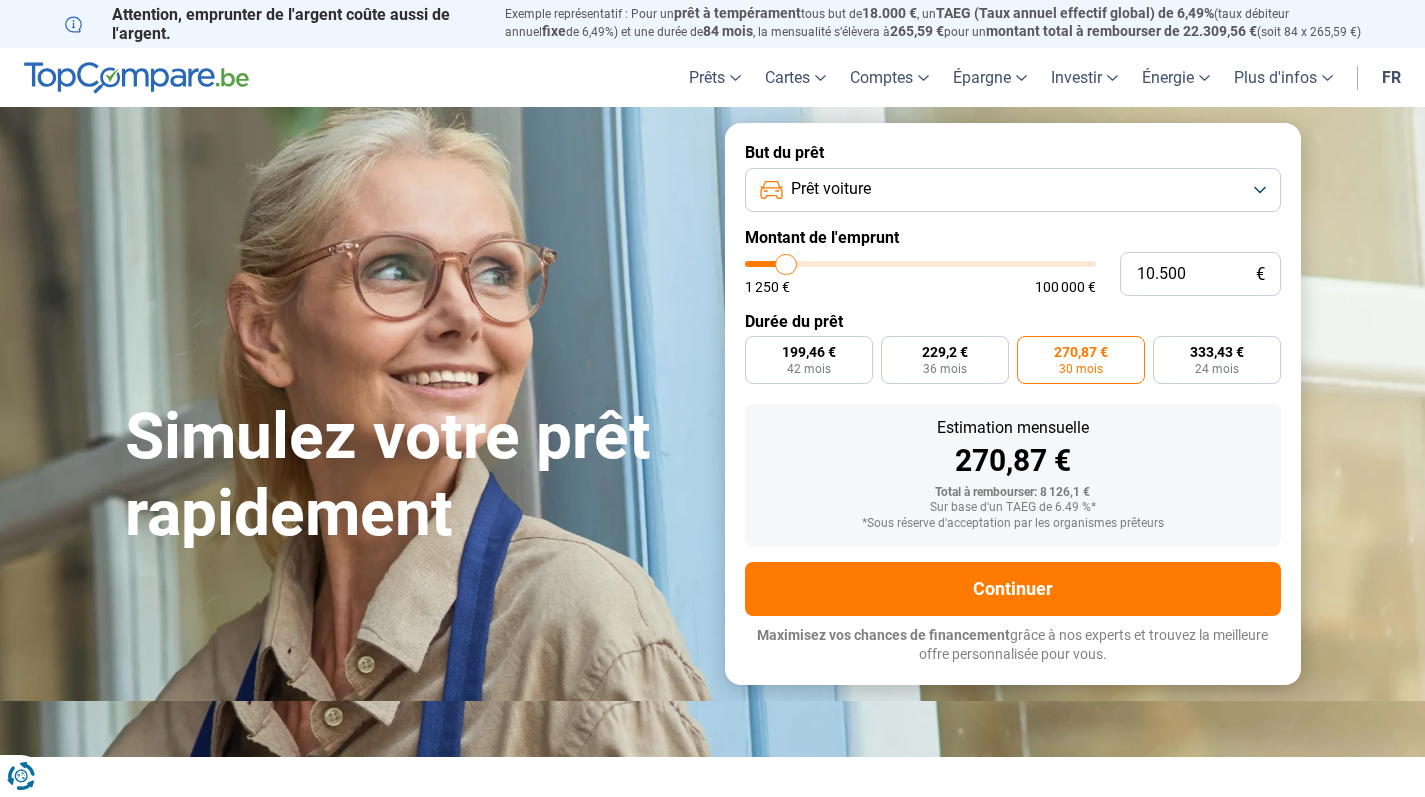 type on "11.000" 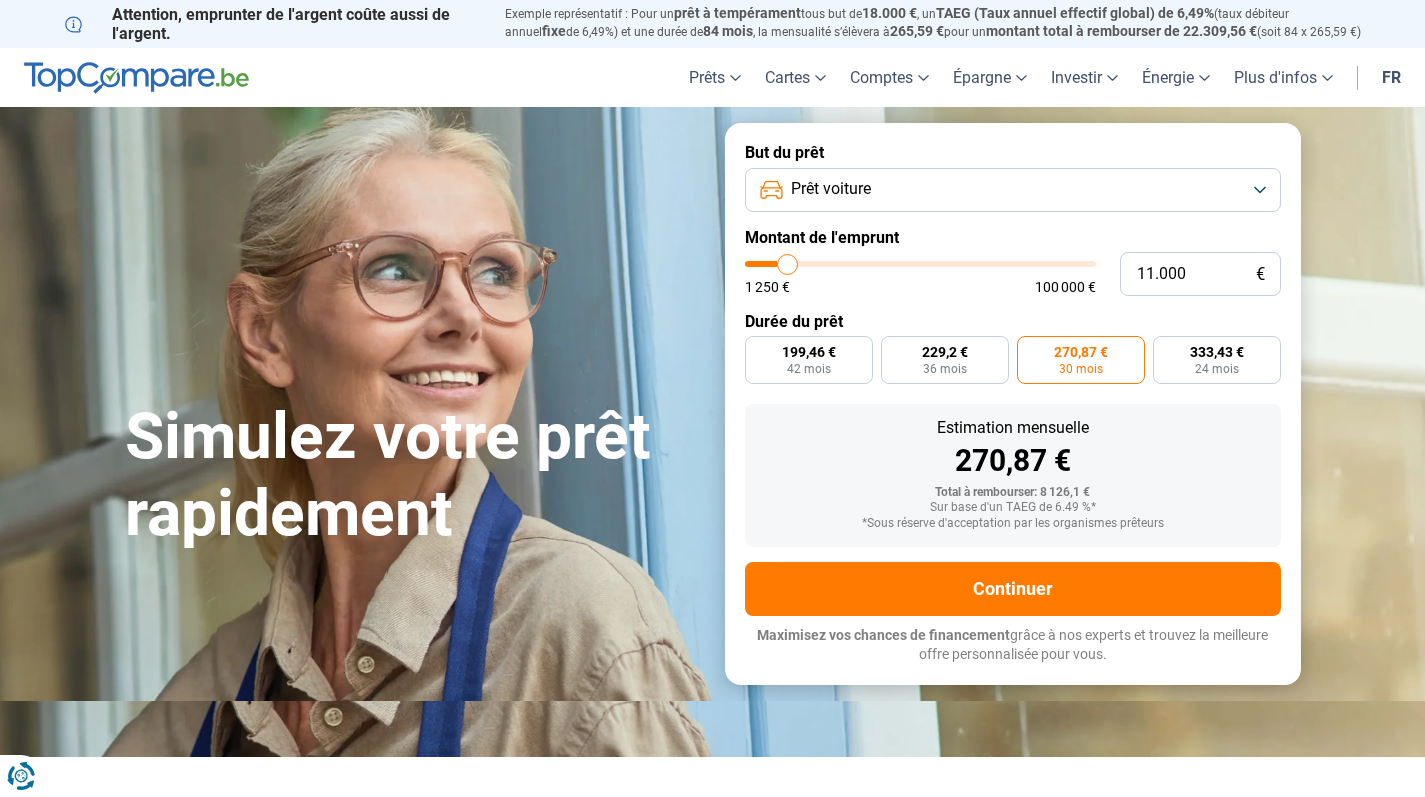 type on "11.500" 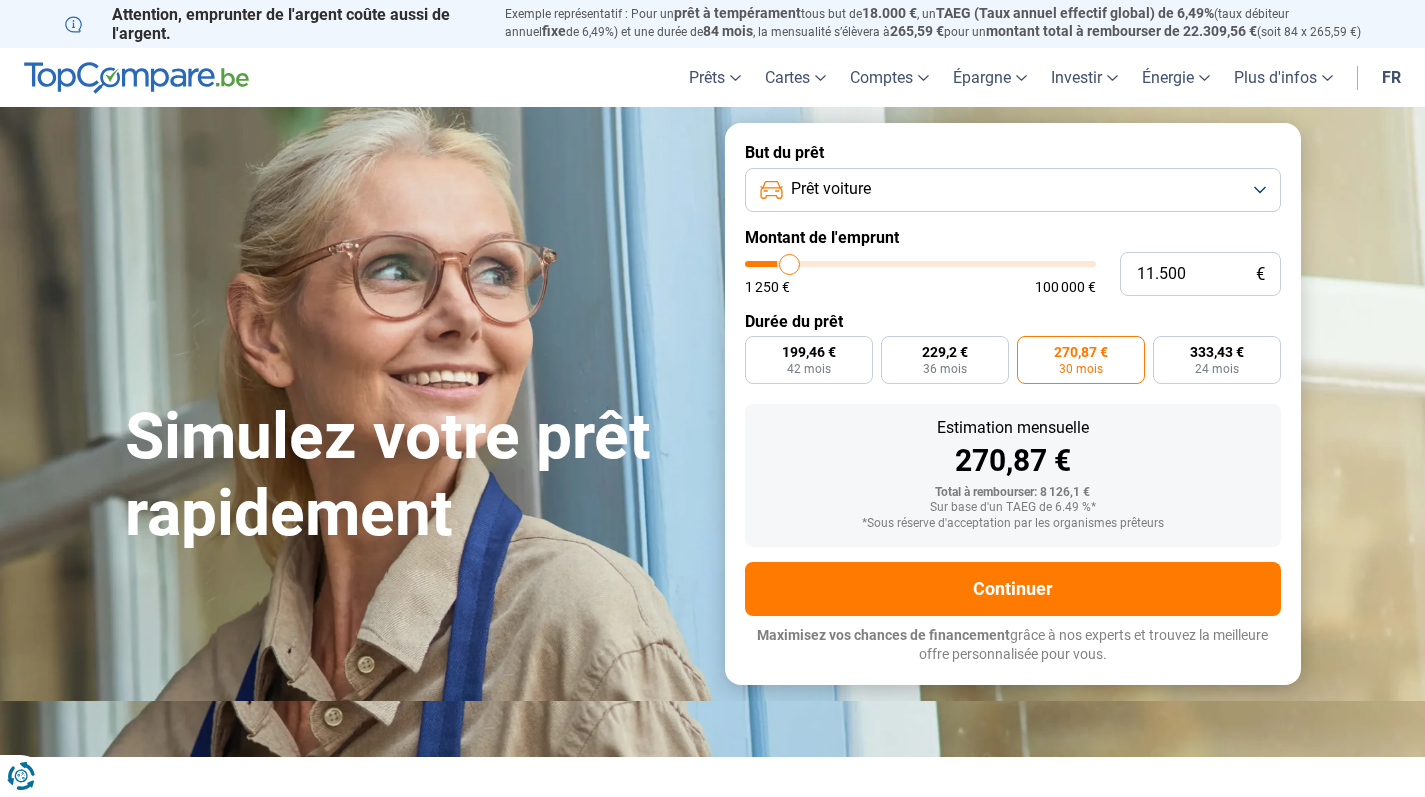 type on "12.000" 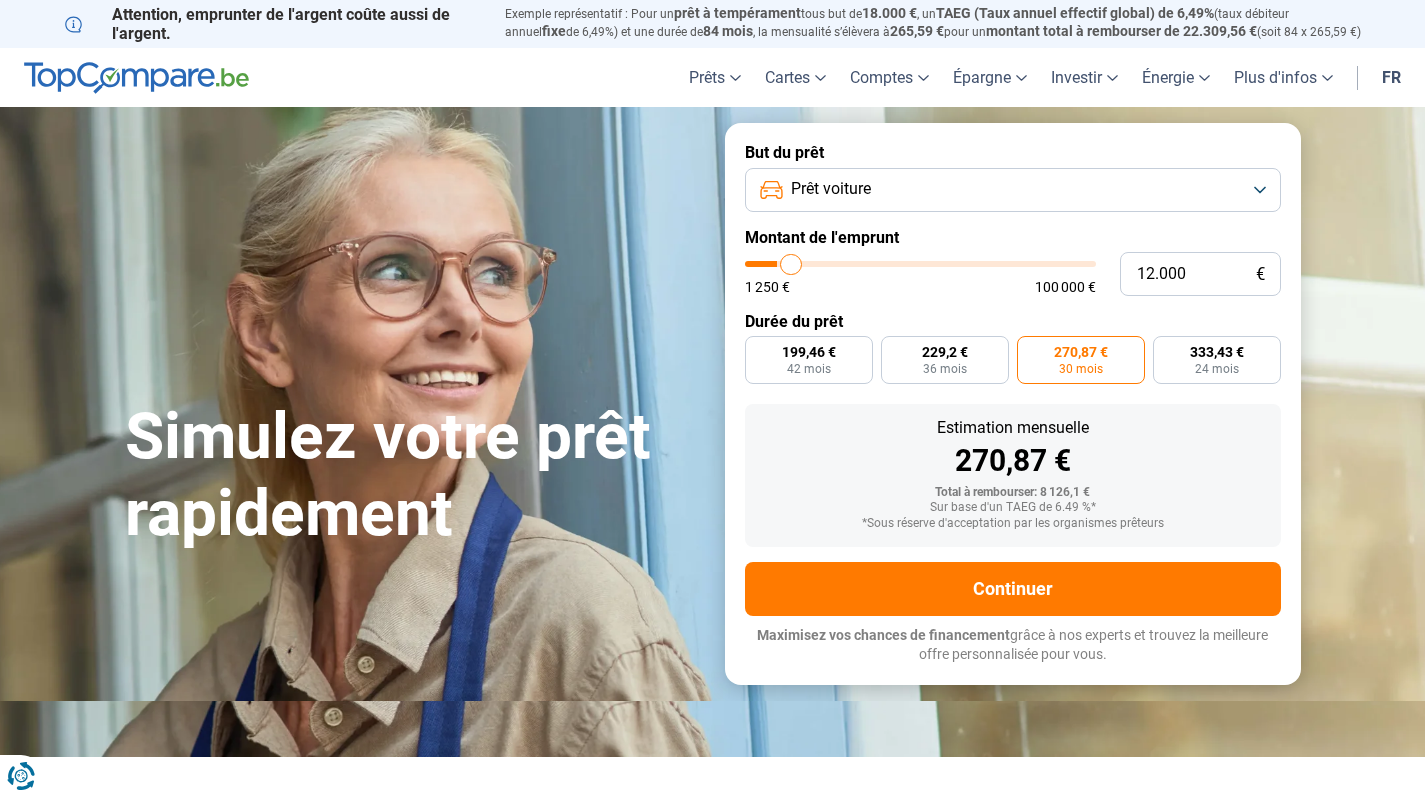 type on "12.750" 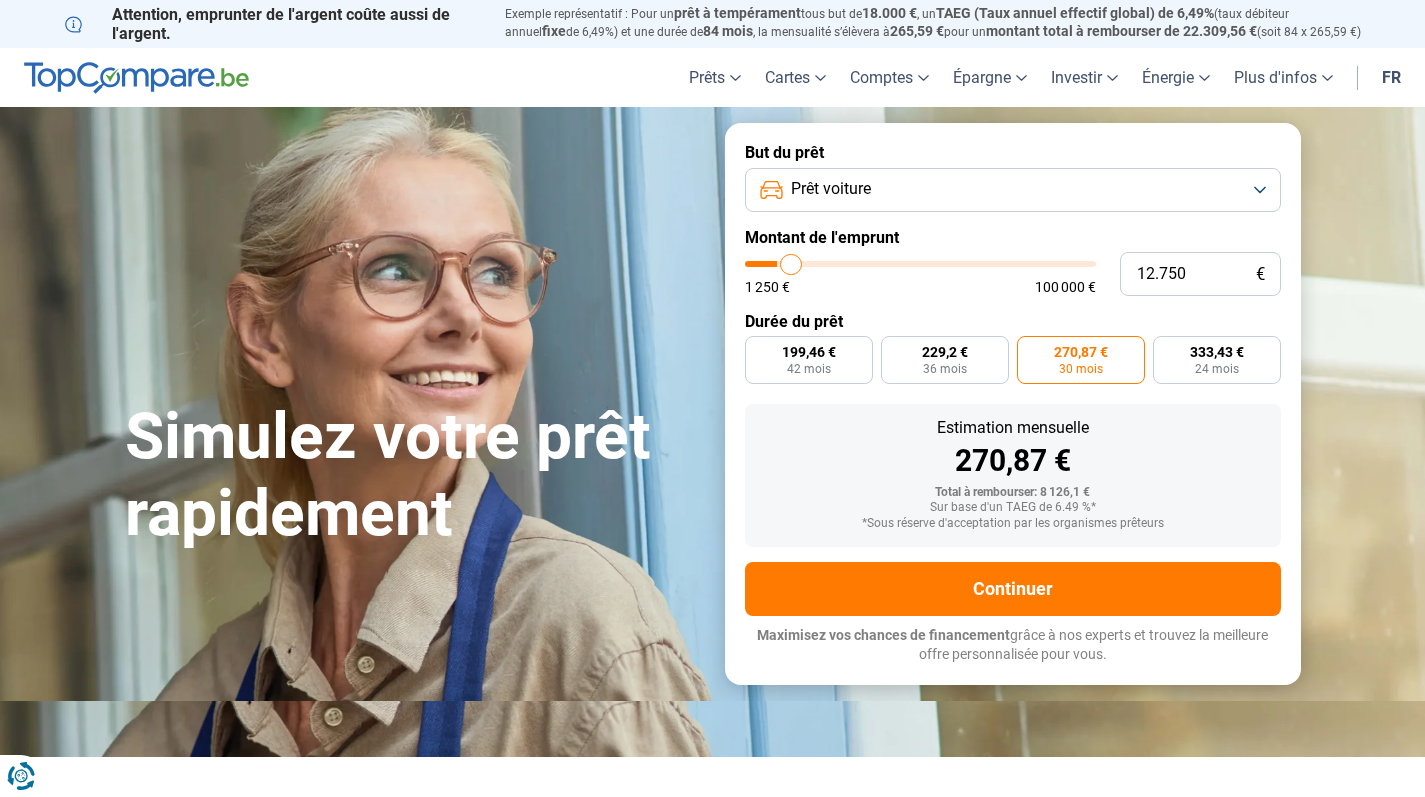 type on "12750" 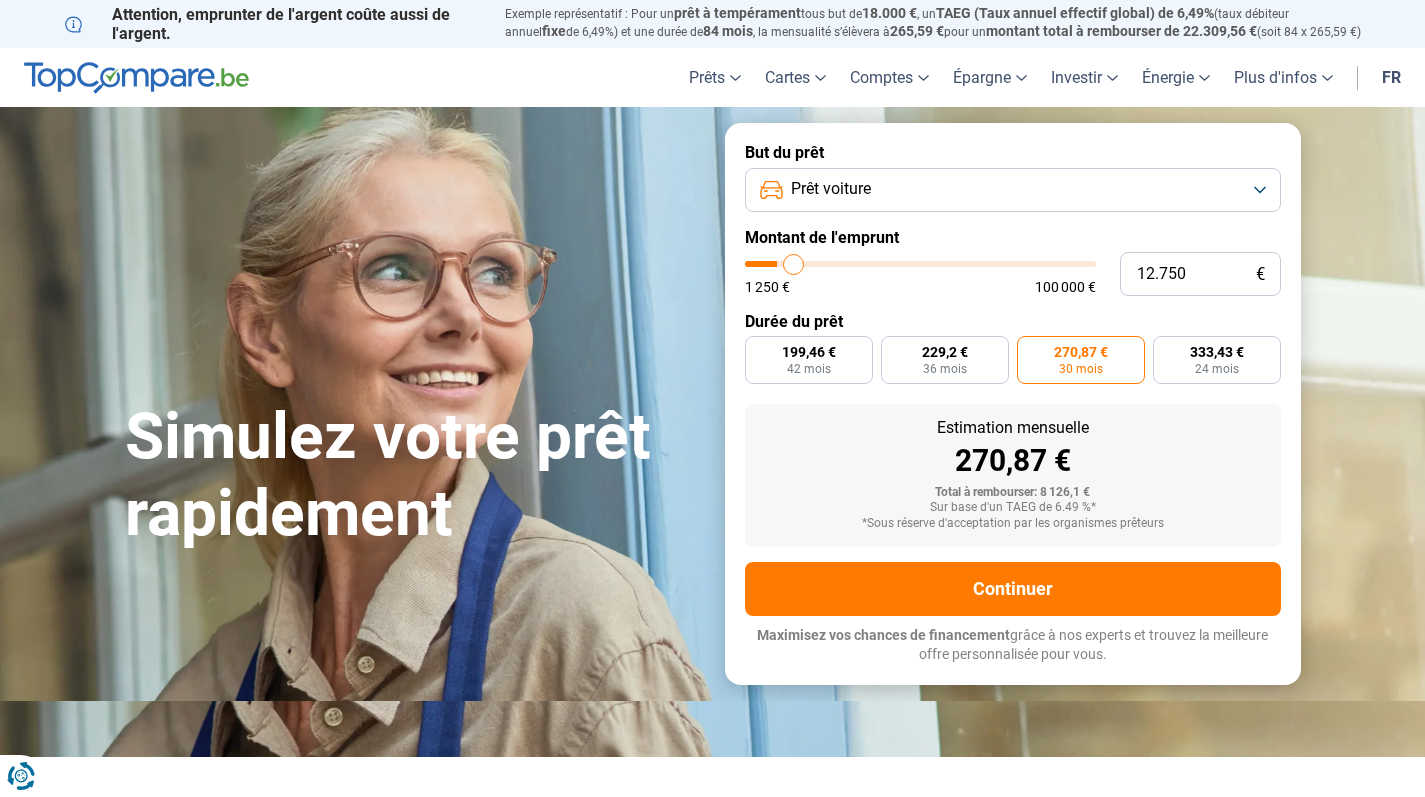 type on "13.250" 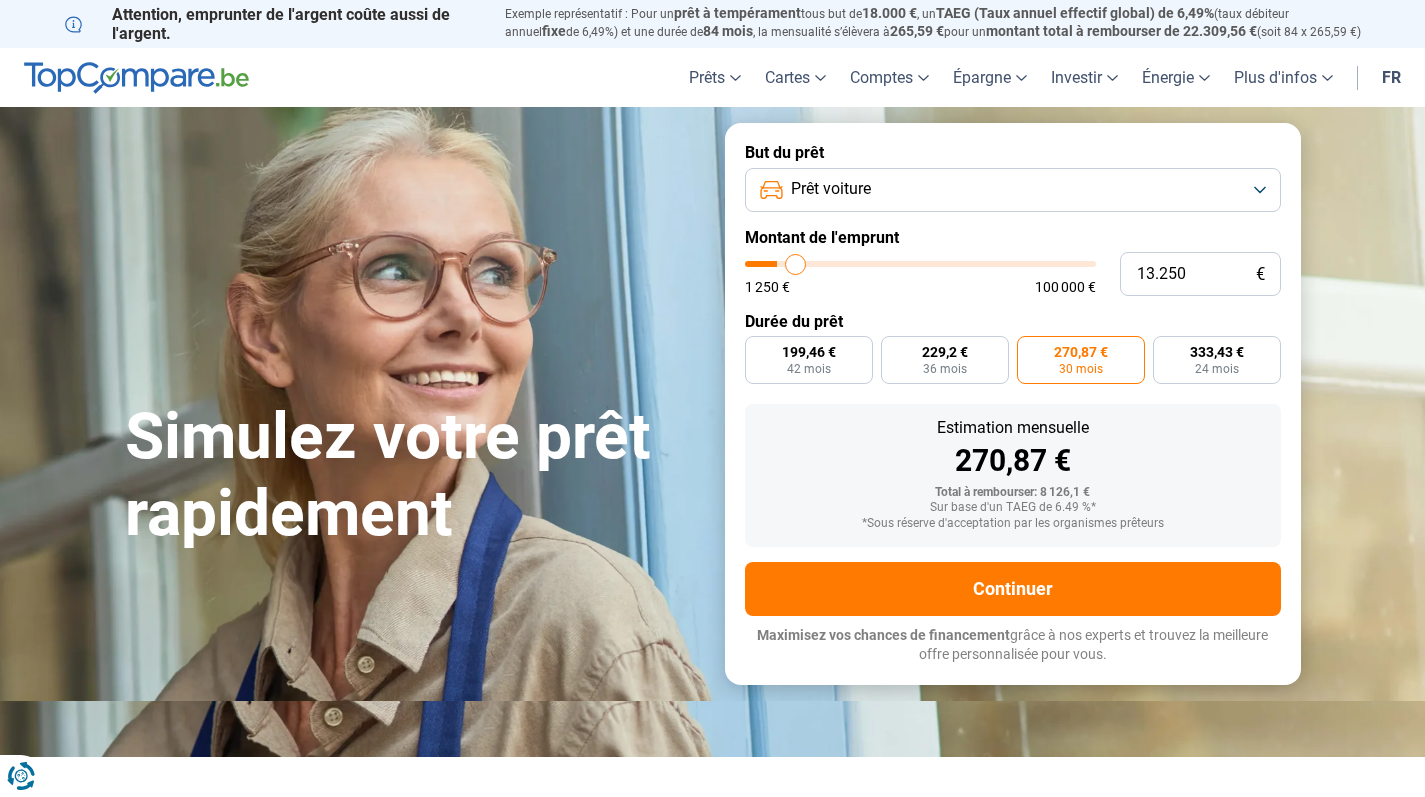 type on "13.500" 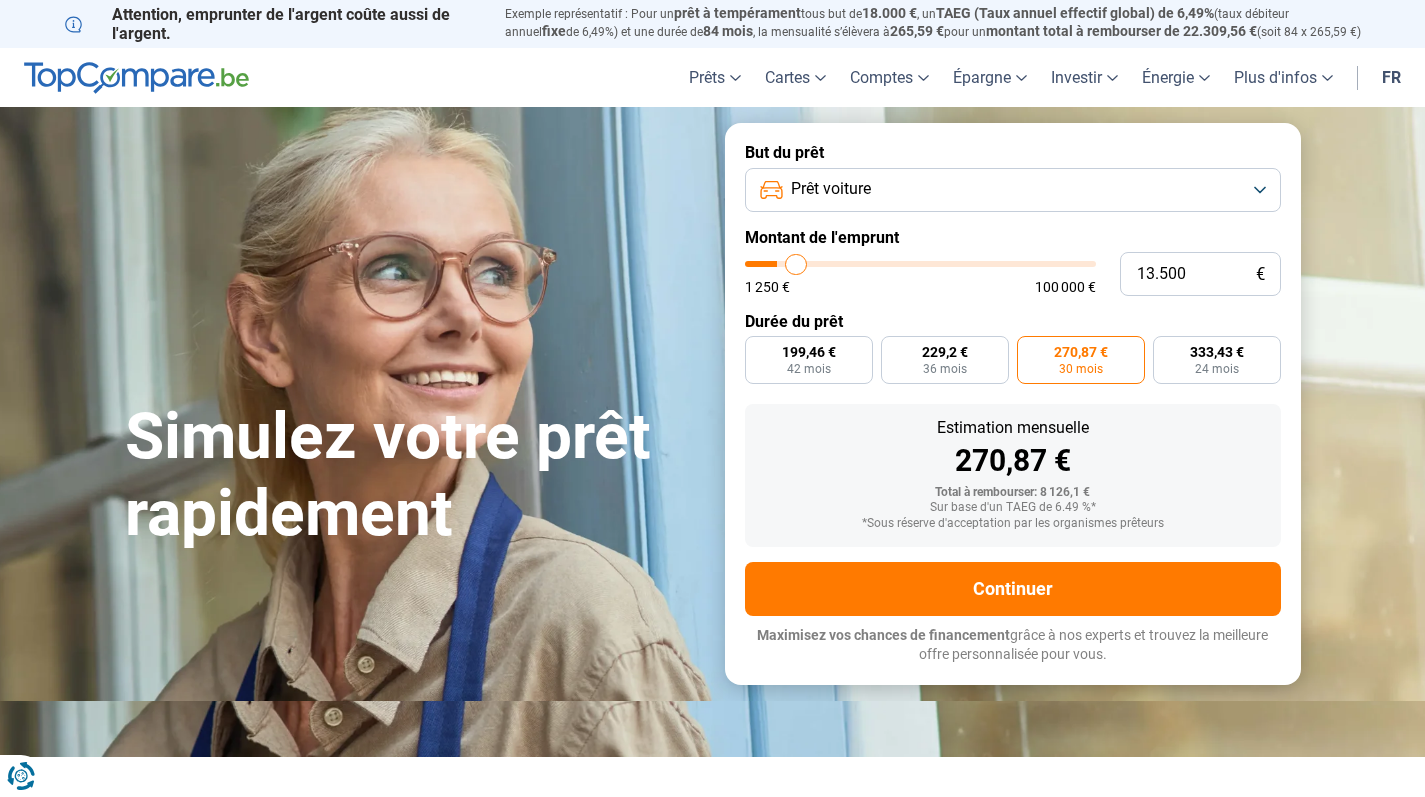 type on "14.000" 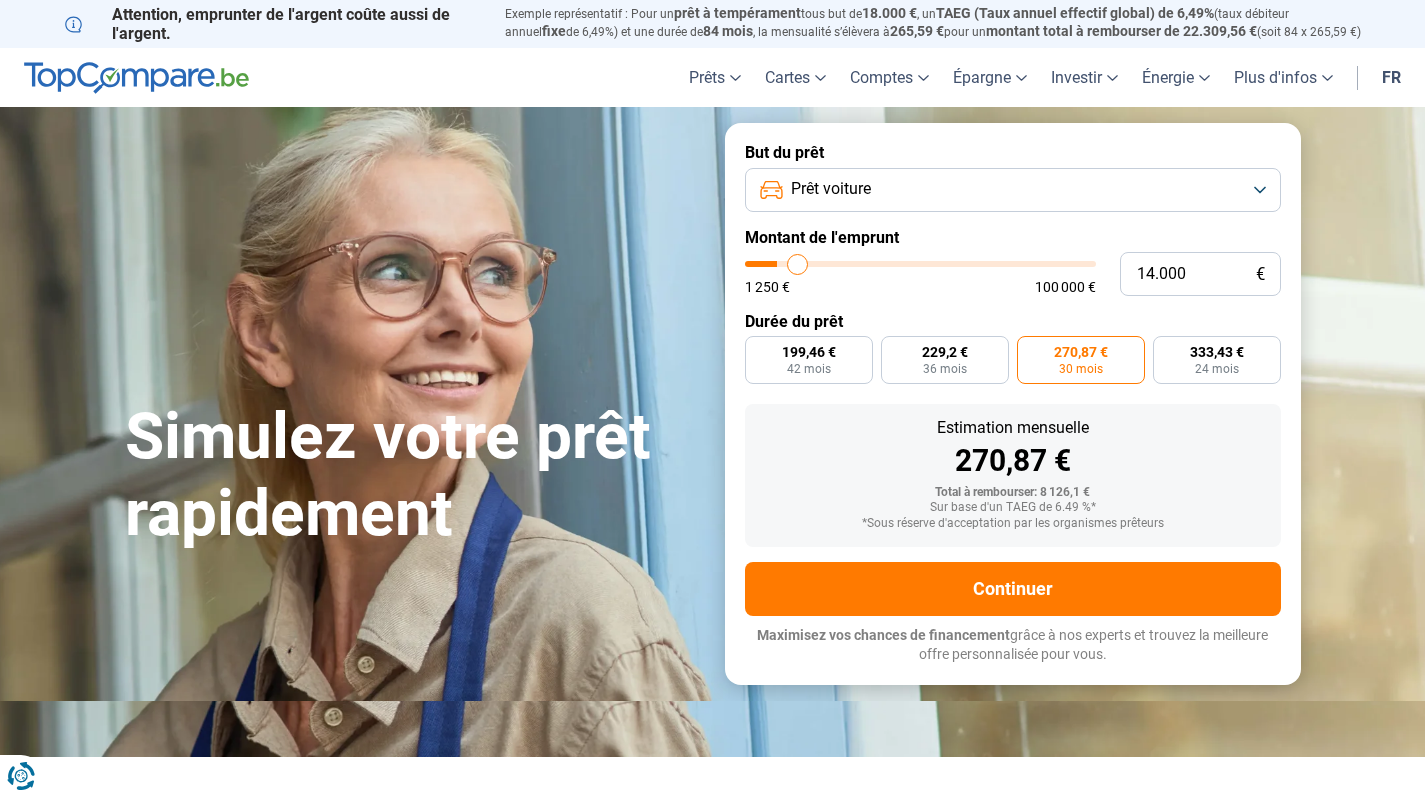 type on "14.500" 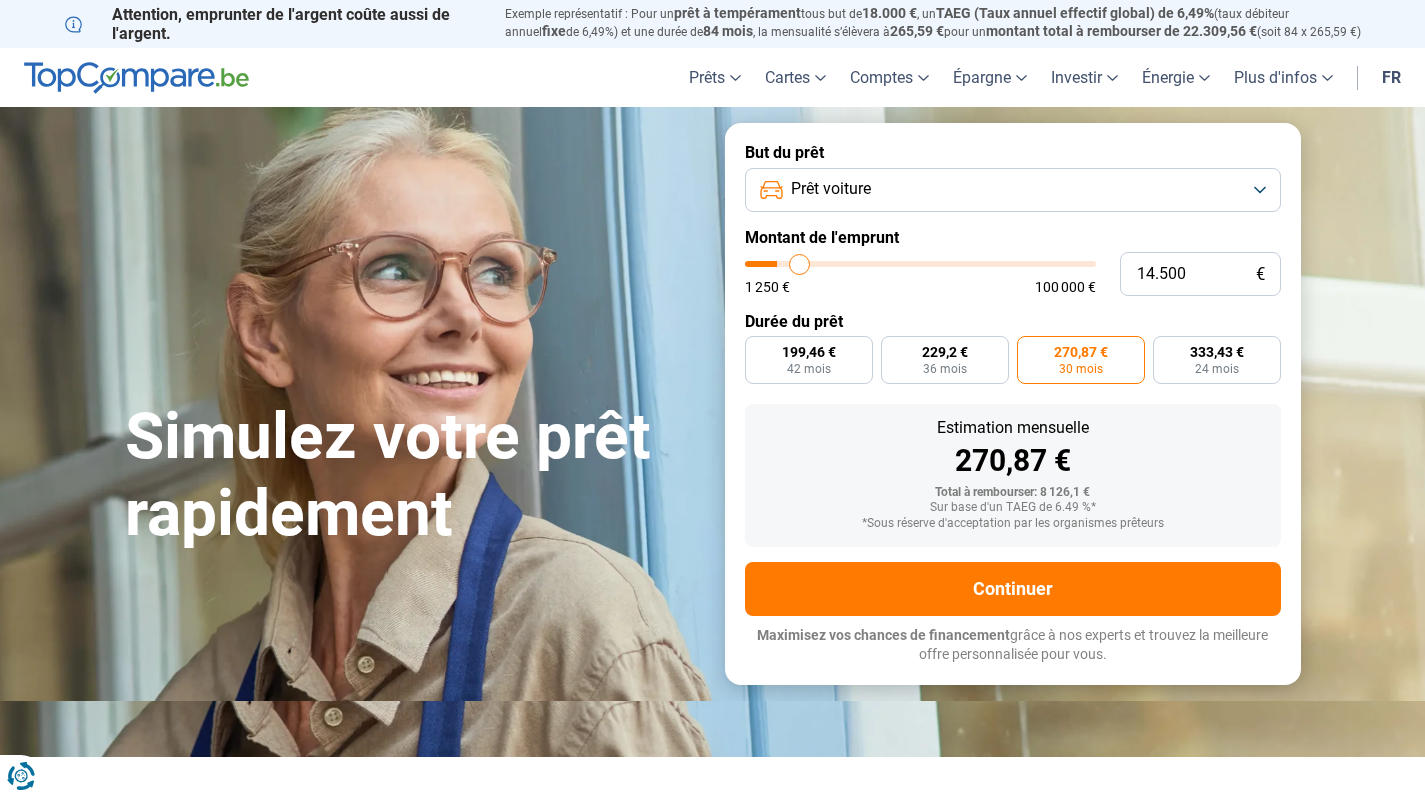 type on "14.750" 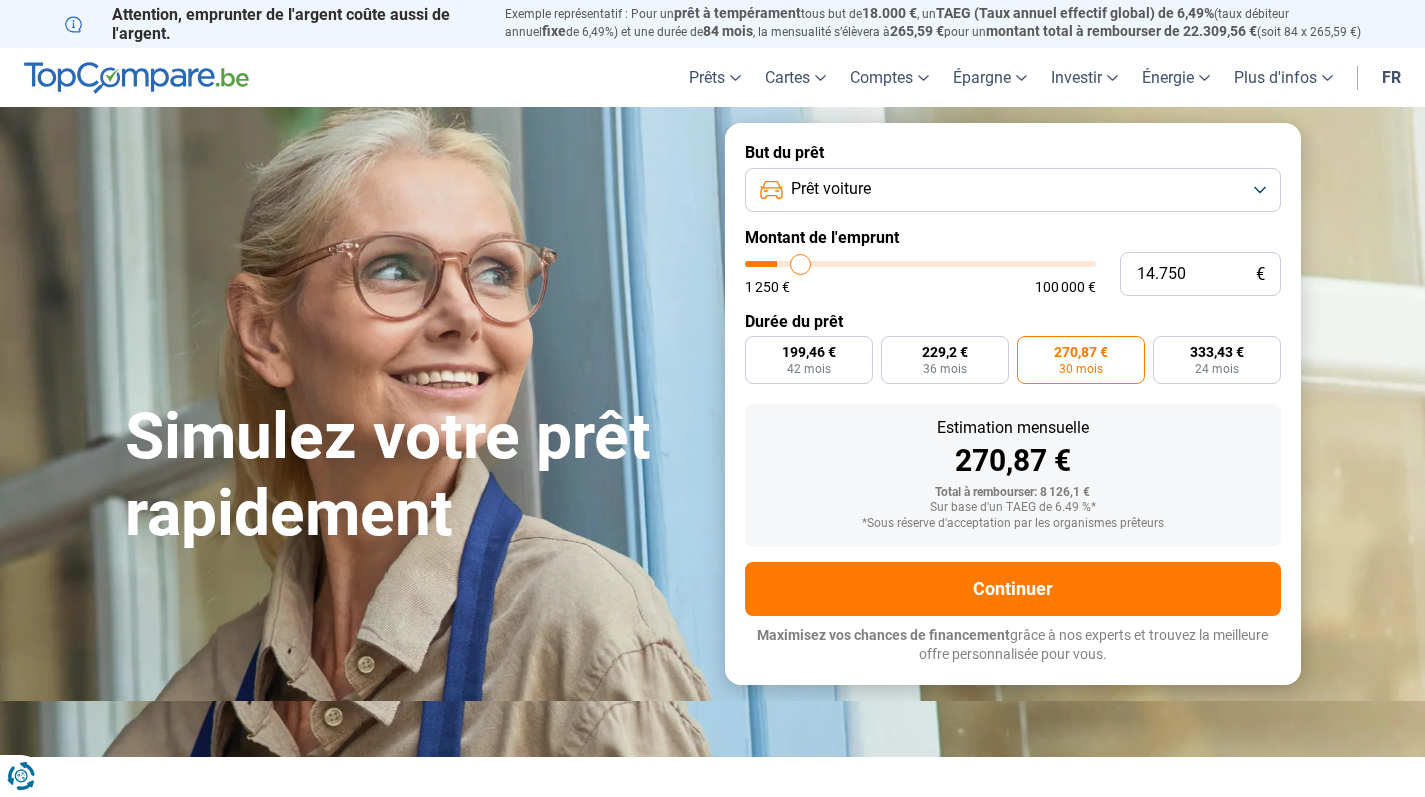 type on "15.500" 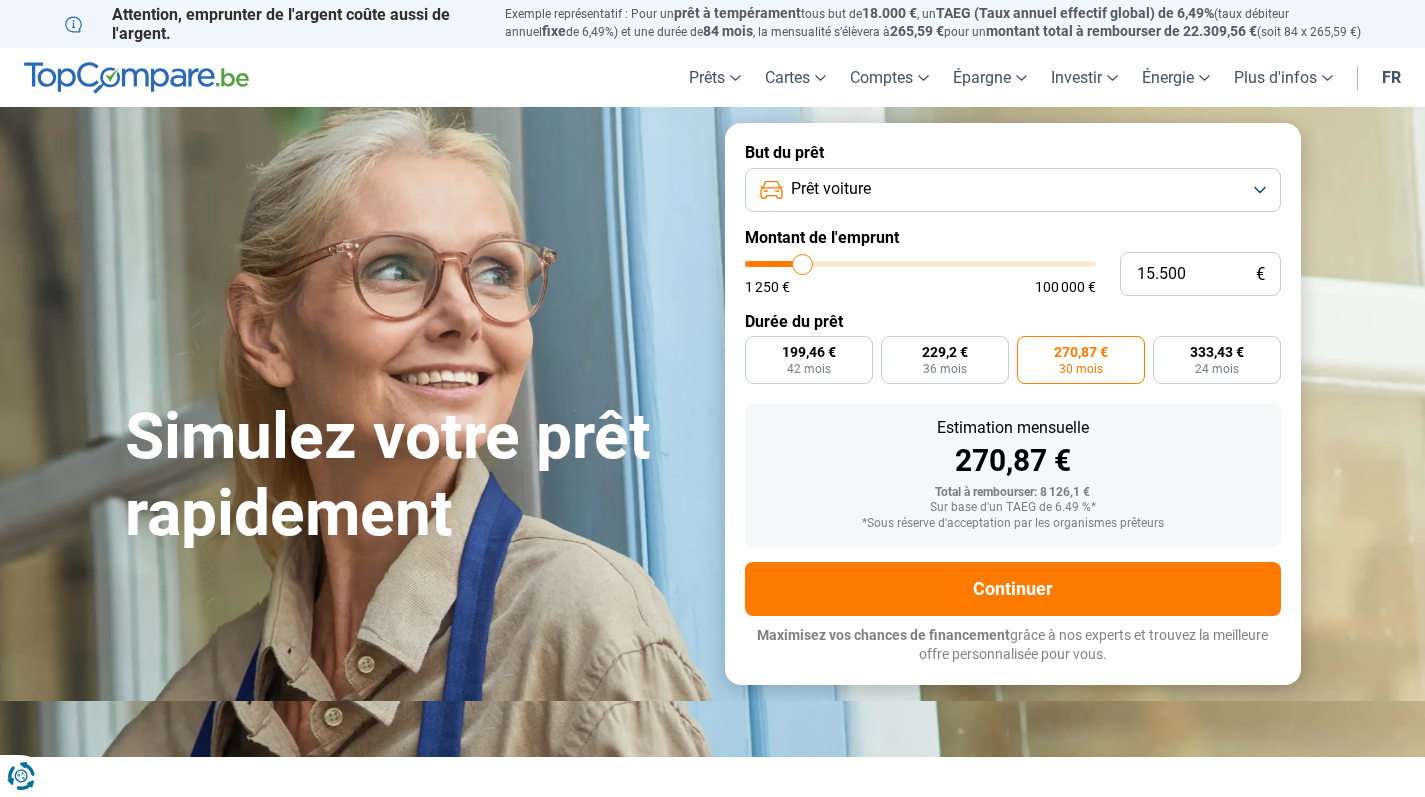type on "16.250" 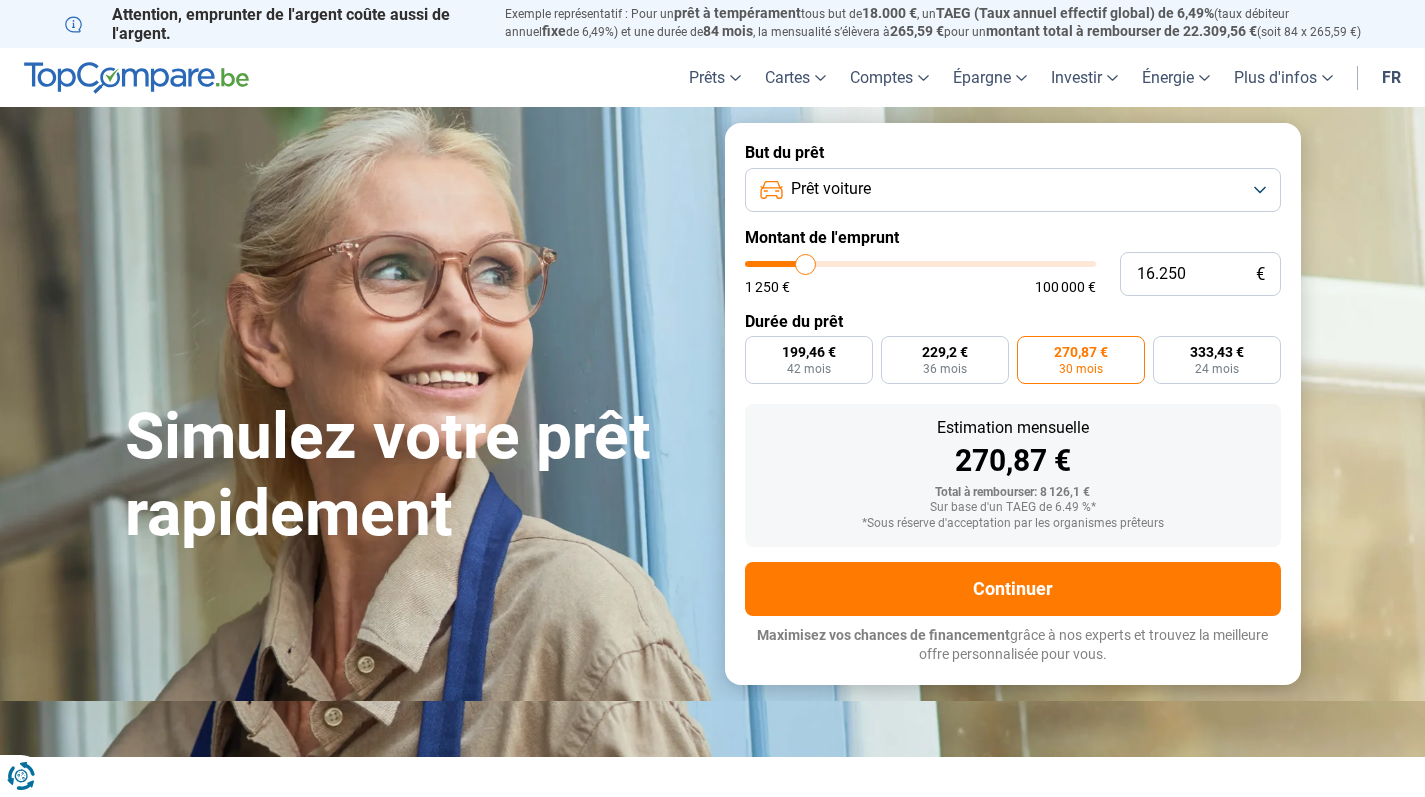 type on "17.000" 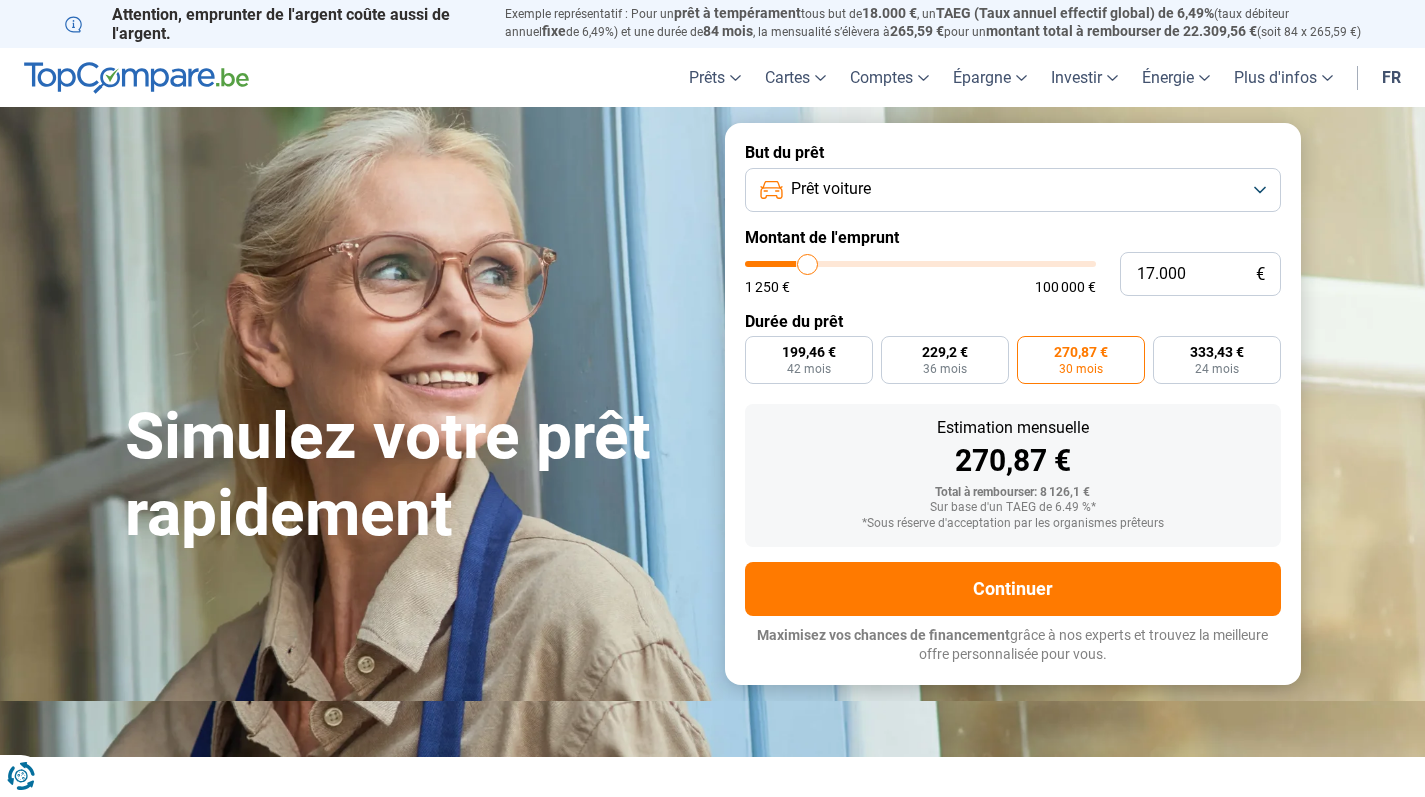 type on "17.500" 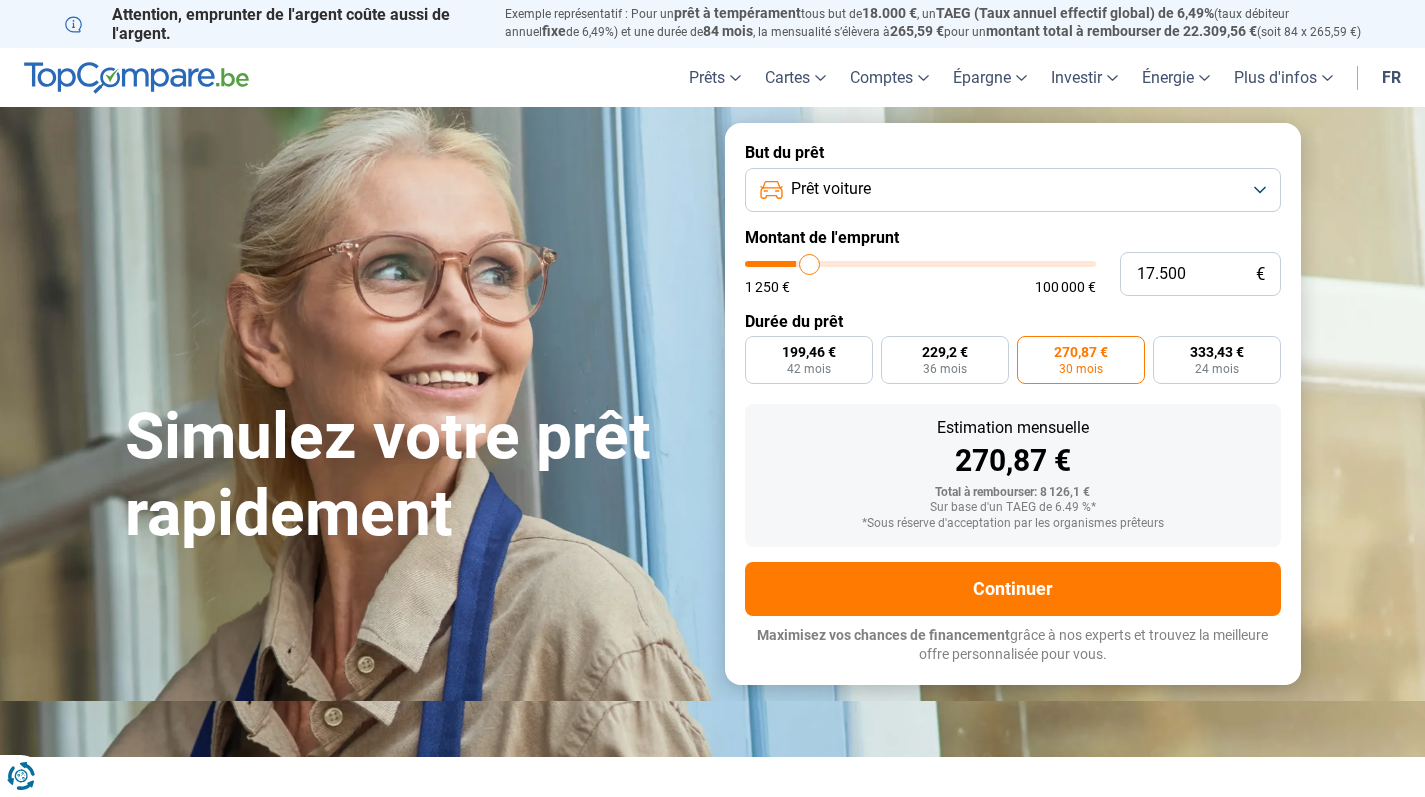 type on "17.750" 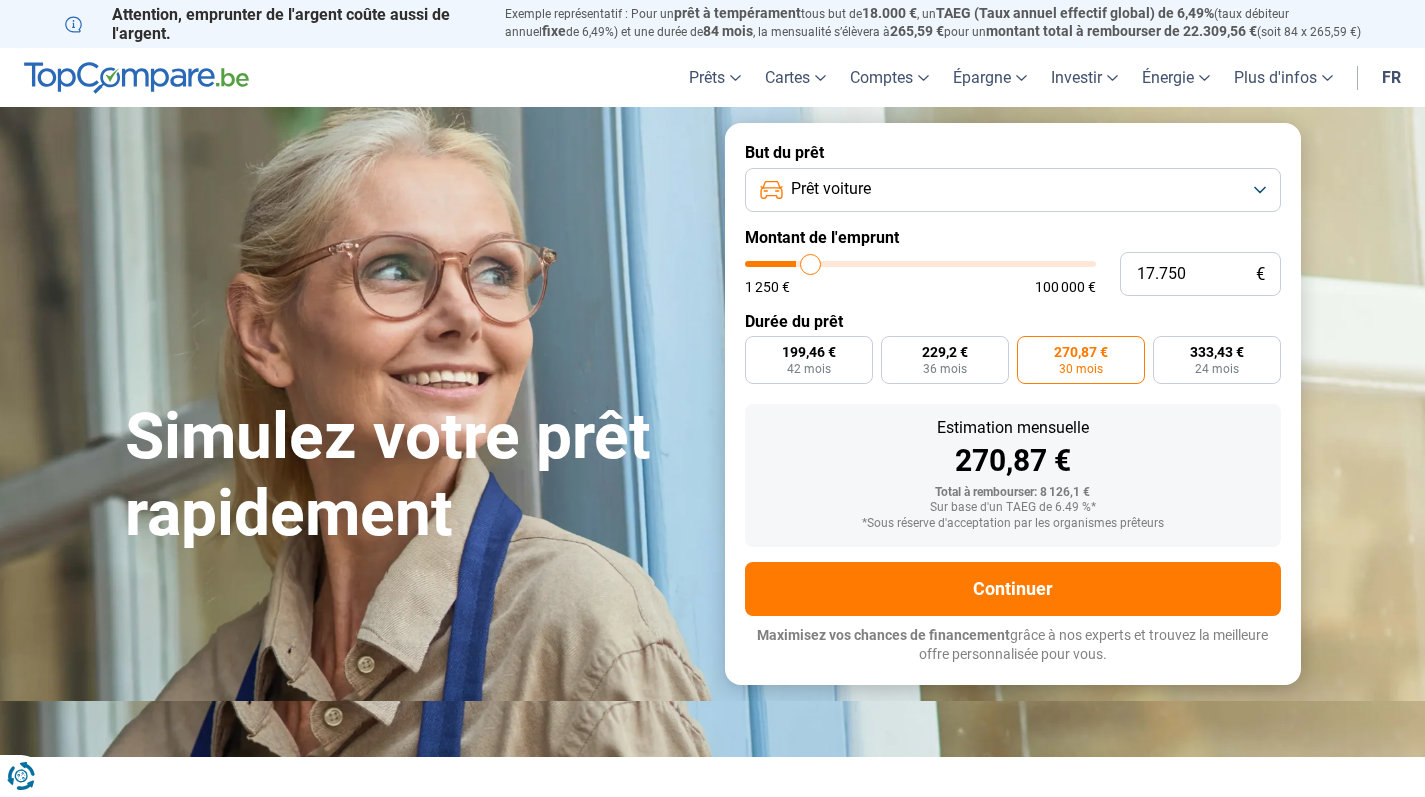 type on "18.500" 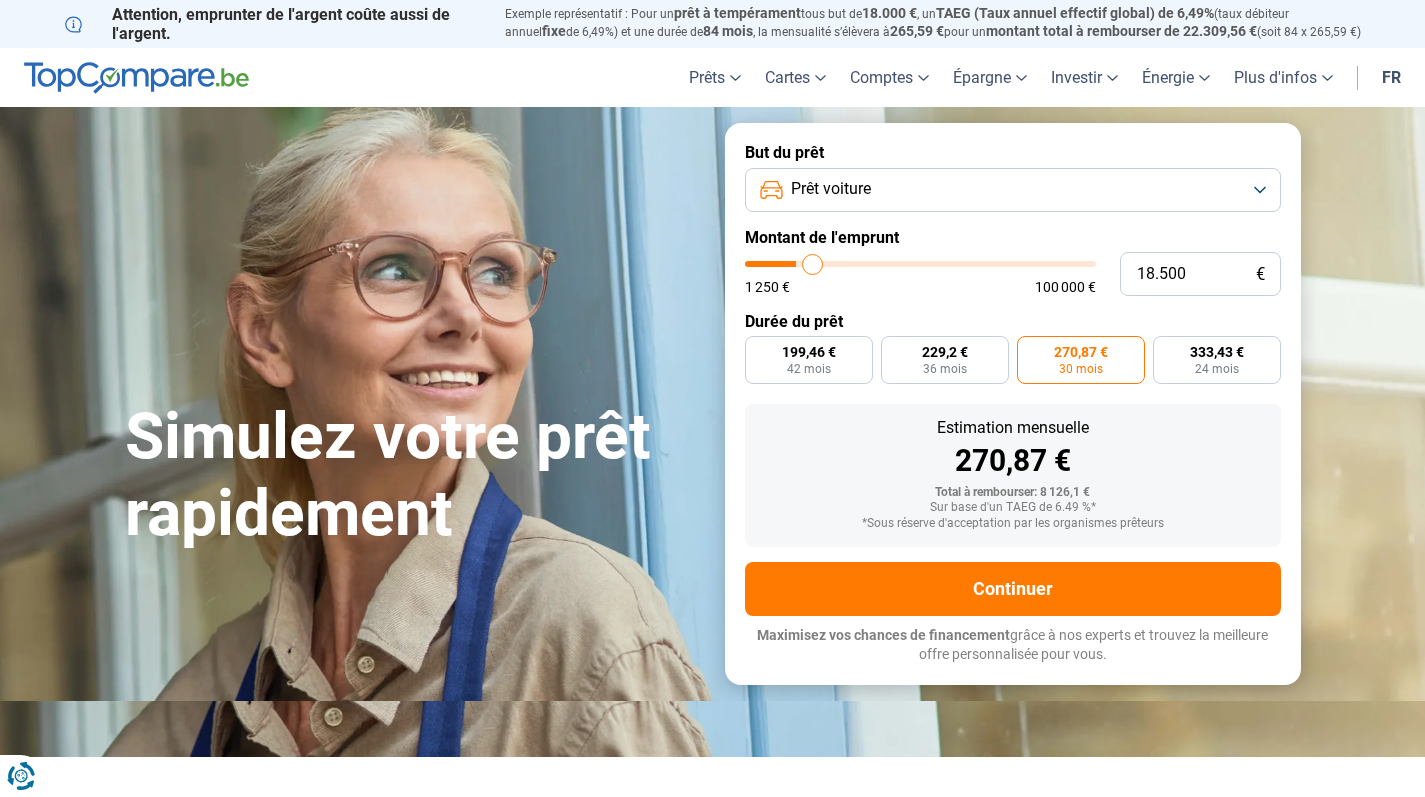 type on "19.000" 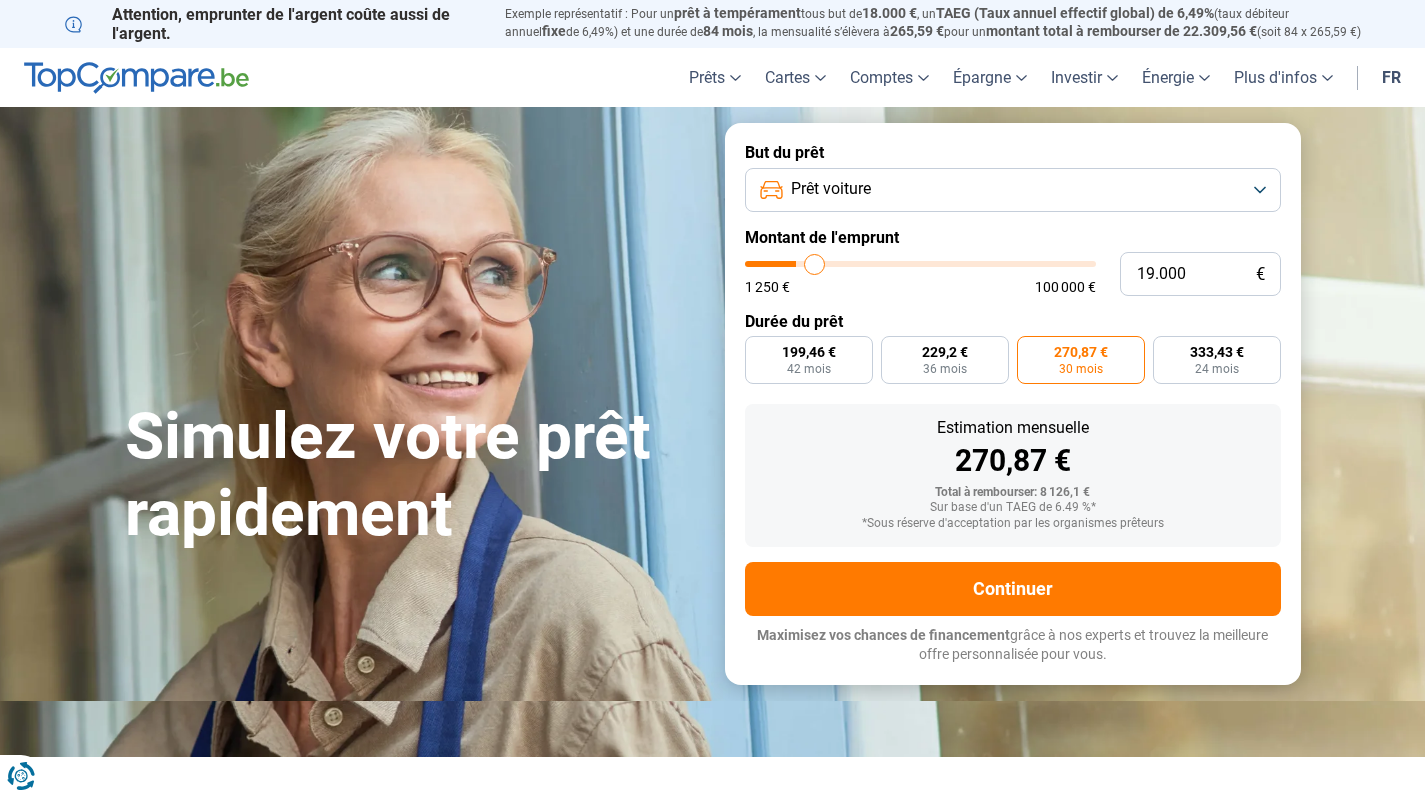 type on "19.750" 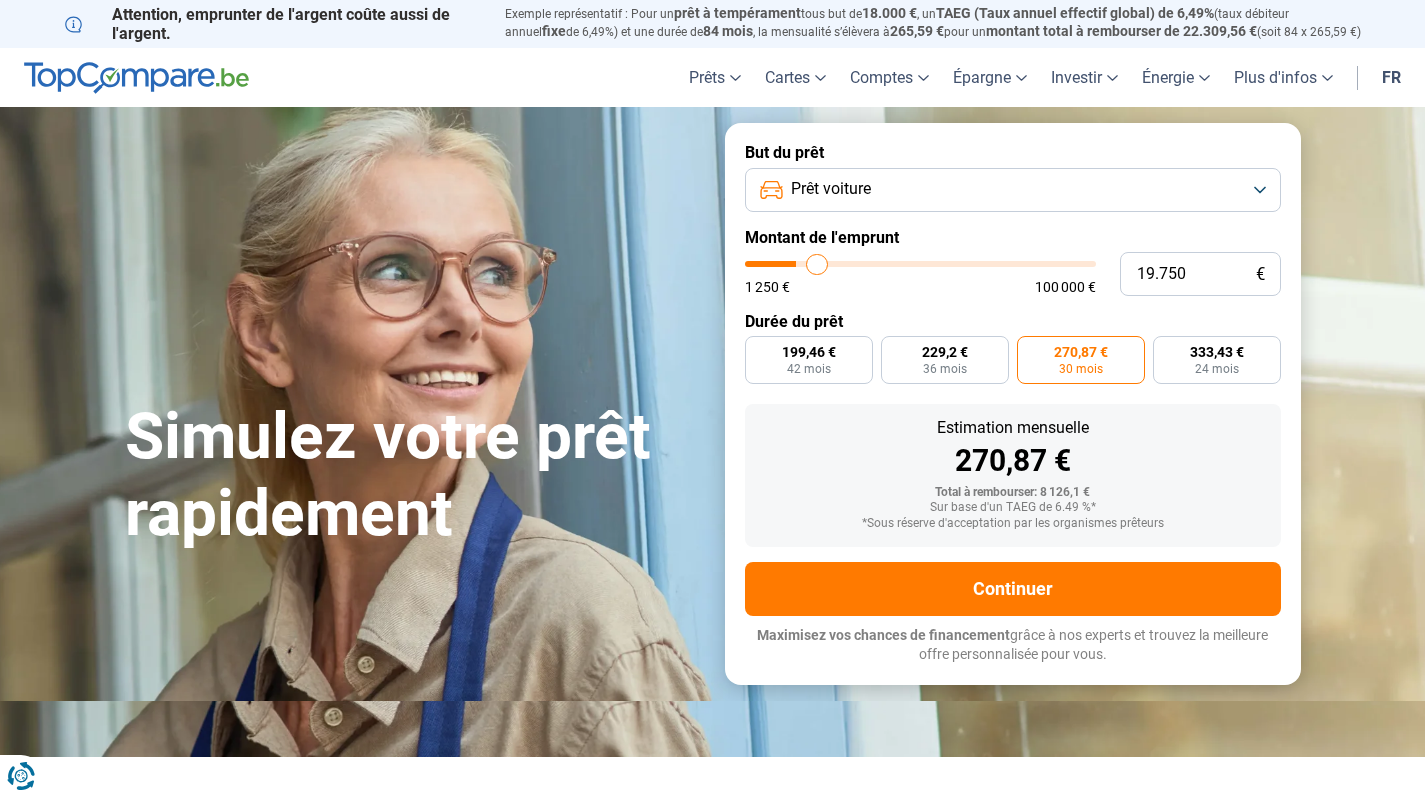 type on "20.250" 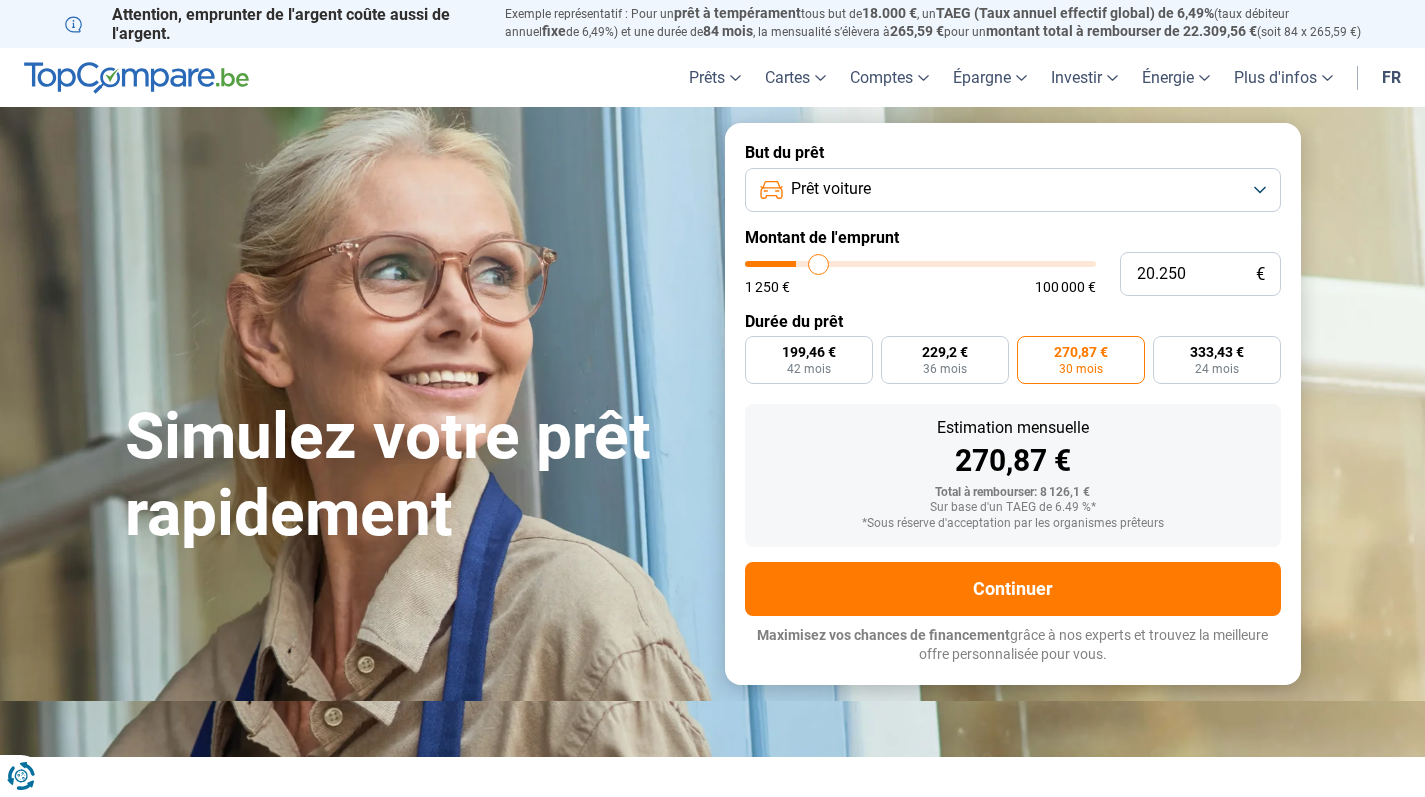 type on "20.750" 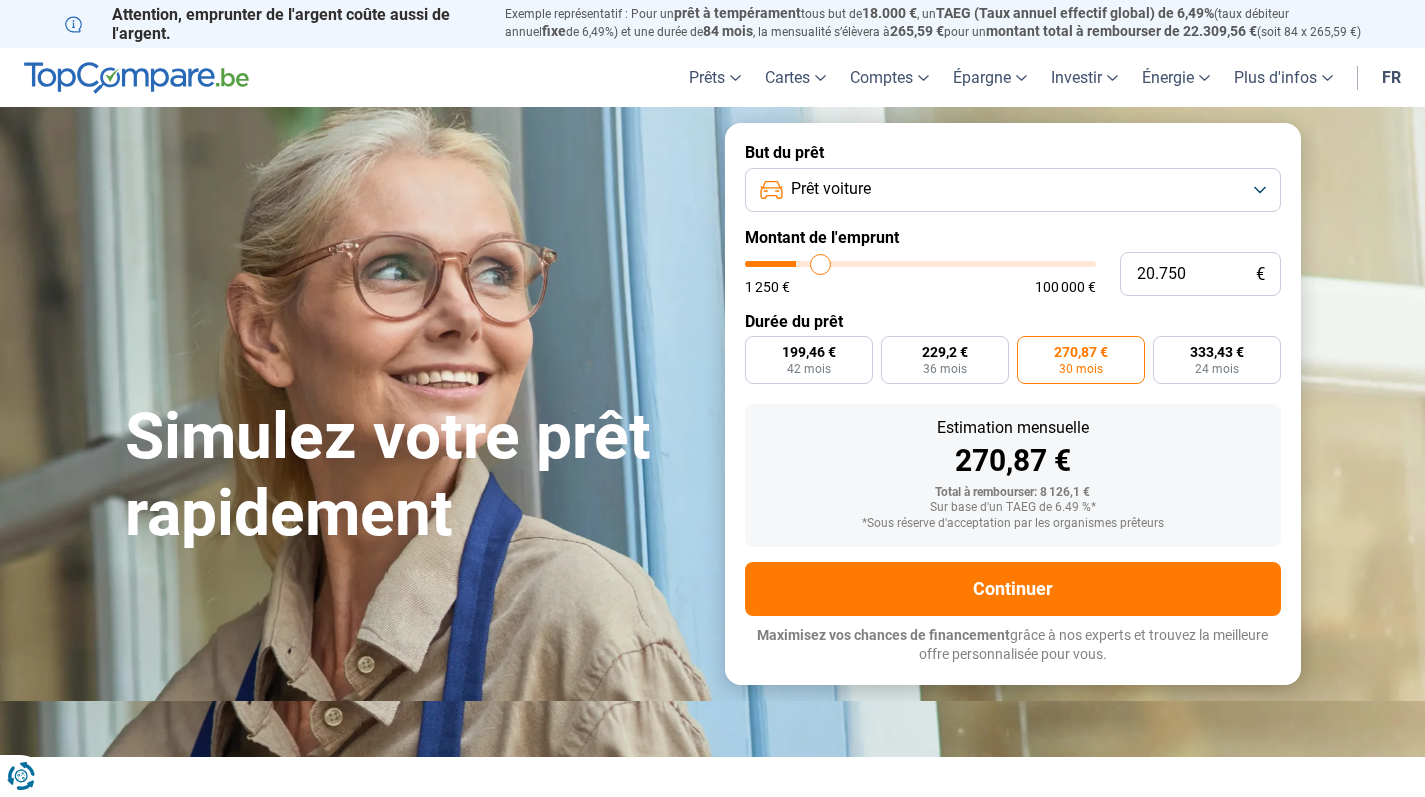 type on "21.250" 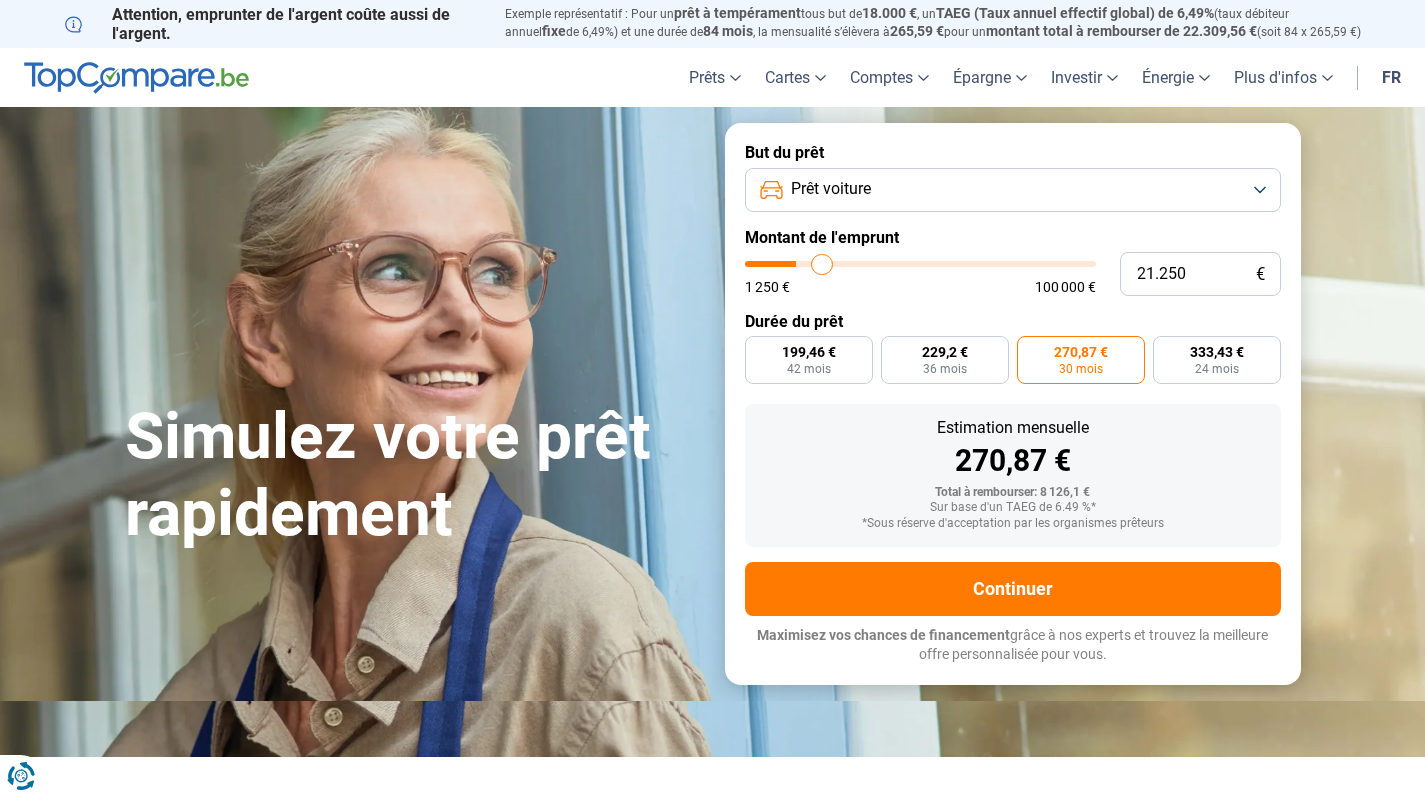 type on "21.500" 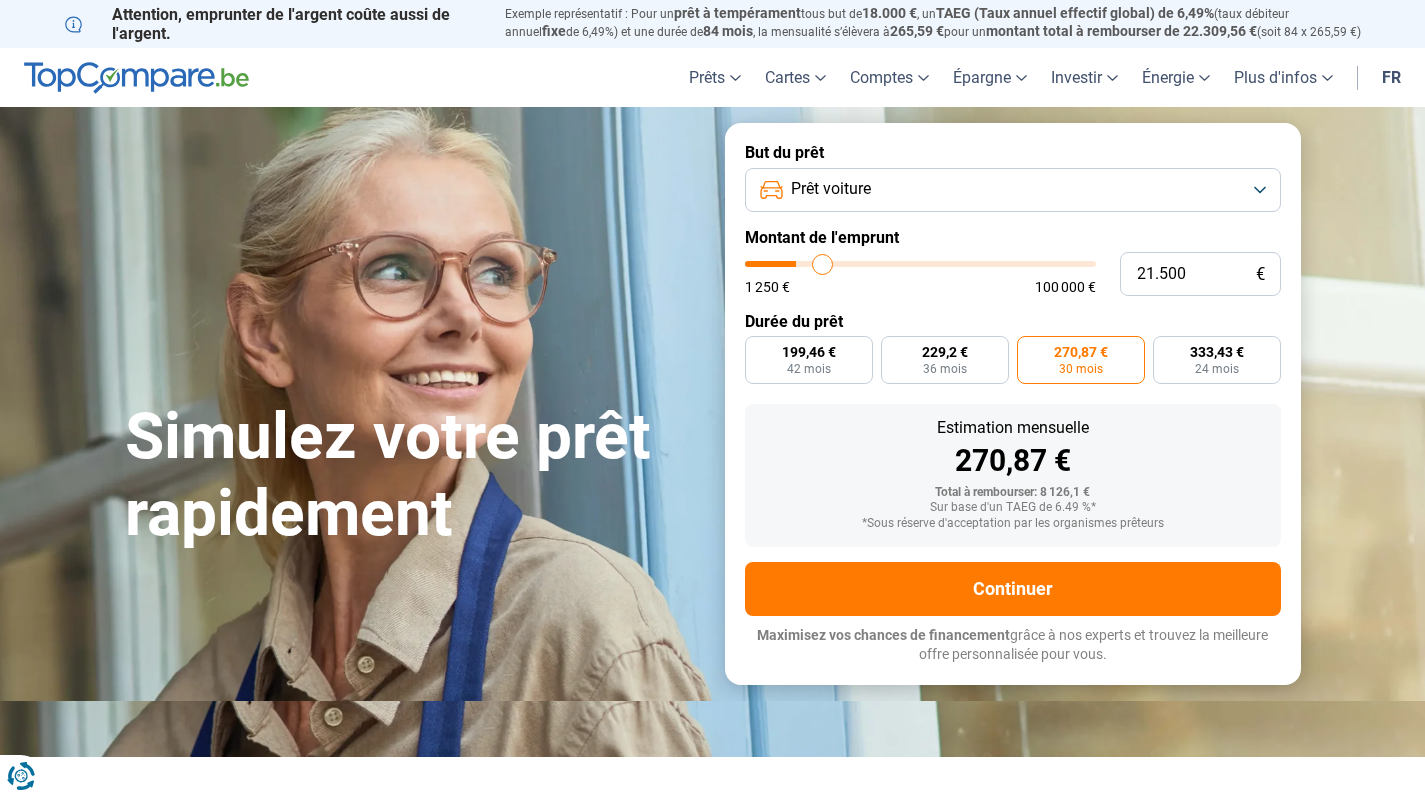 type on "21.750" 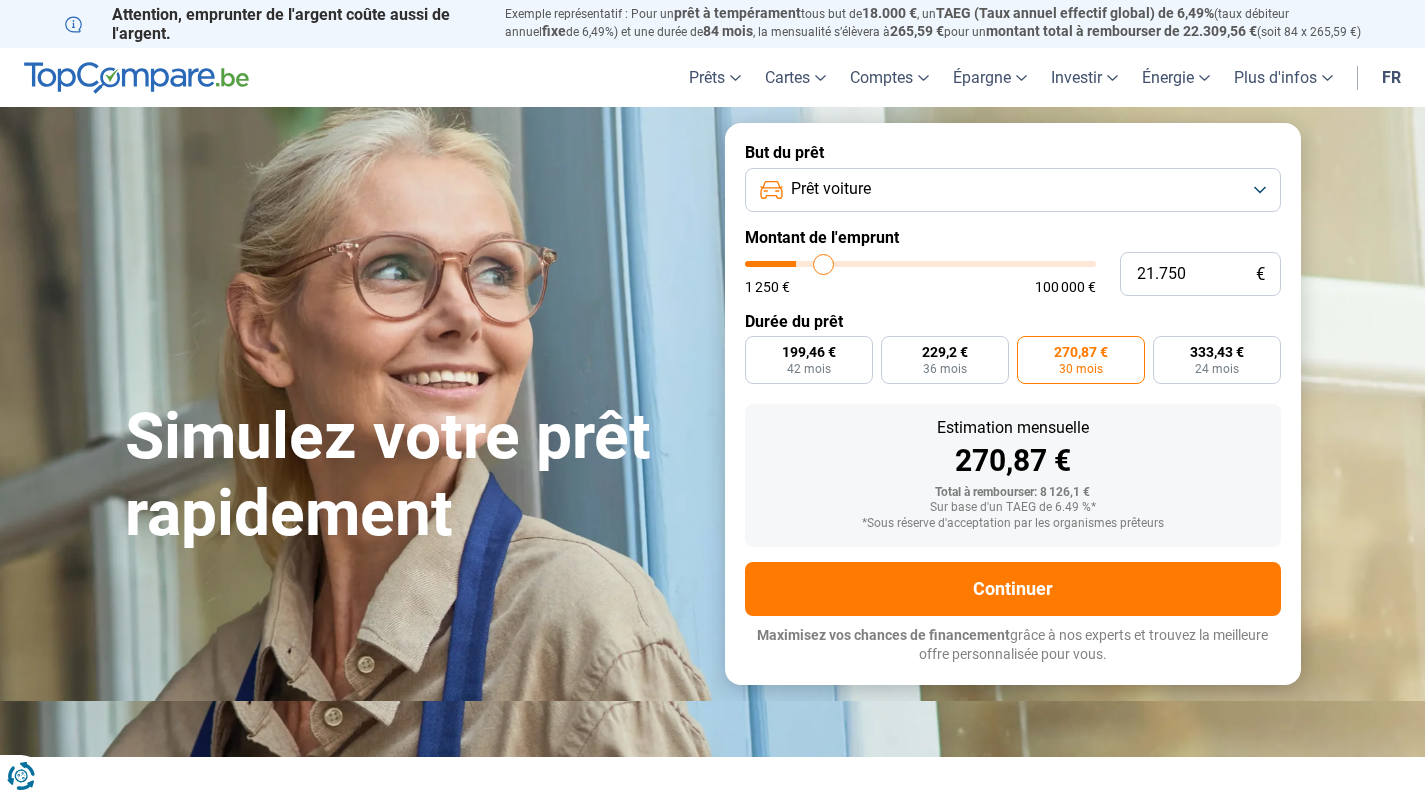 type on "22.000" 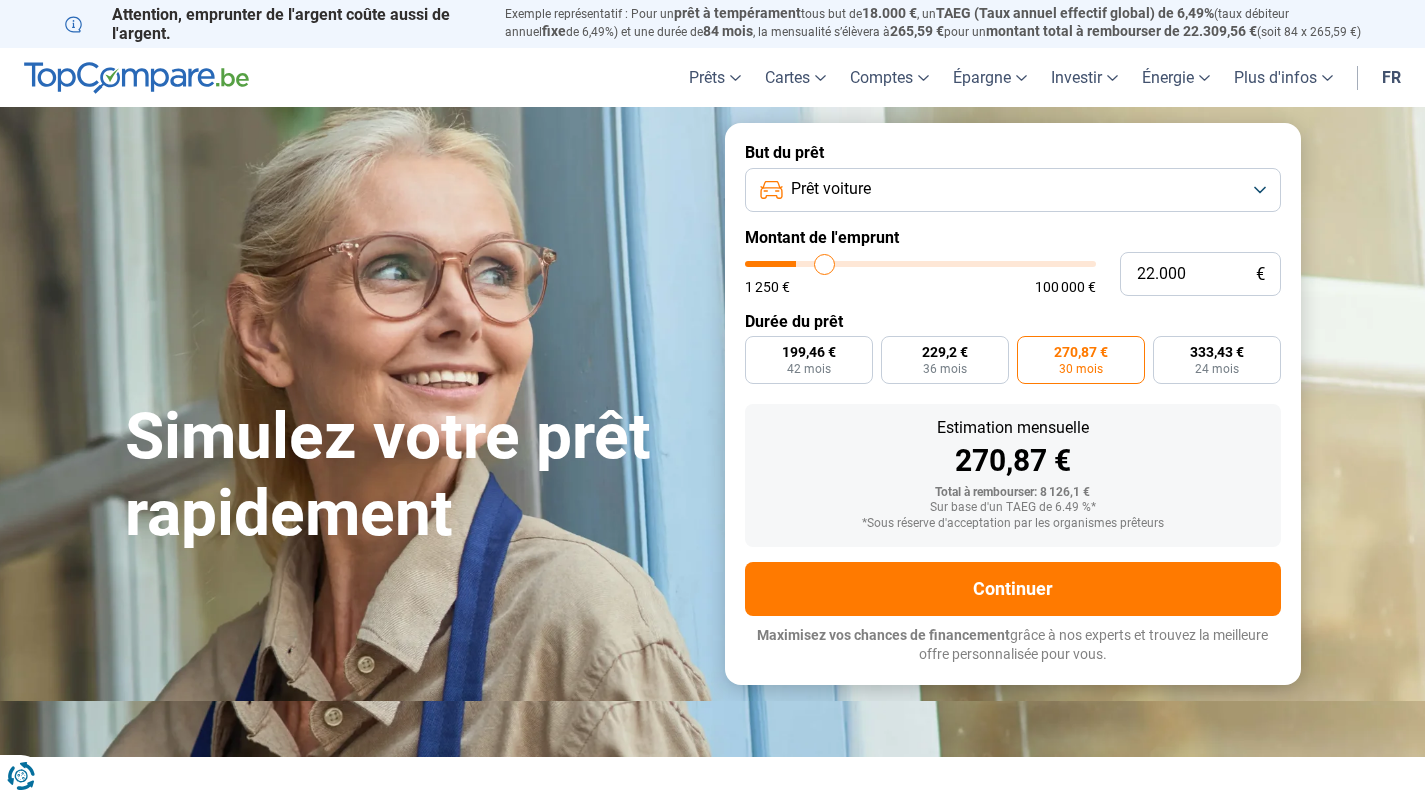 type on "22.750" 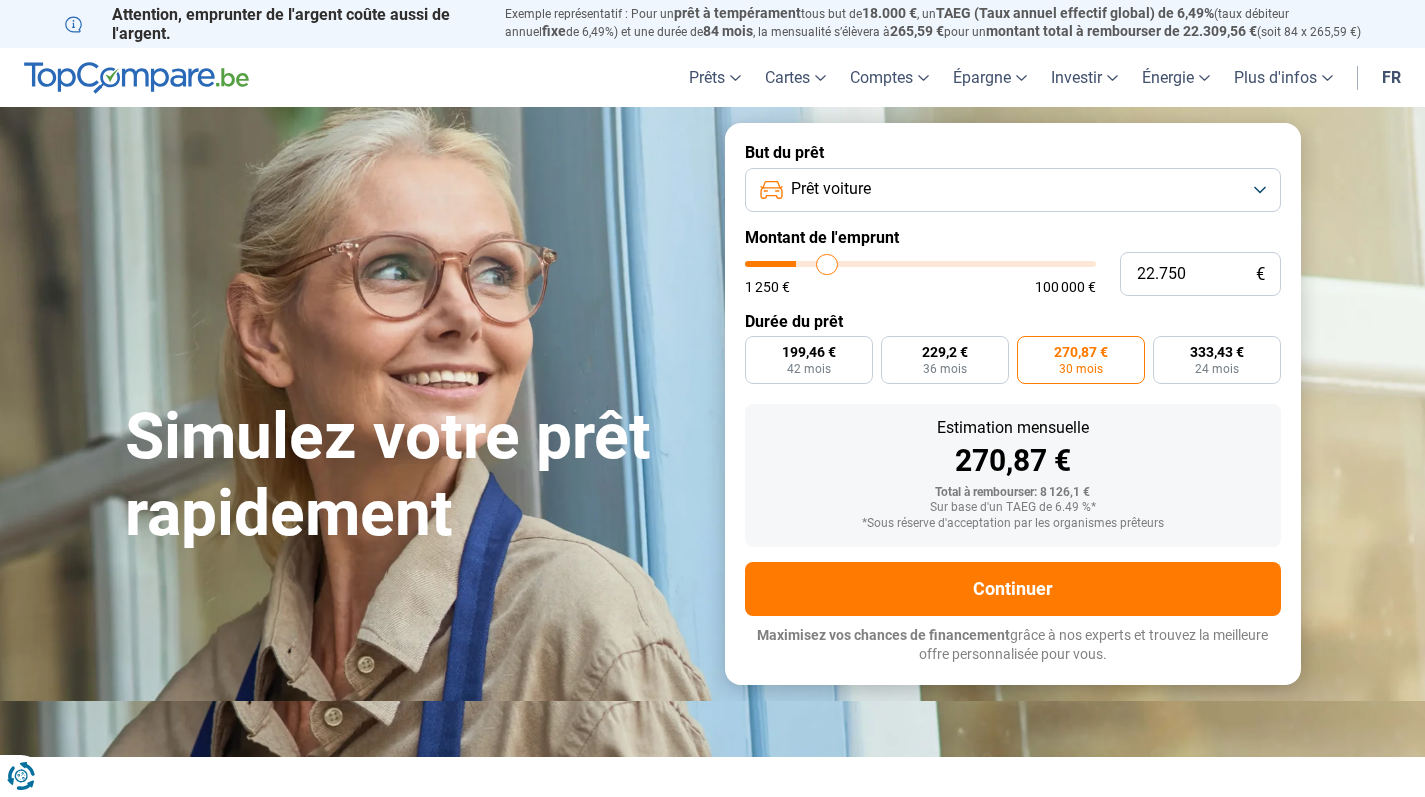 type on "23.000" 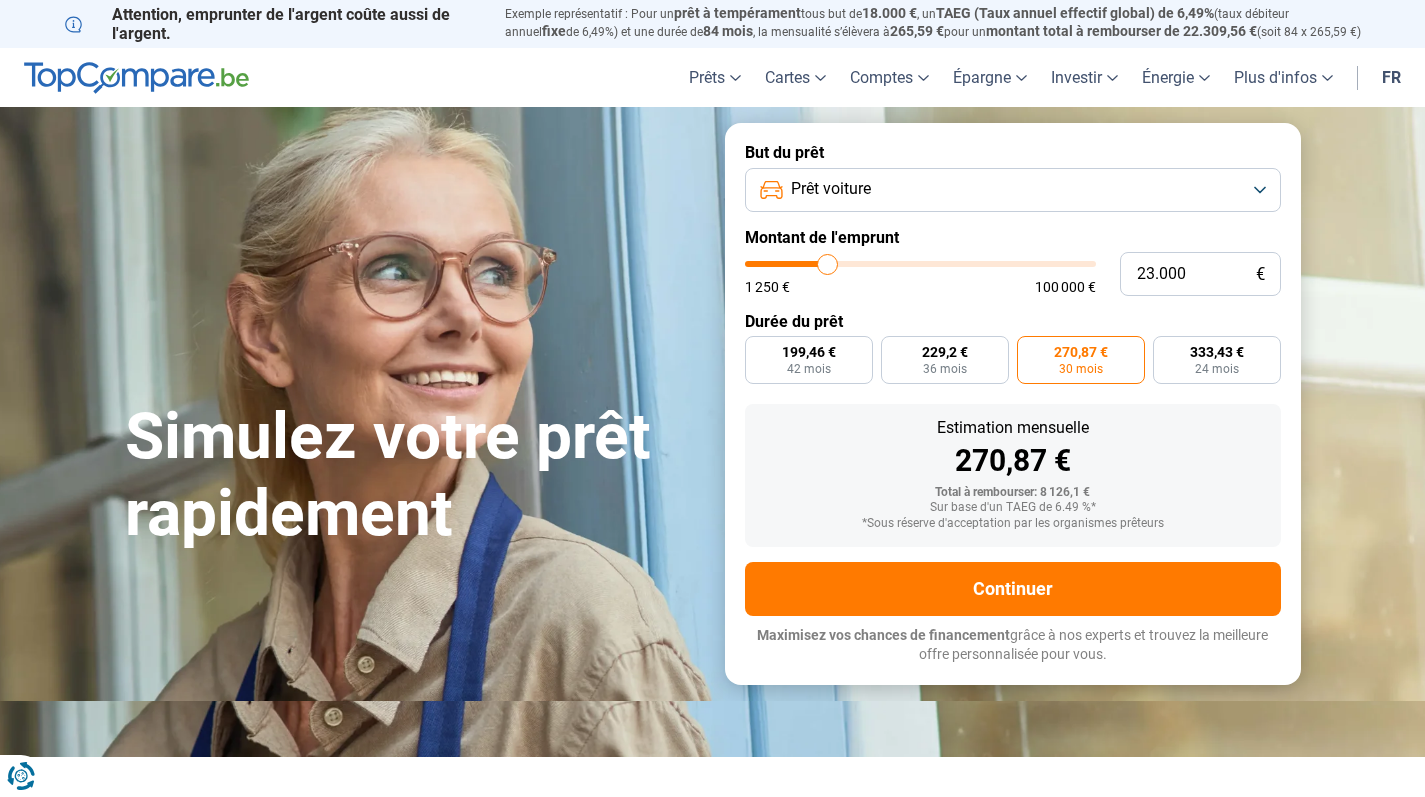 type on "23.500" 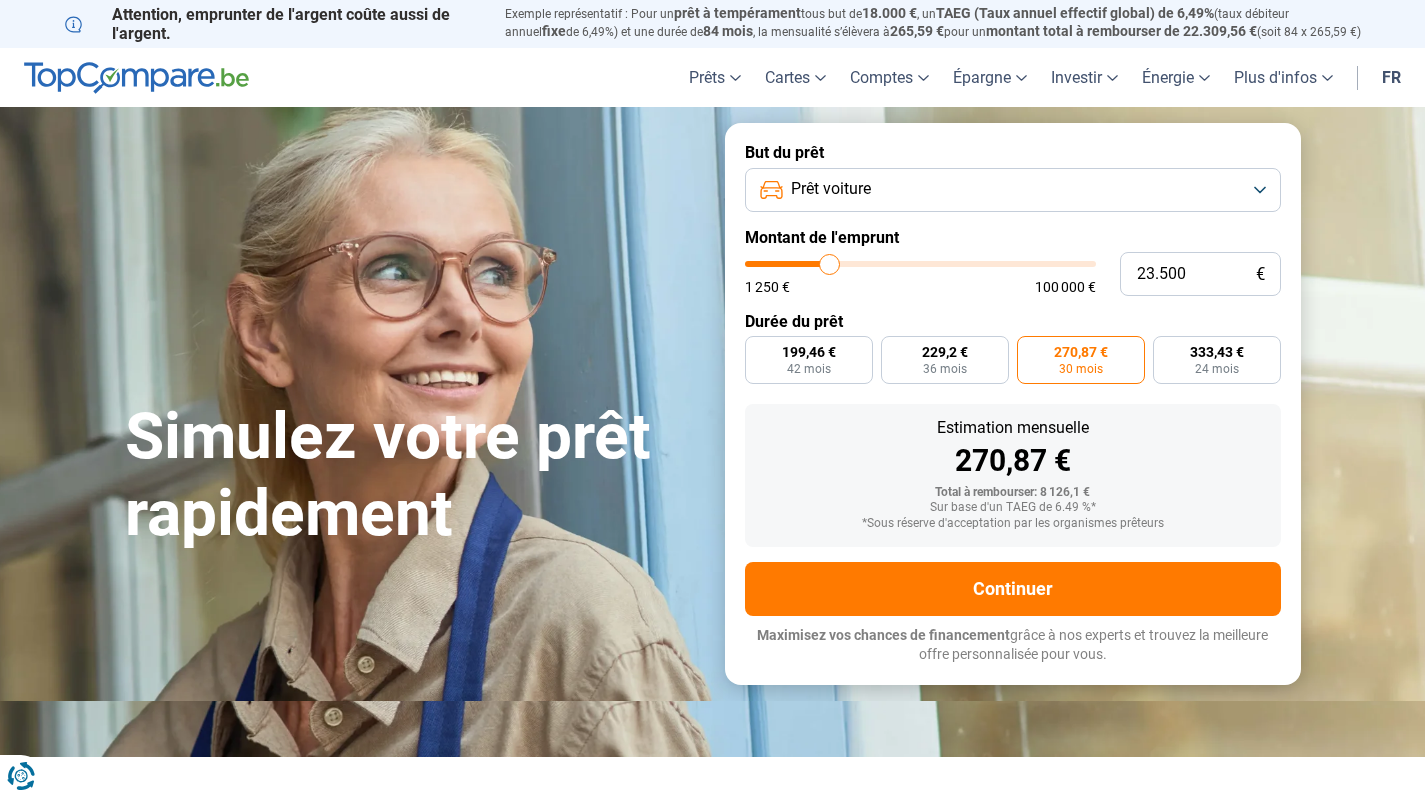type on "23.750" 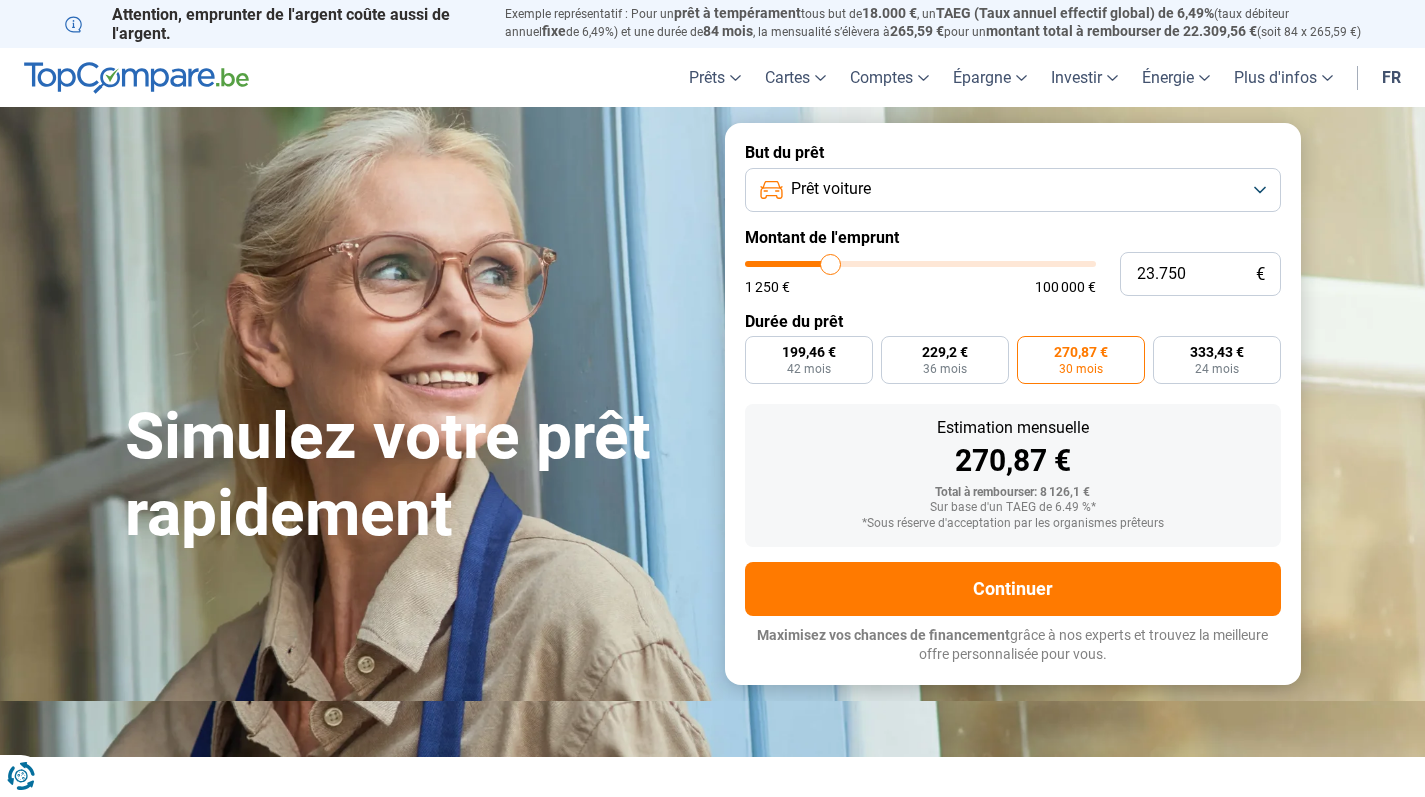 type on "23.500" 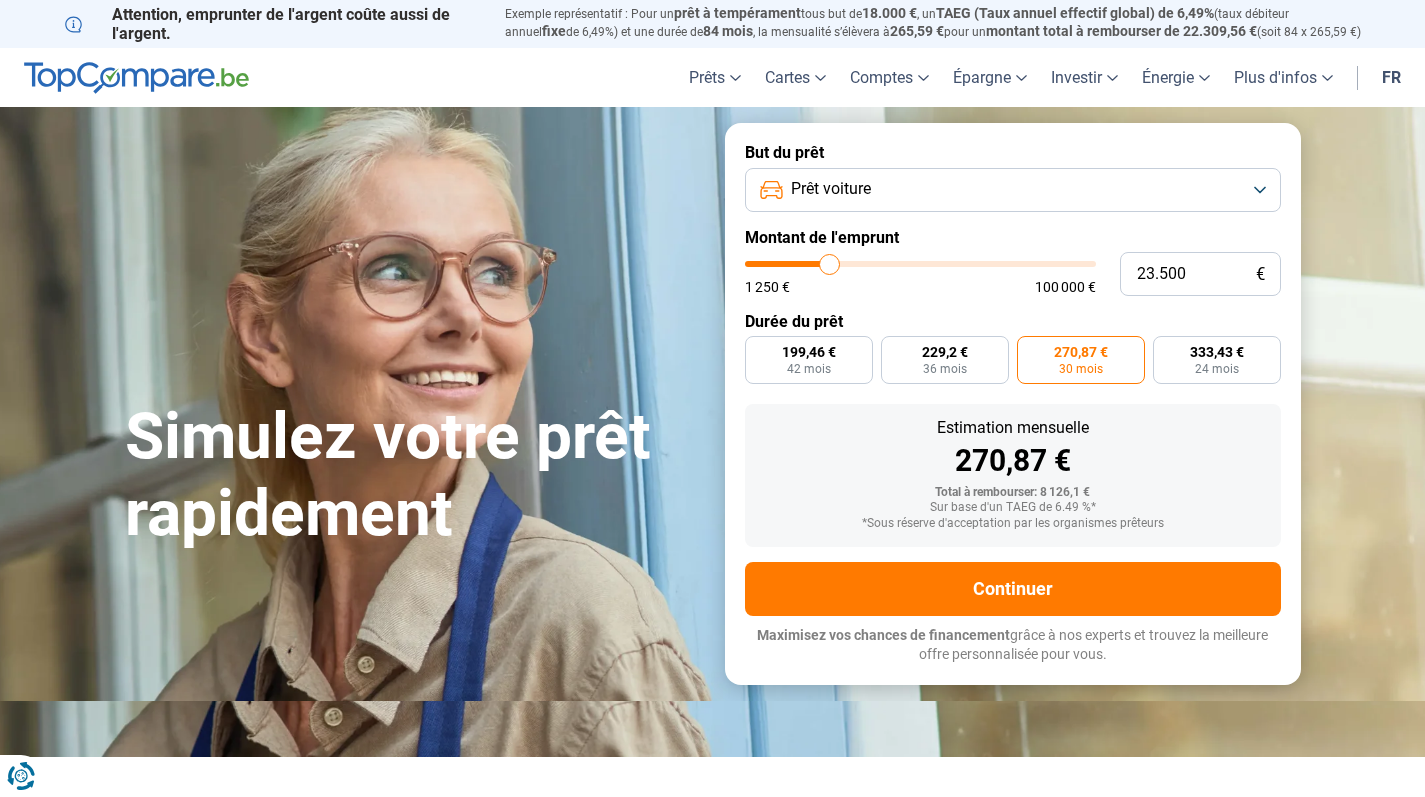 type on "23.250" 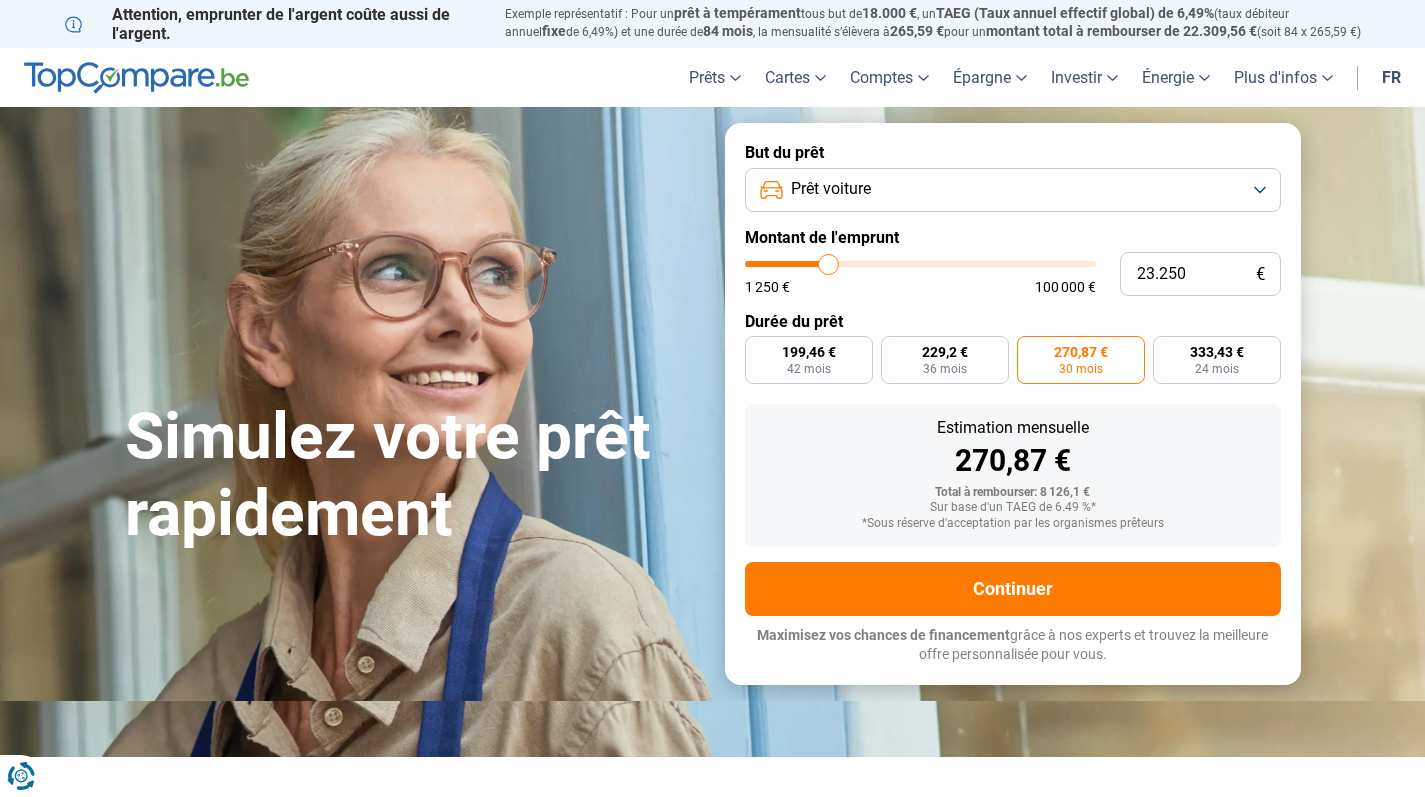 type on "22.750" 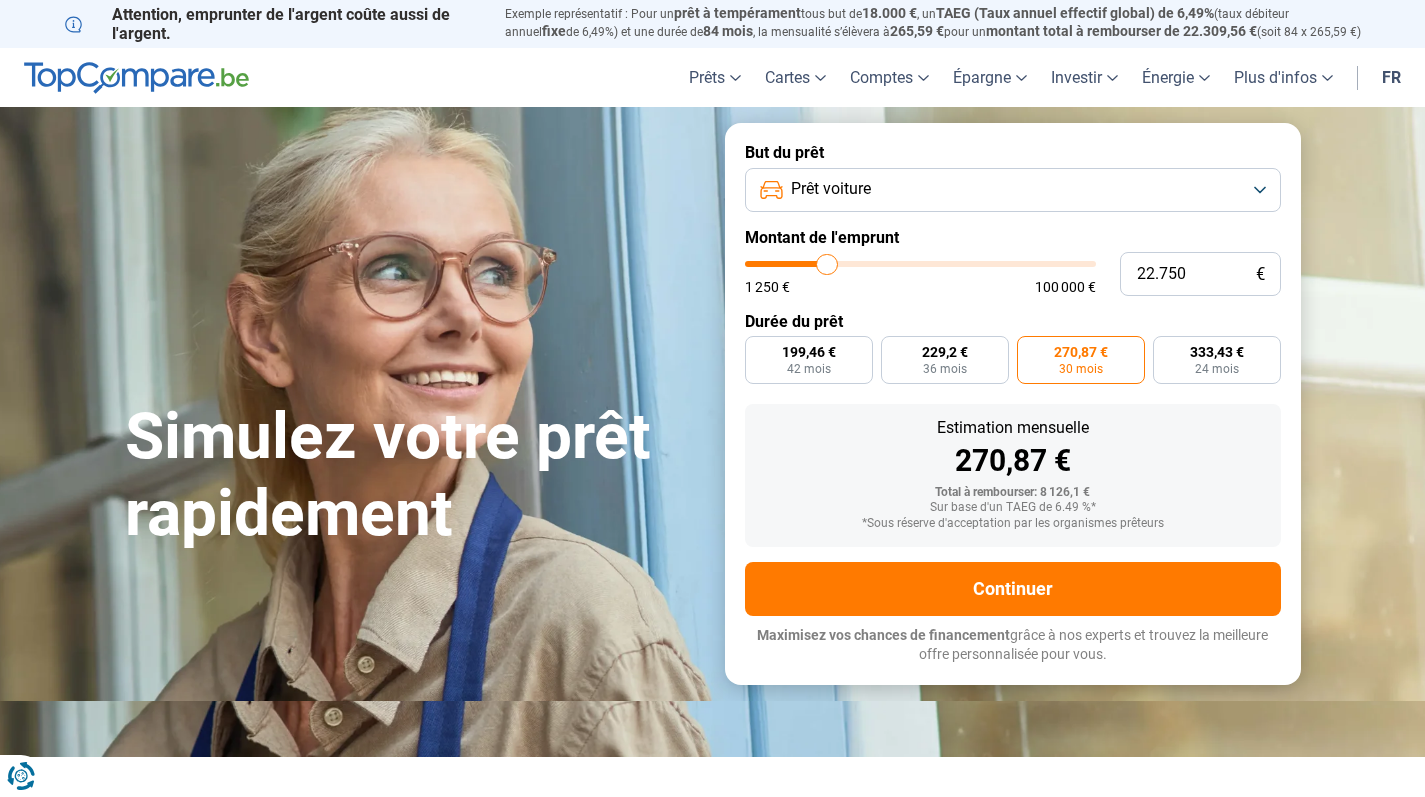 type on "21.500" 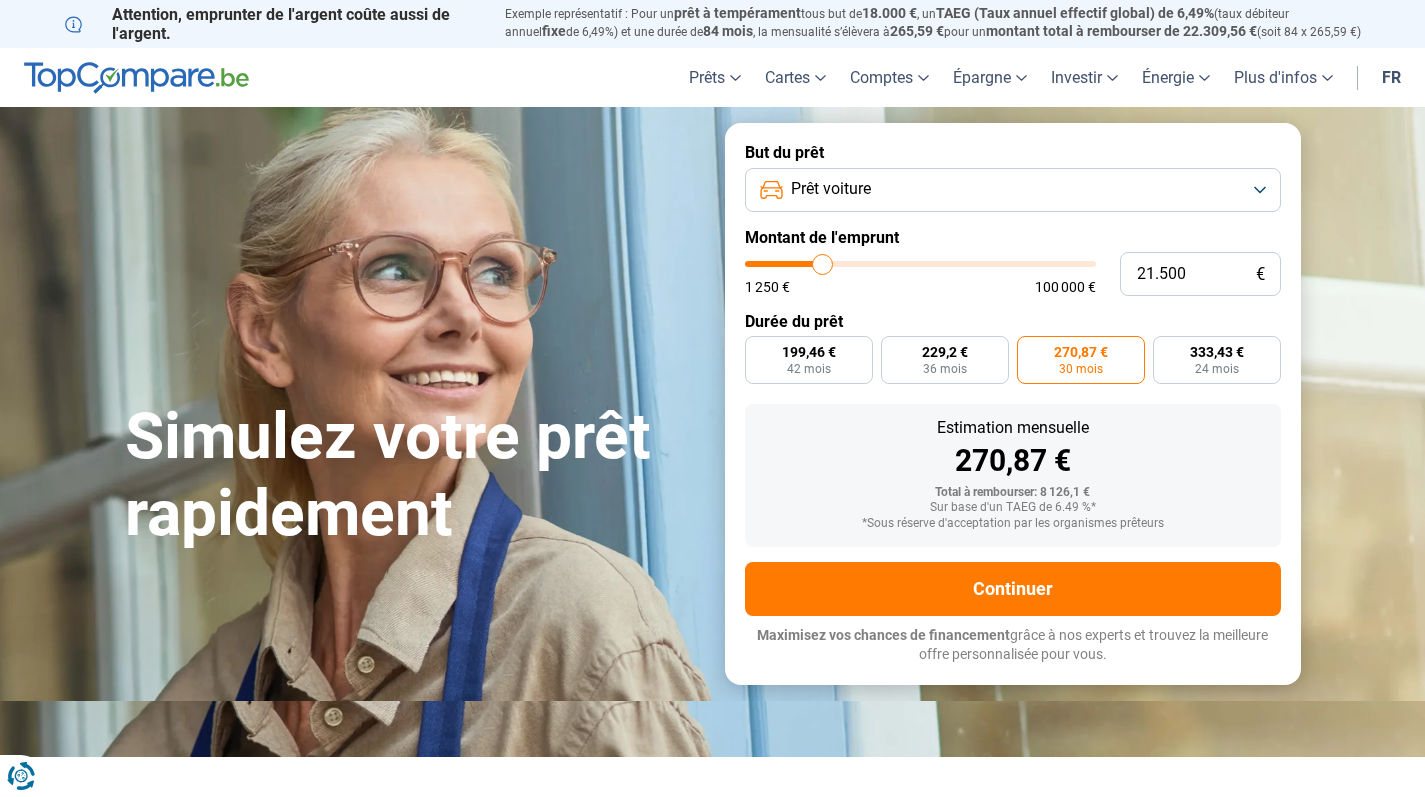 type on "20.000" 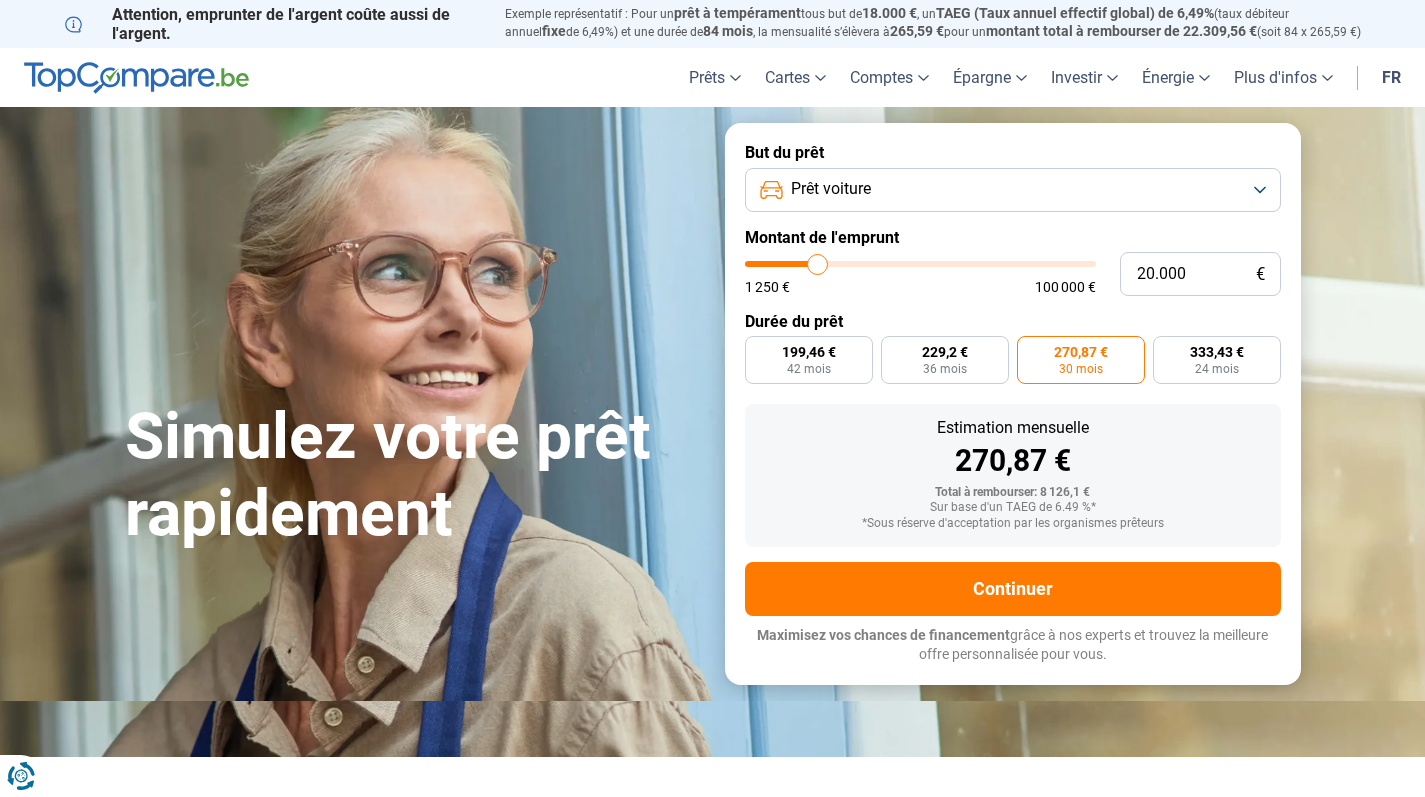 type on "18.000" 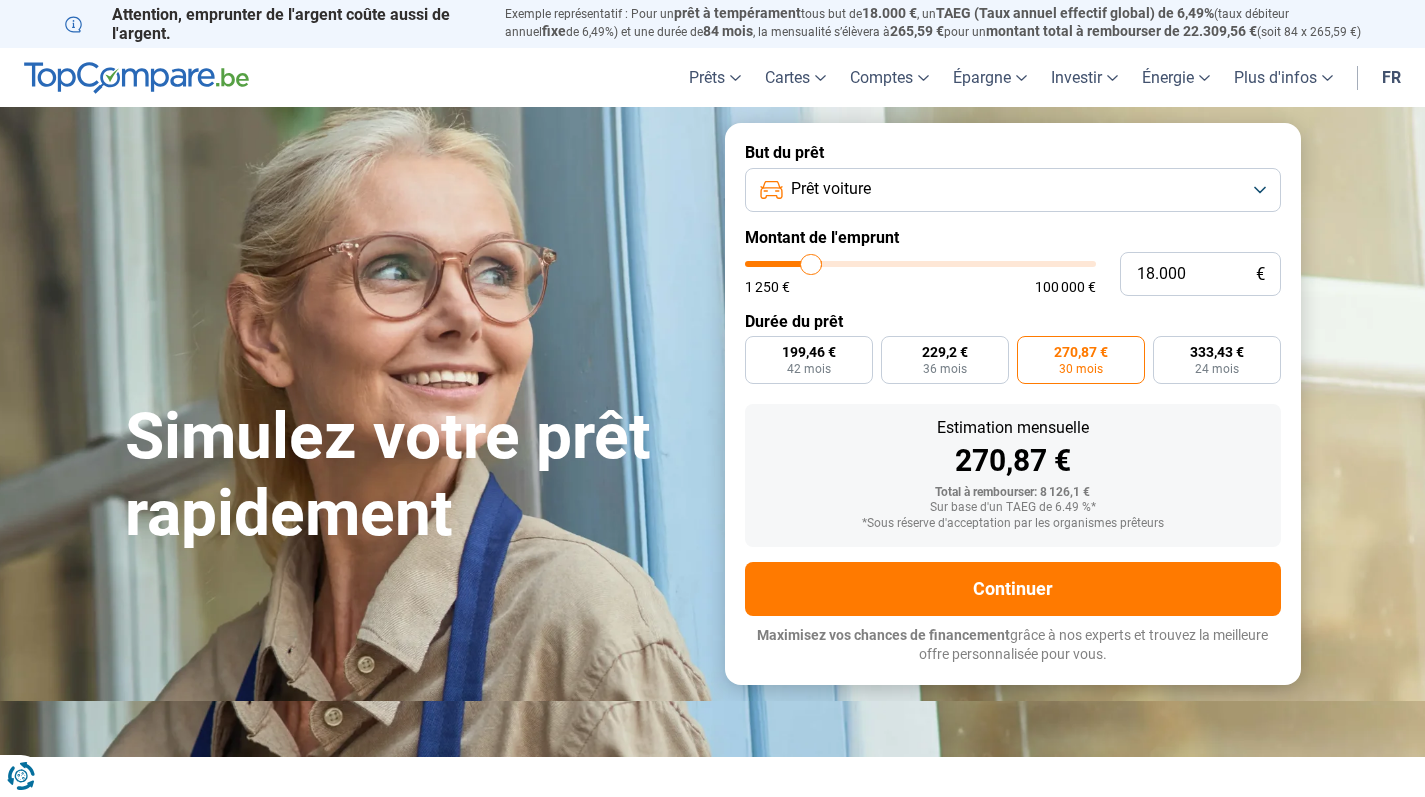 type on "16.250" 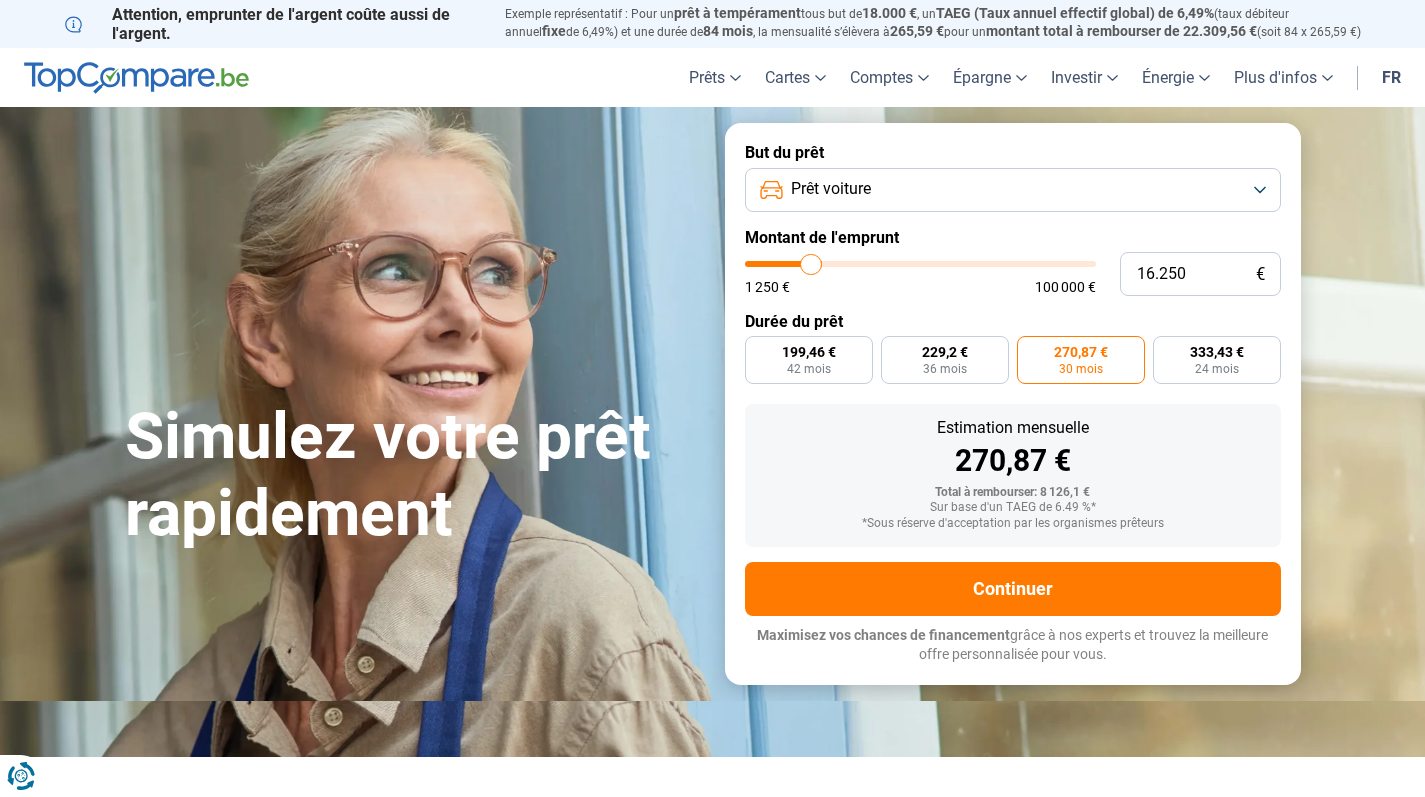 type on "16250" 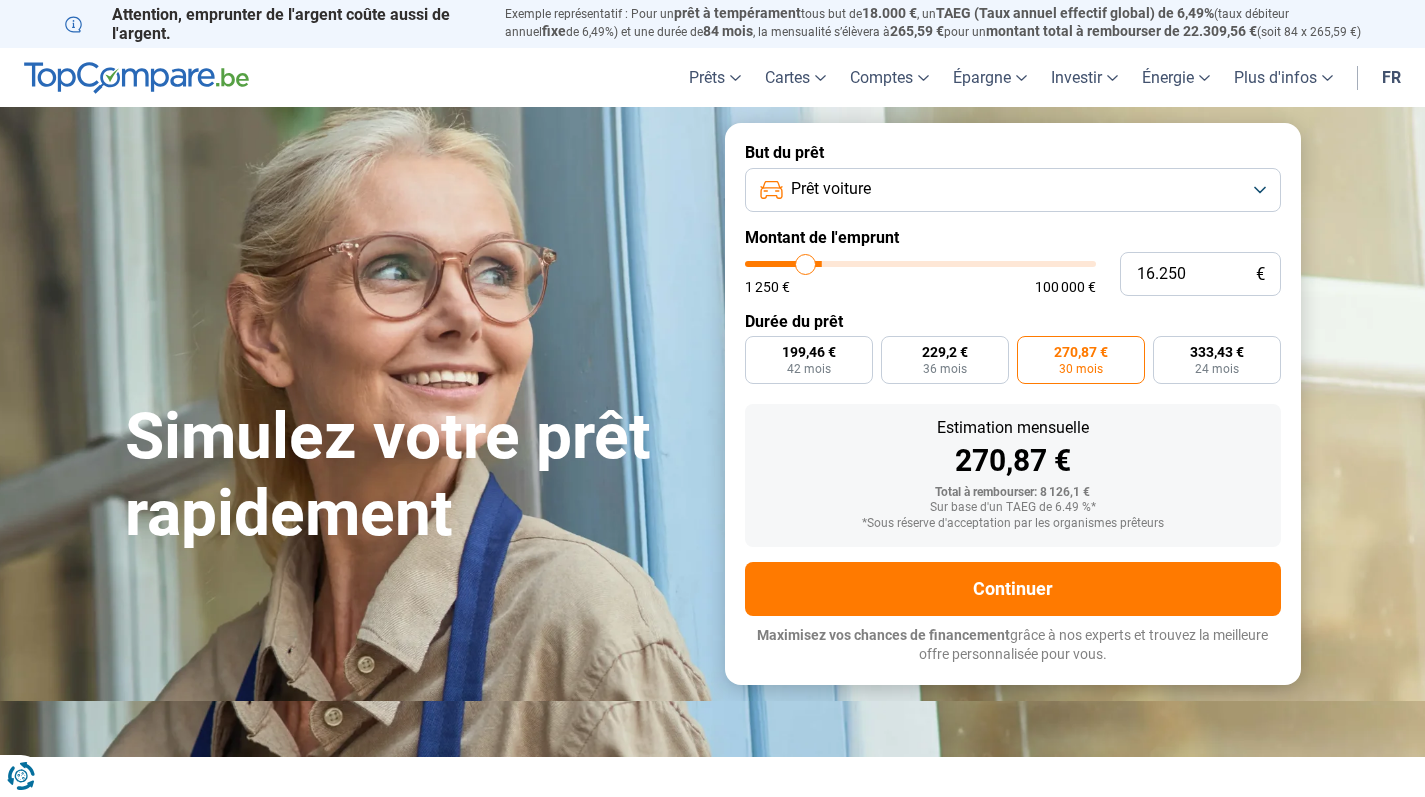 type on "14.750" 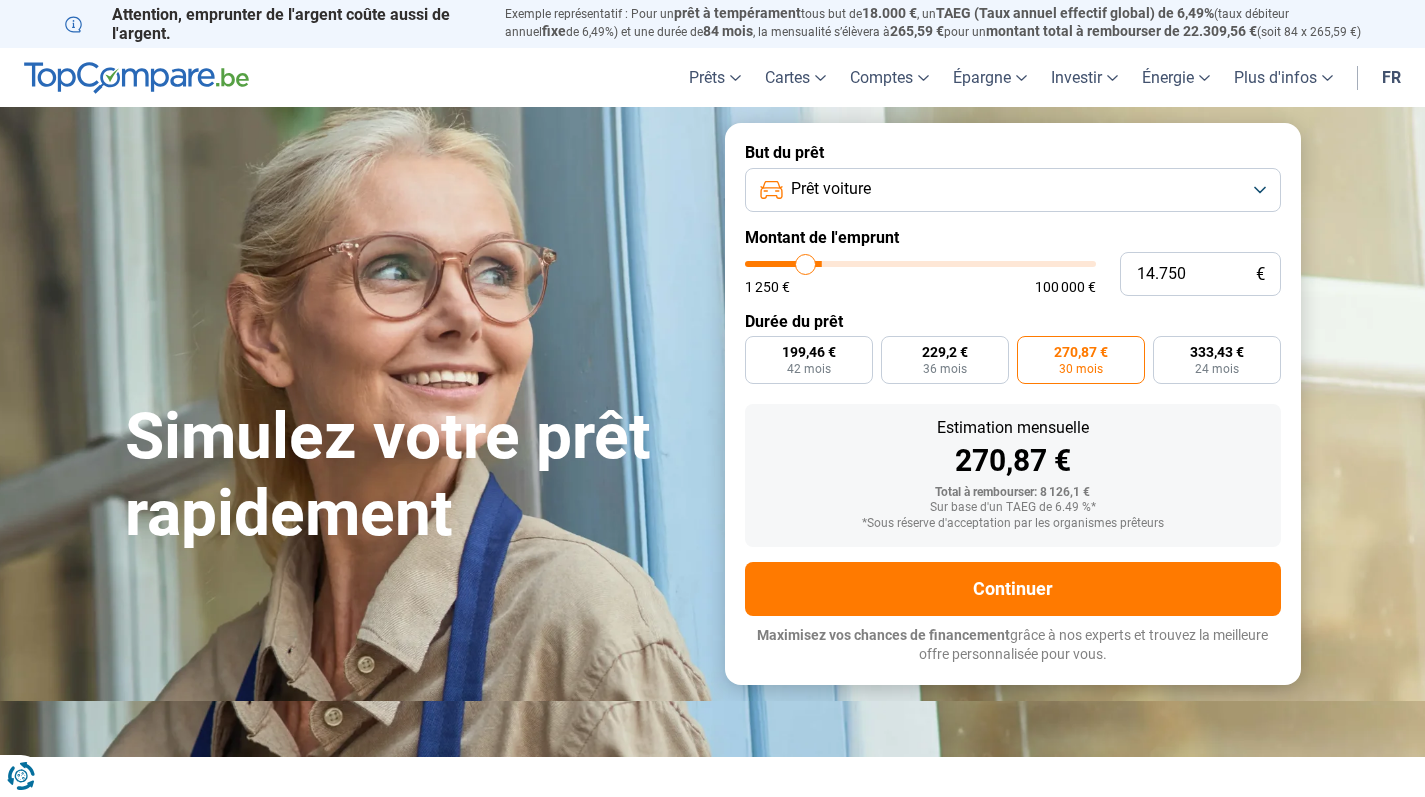 type on "14750" 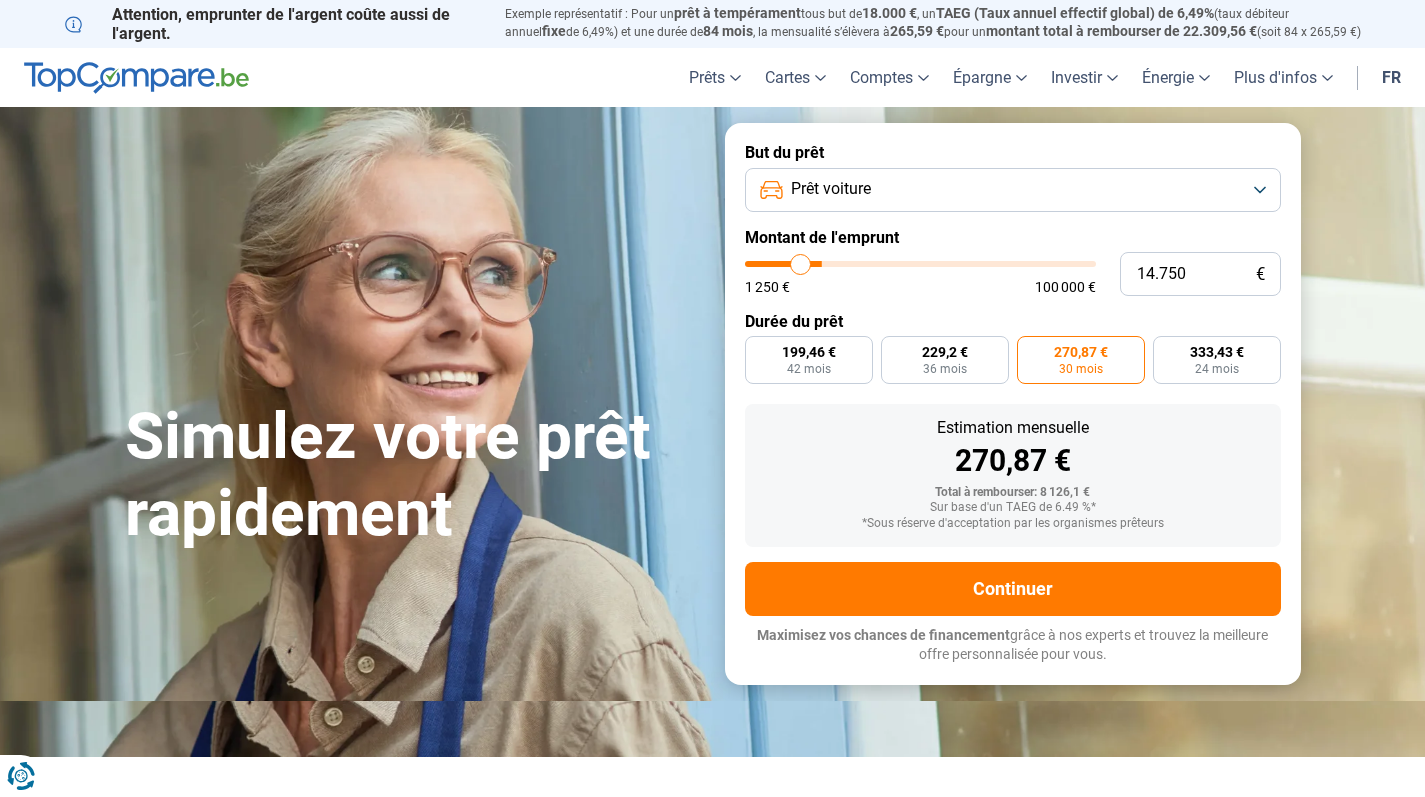type on "13.500" 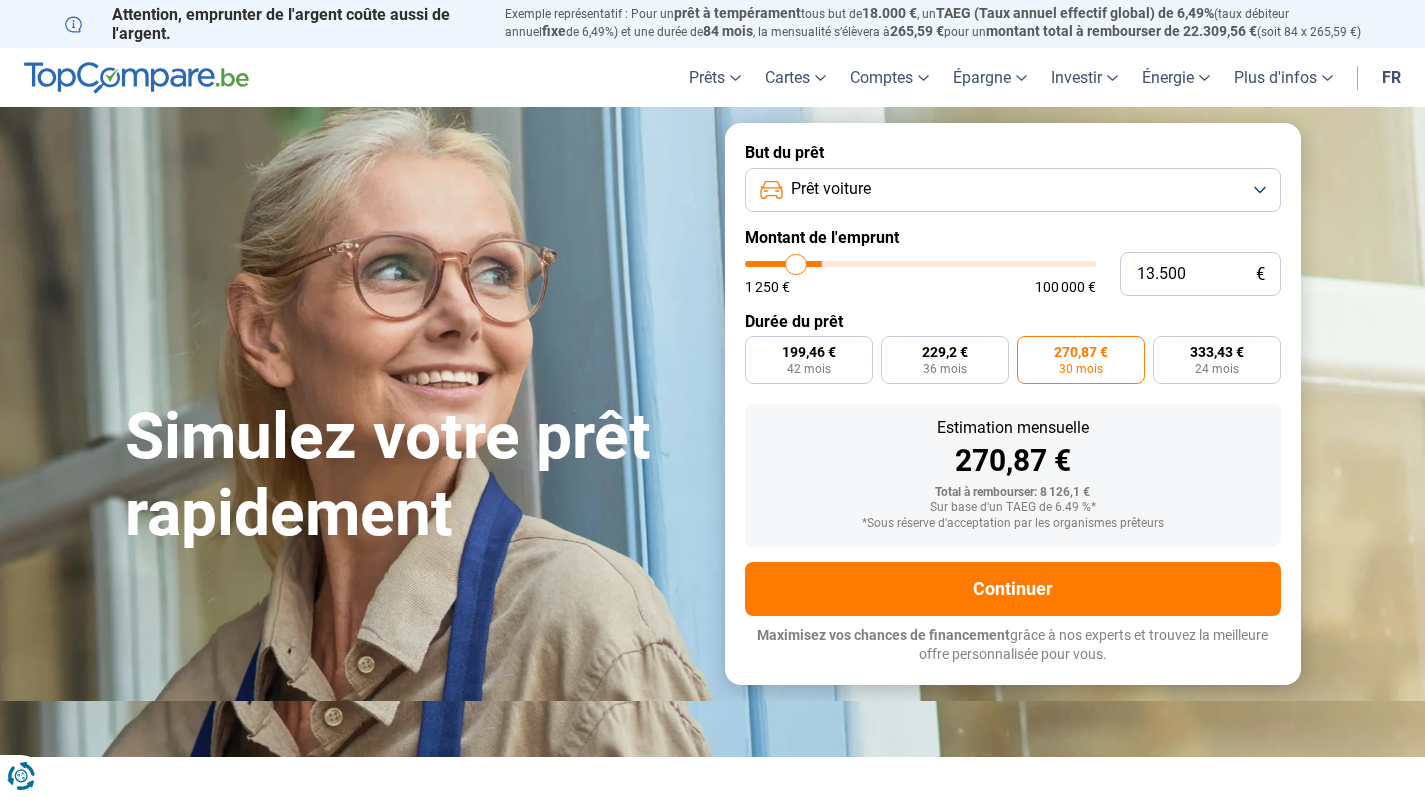 type on "12.750" 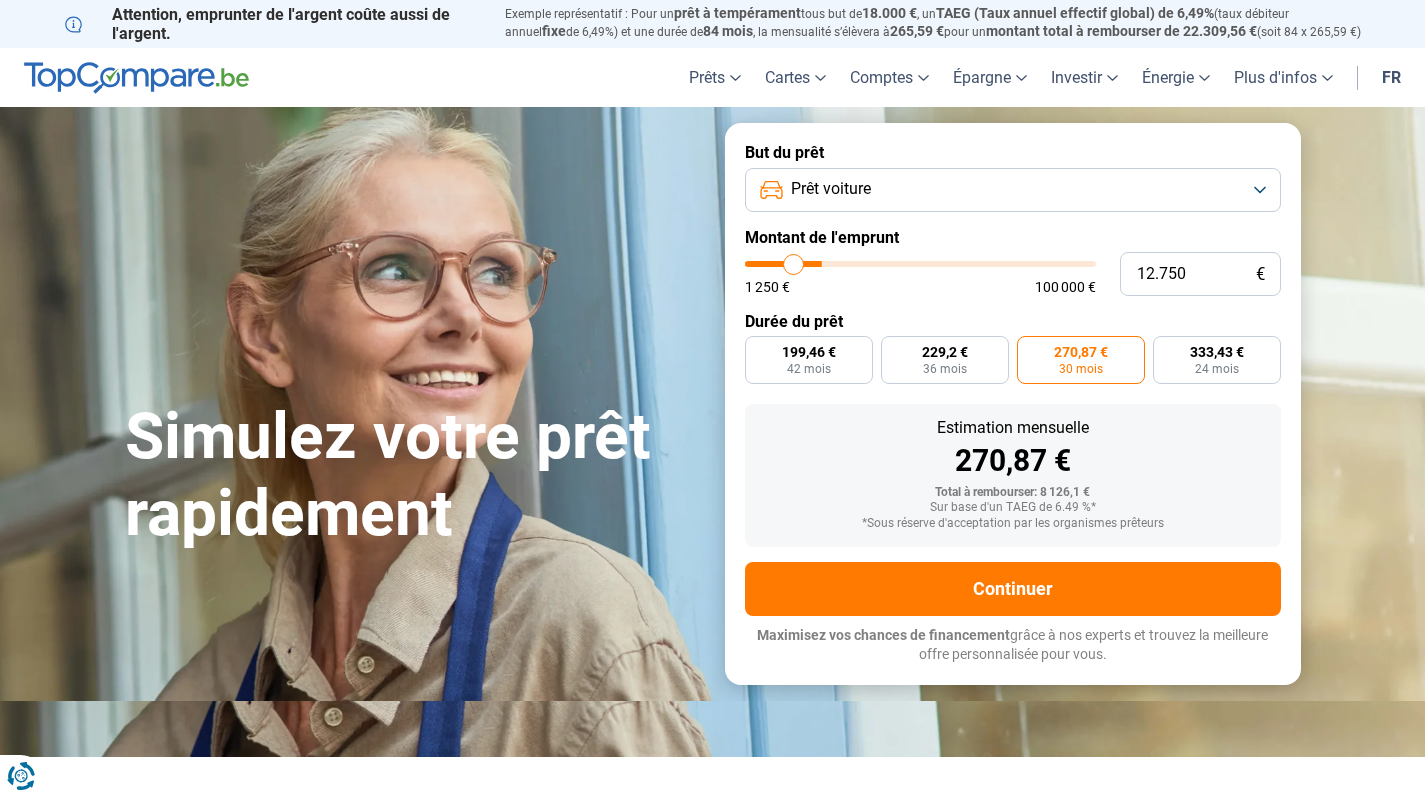 type on "11.750" 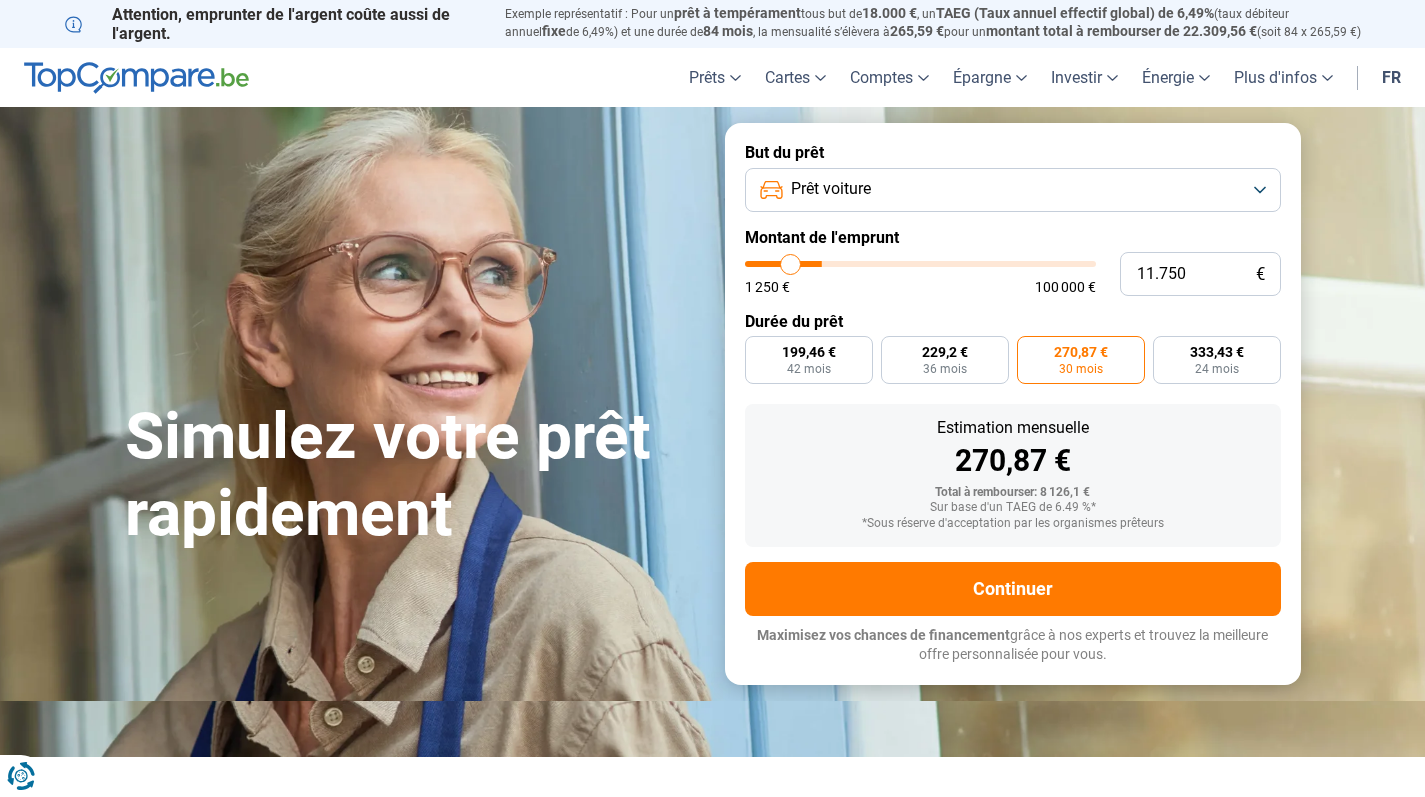 type on "11.000" 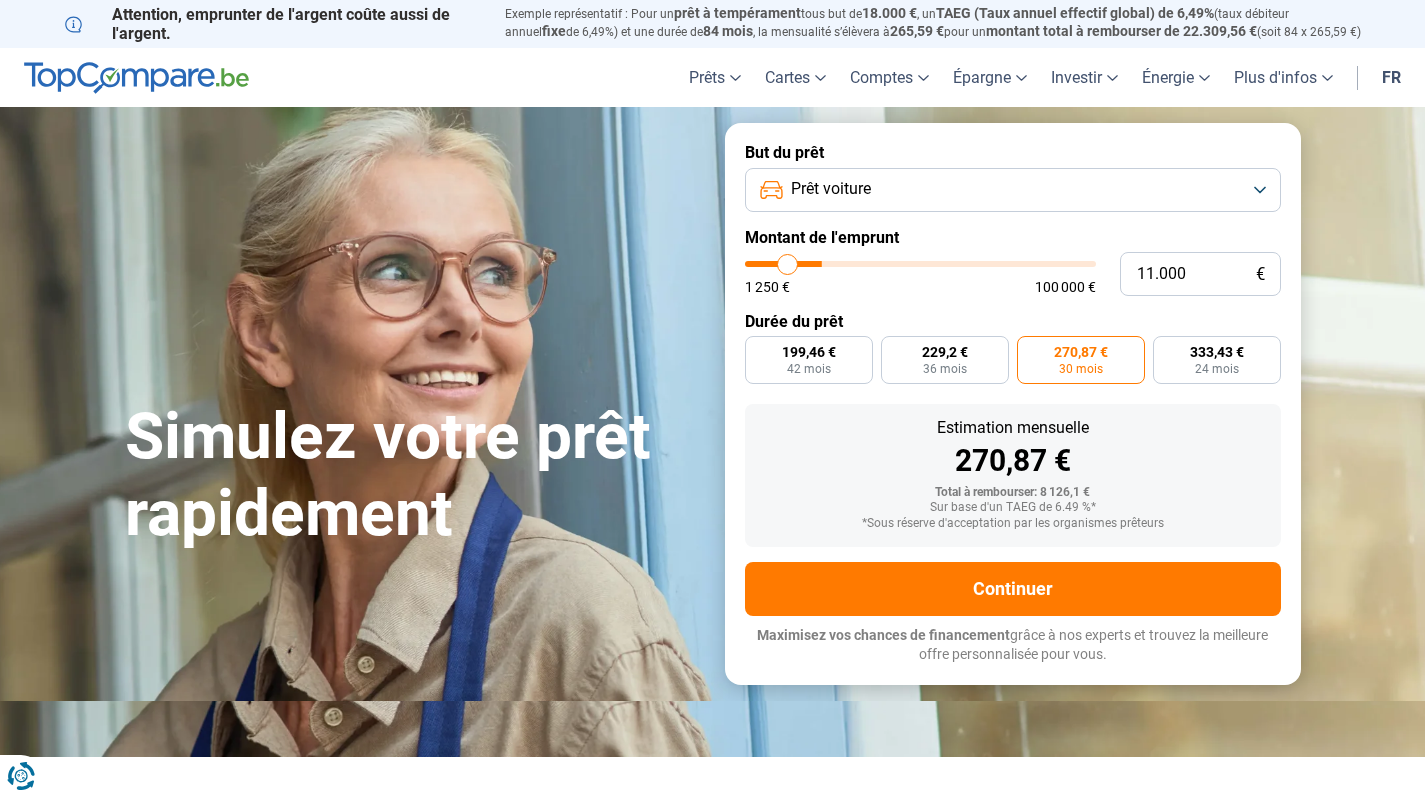 type on "10.250" 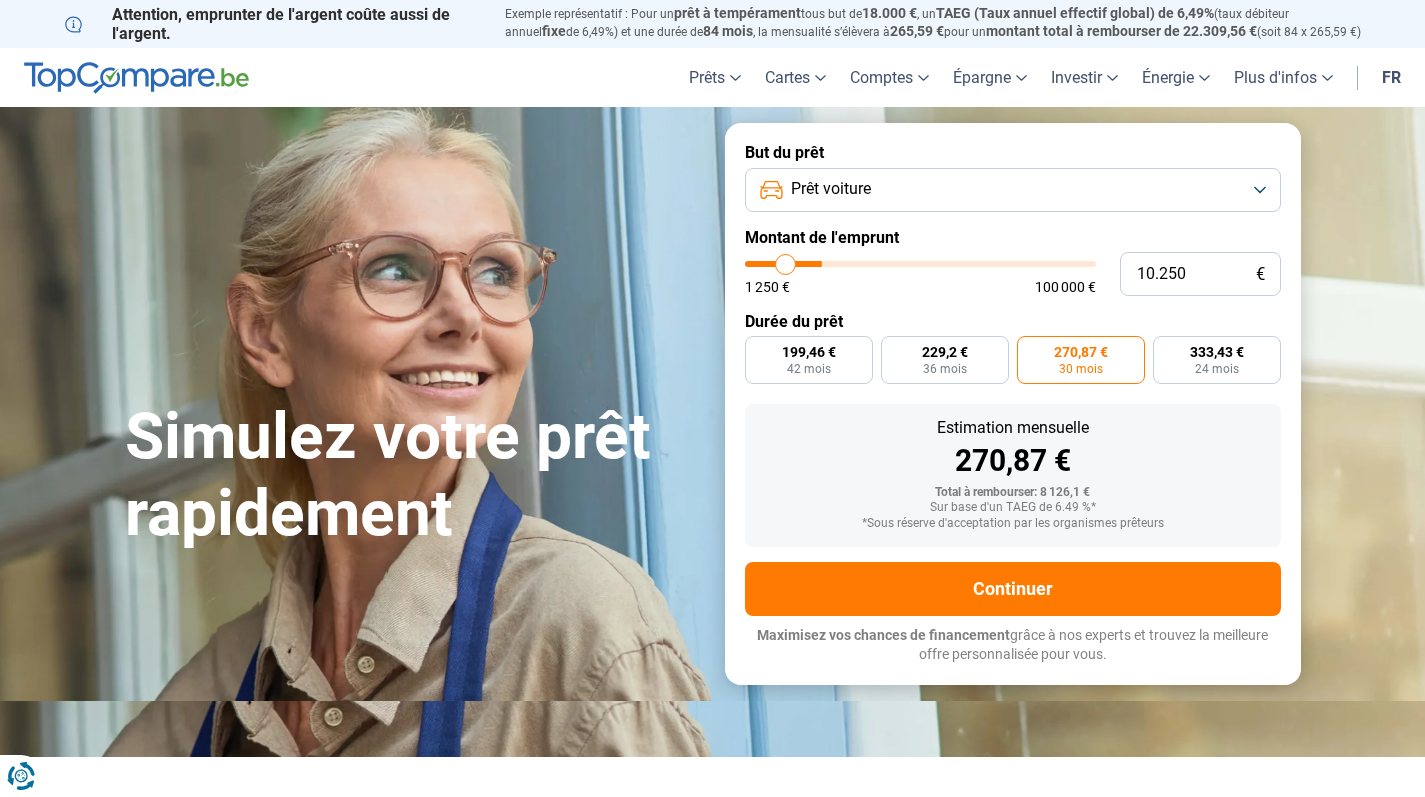 type on "9.500" 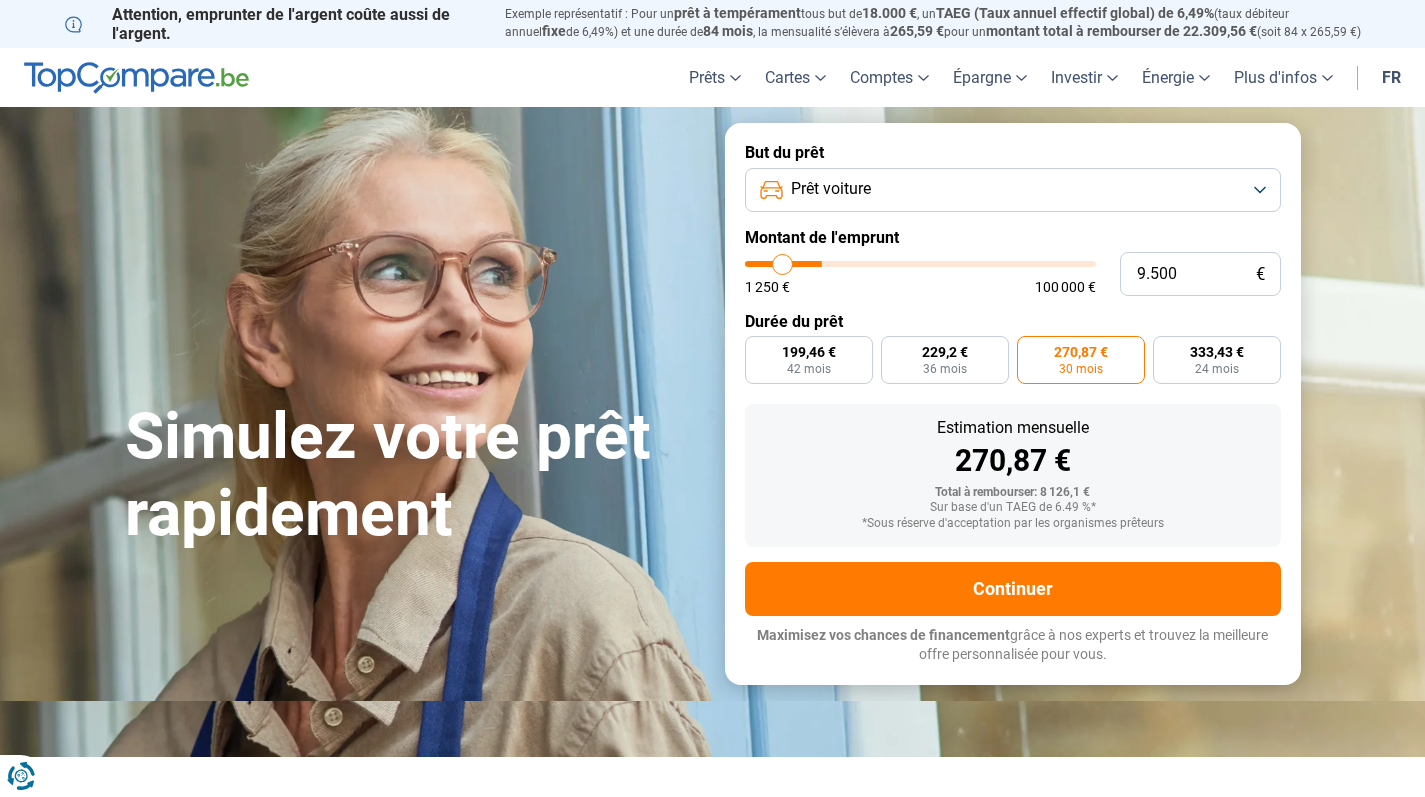type on "9.000" 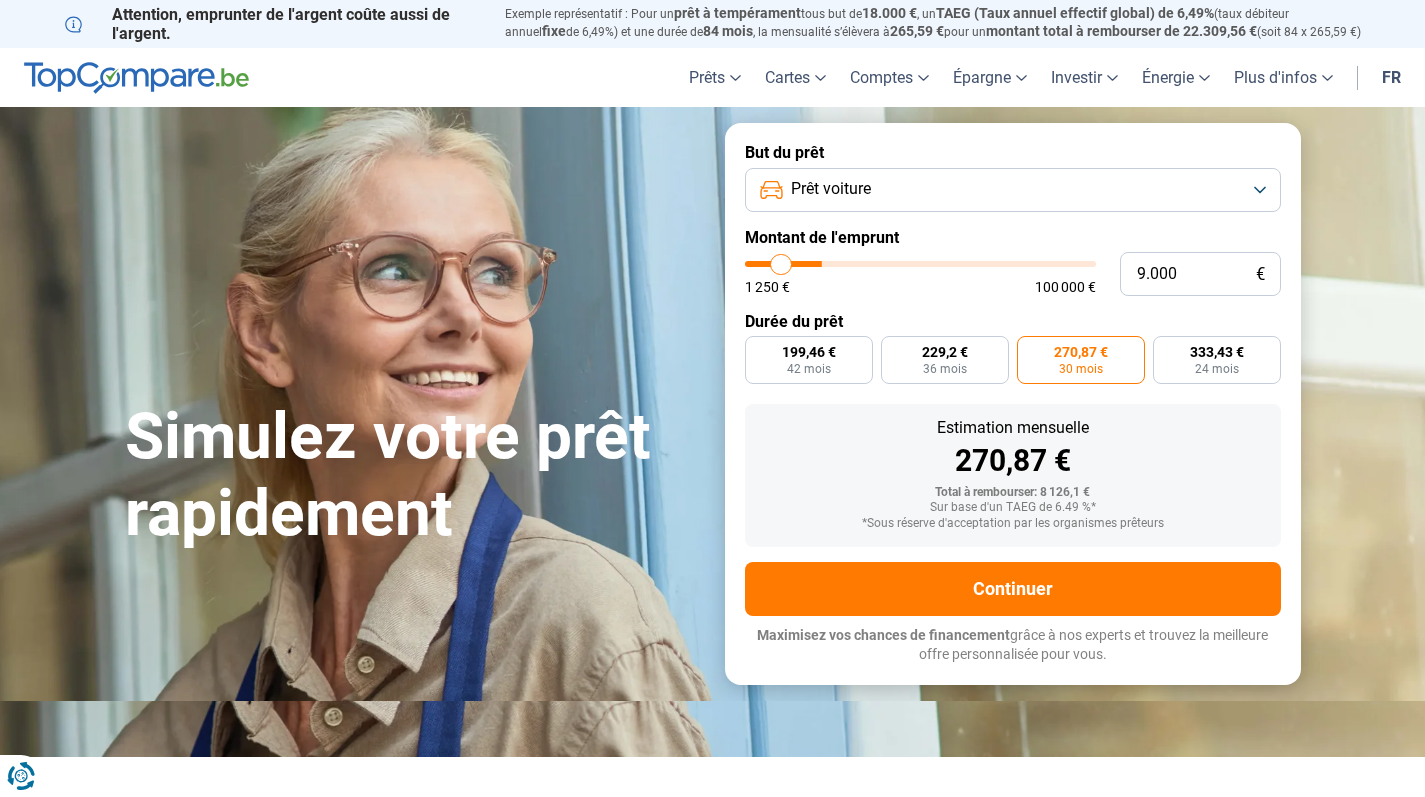 type on "8.750" 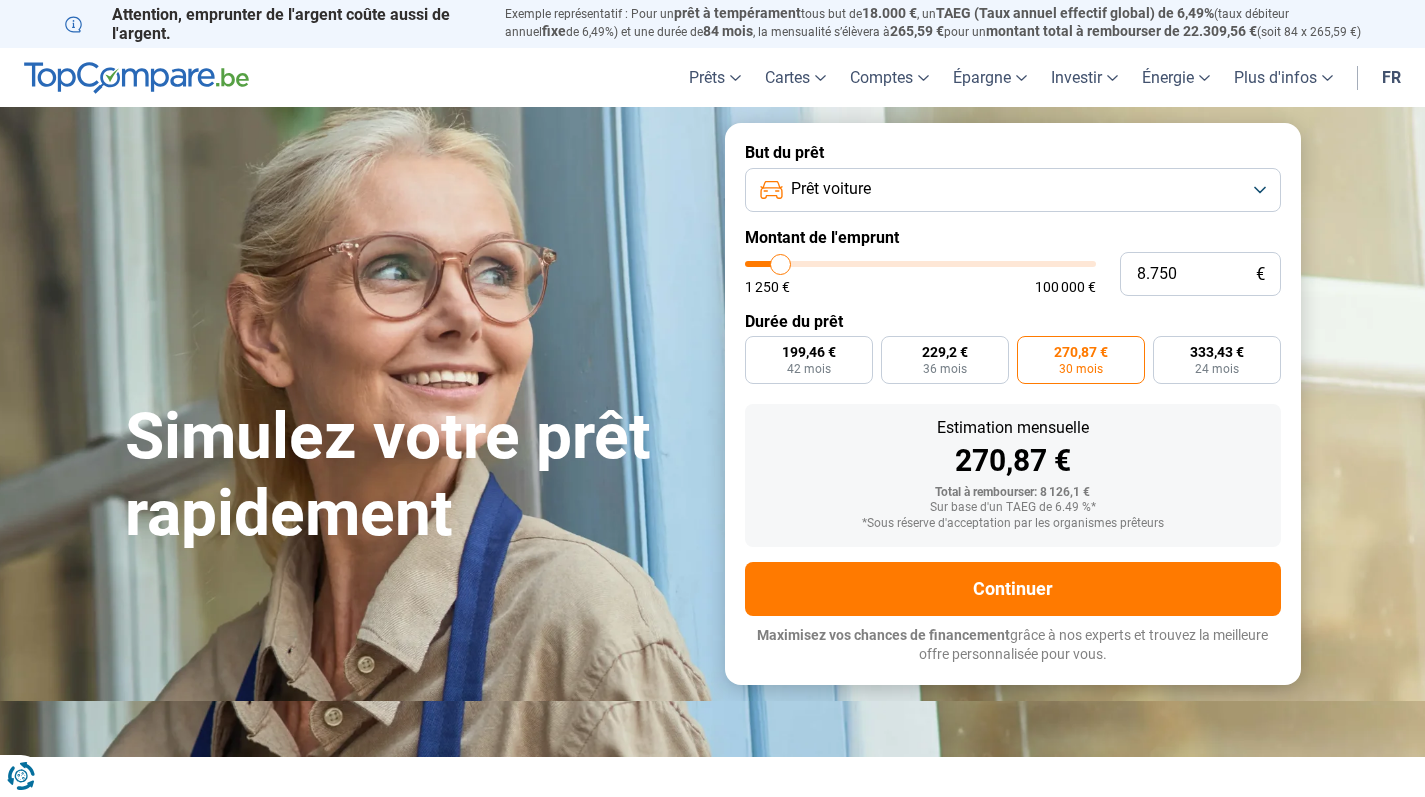 type on "8.500" 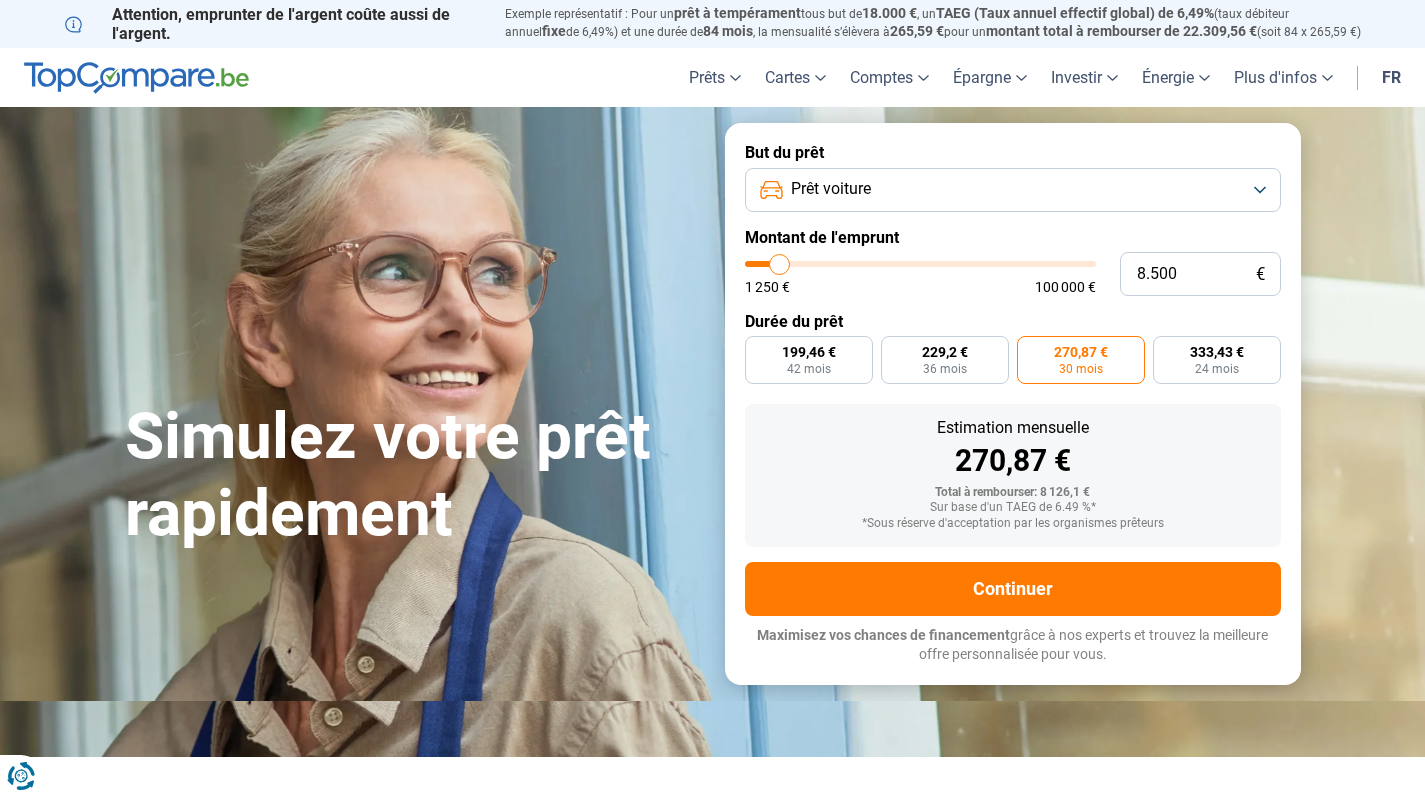 type on "8.250" 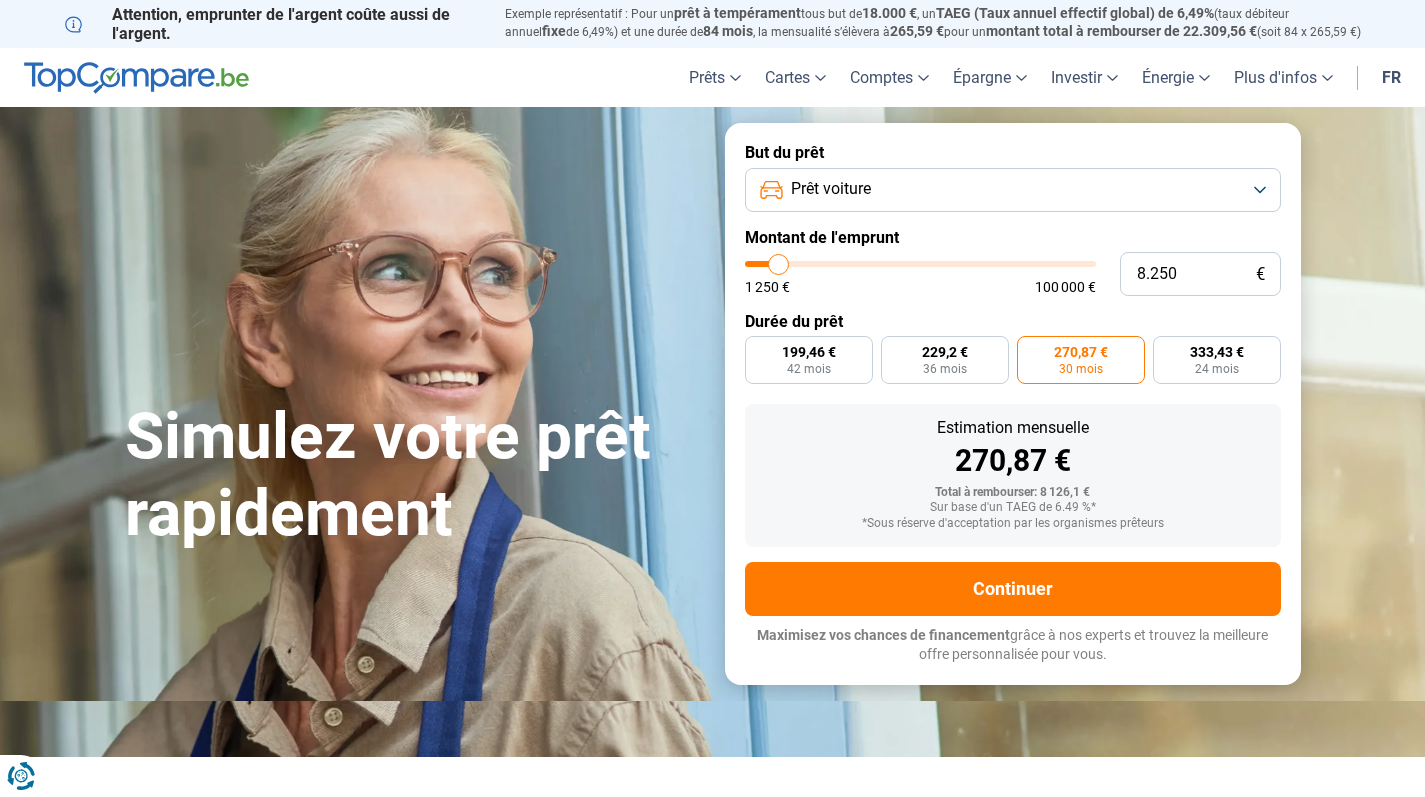 type on "8.000" 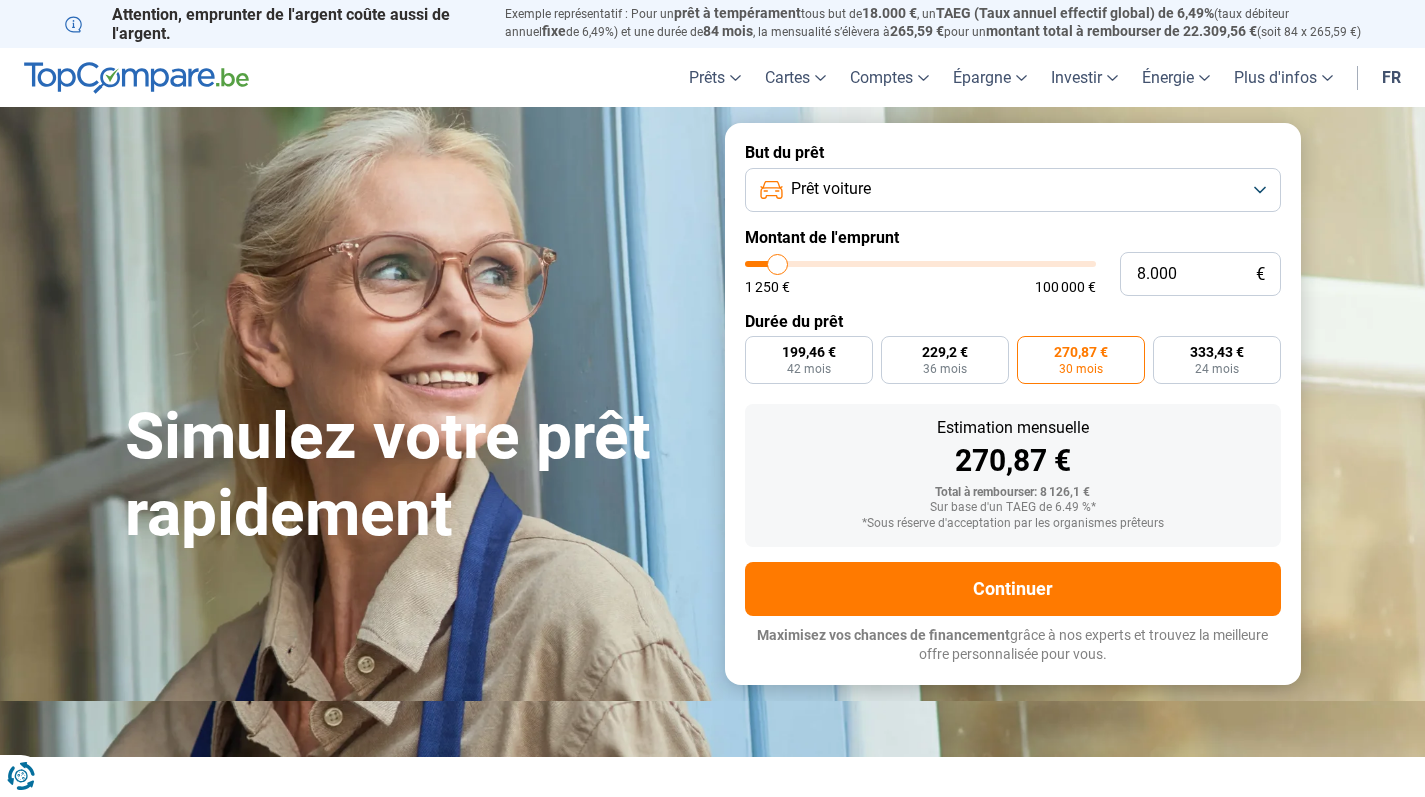 type on "7.500" 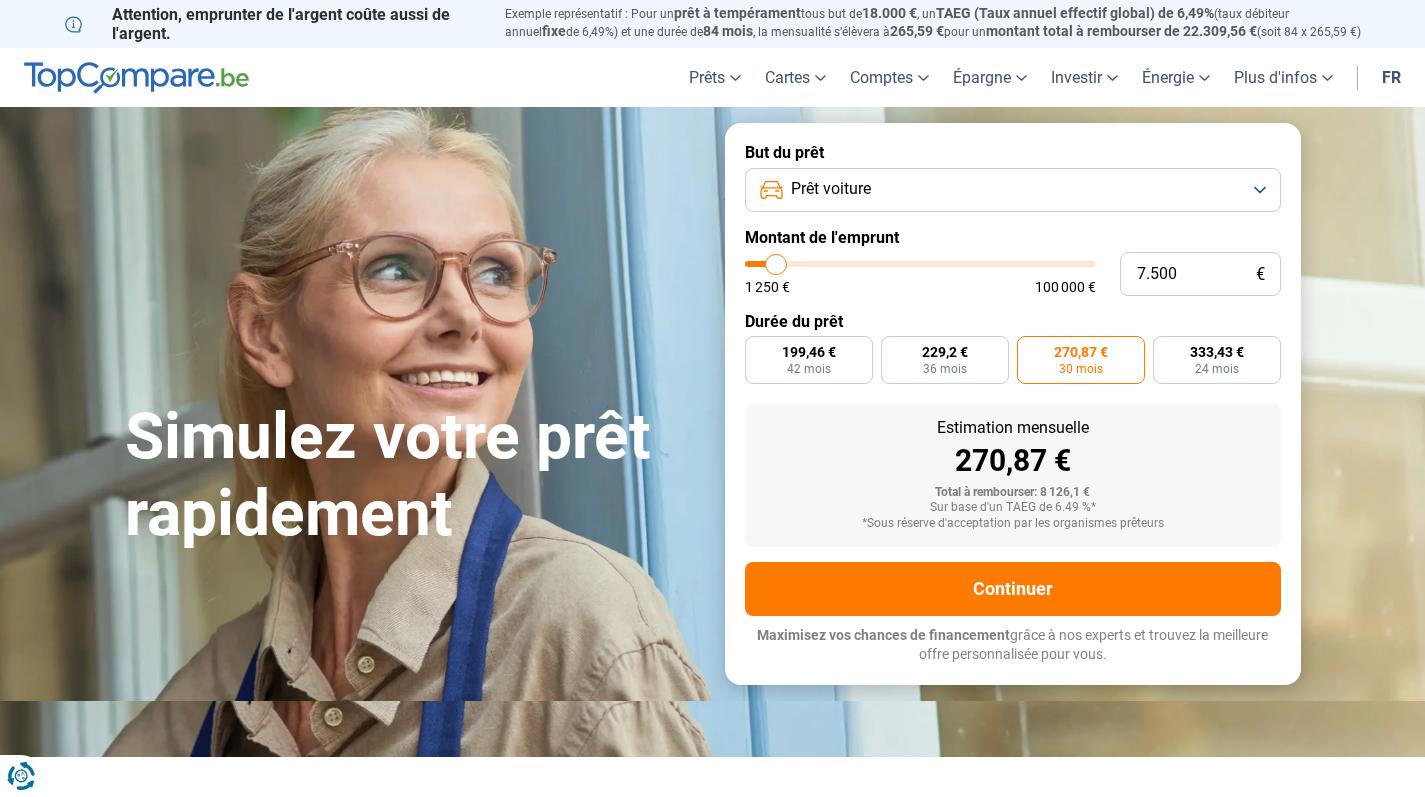type on "7.250" 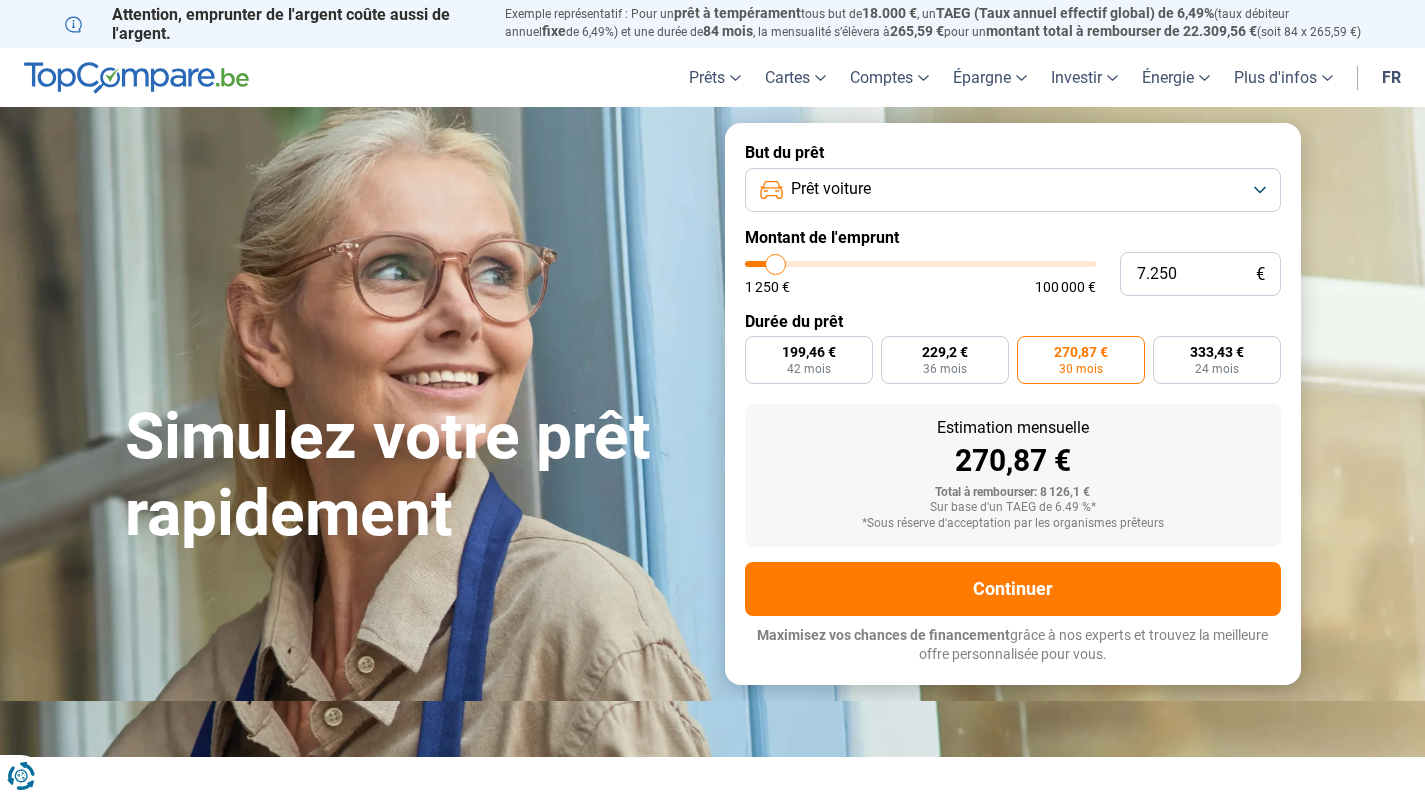 type on "7.500" 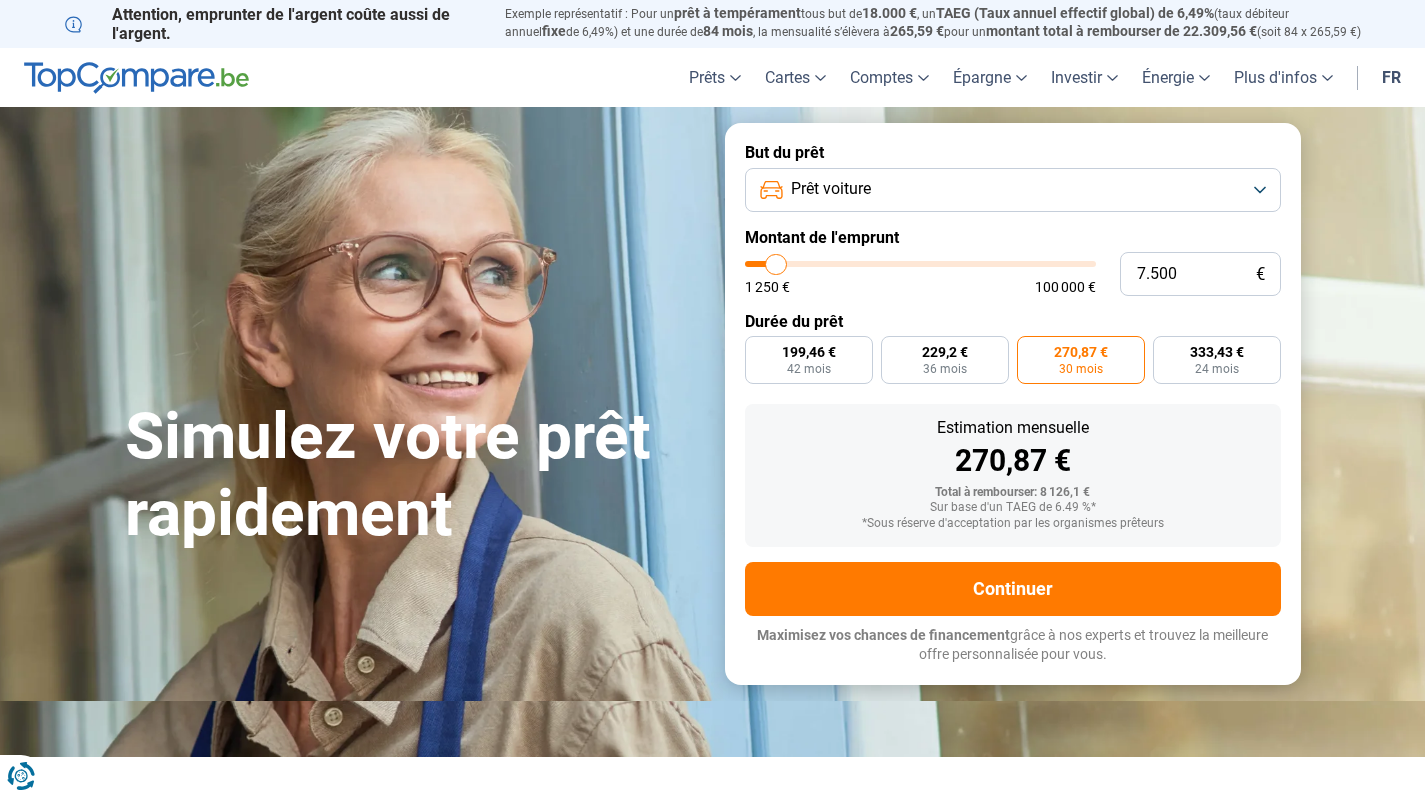 type on "8.000" 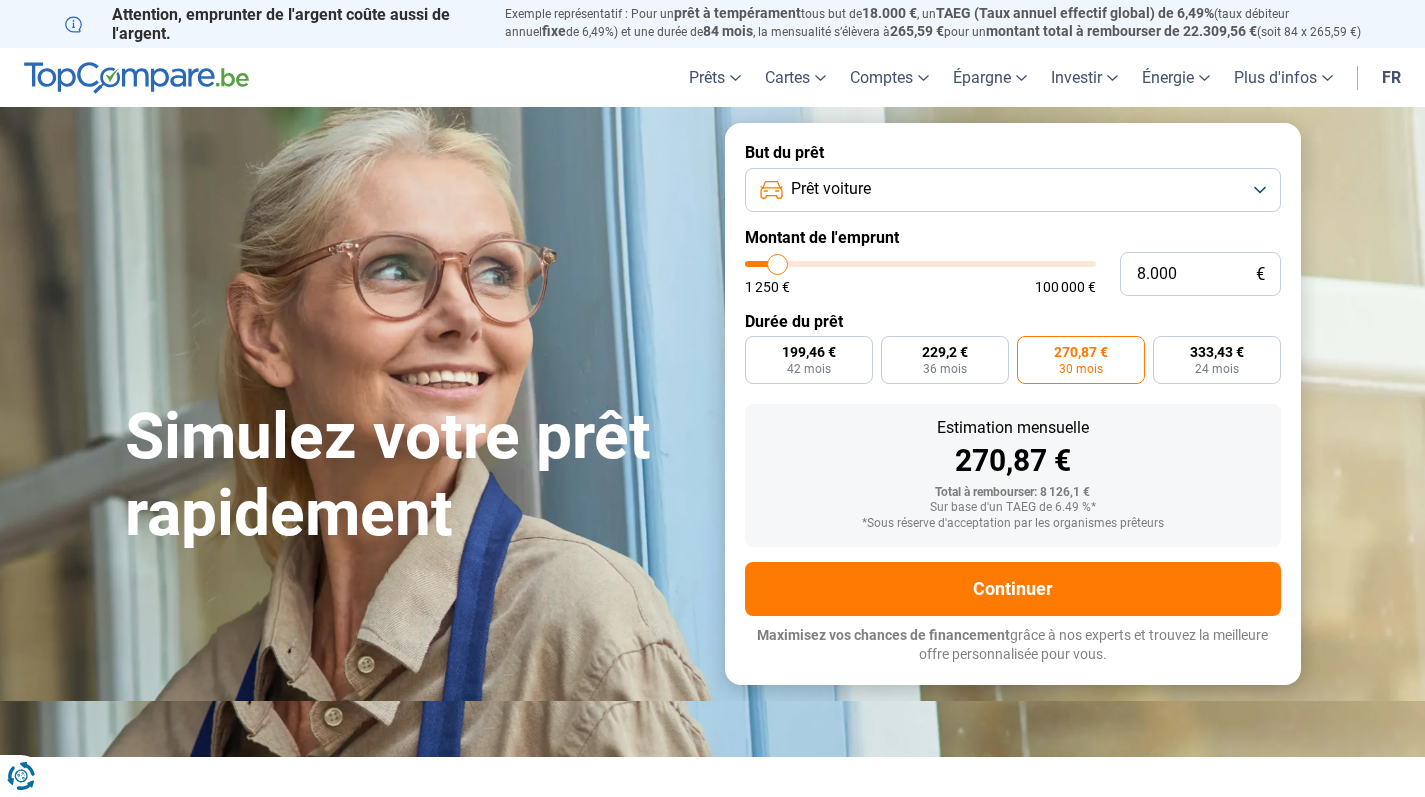 type on "7.500" 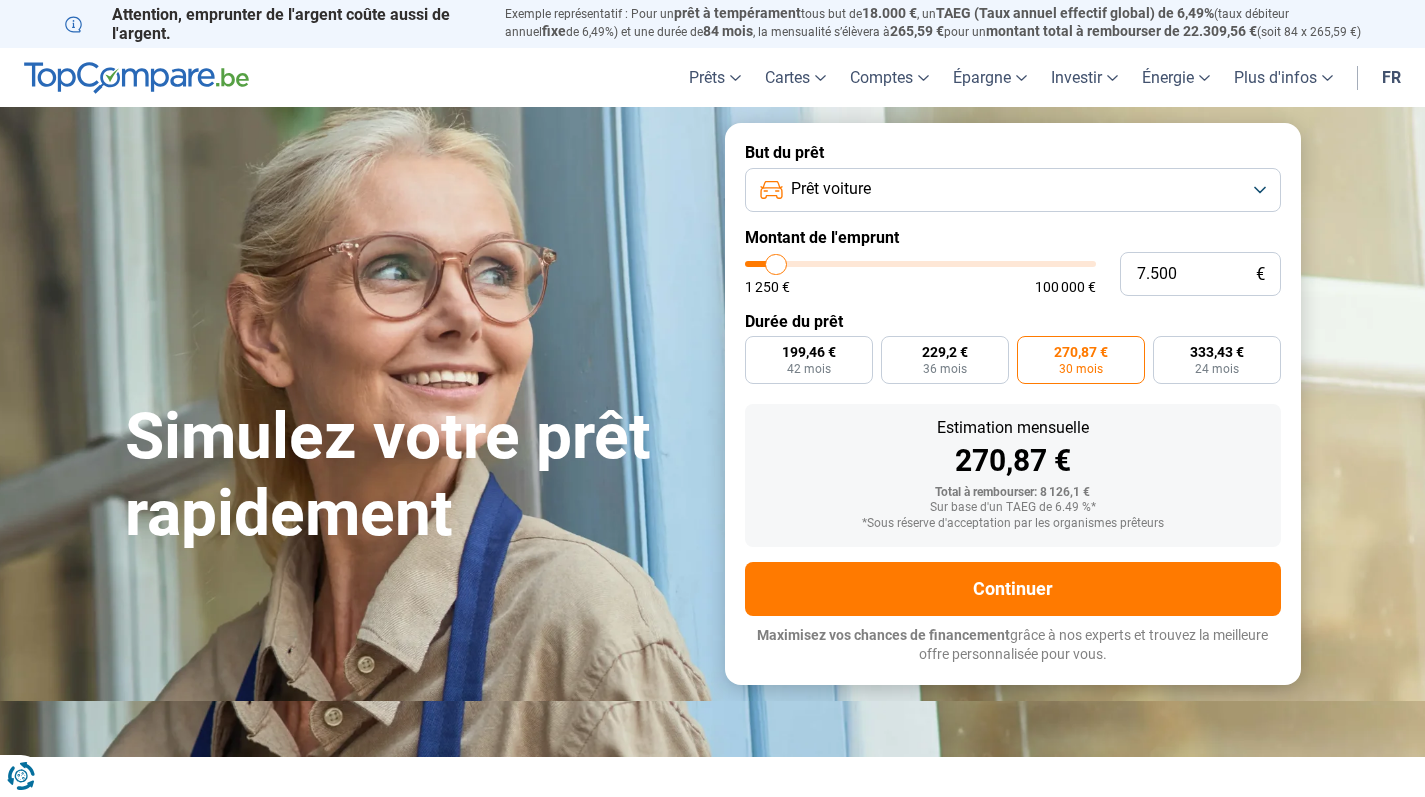 click at bounding box center [920, 264] 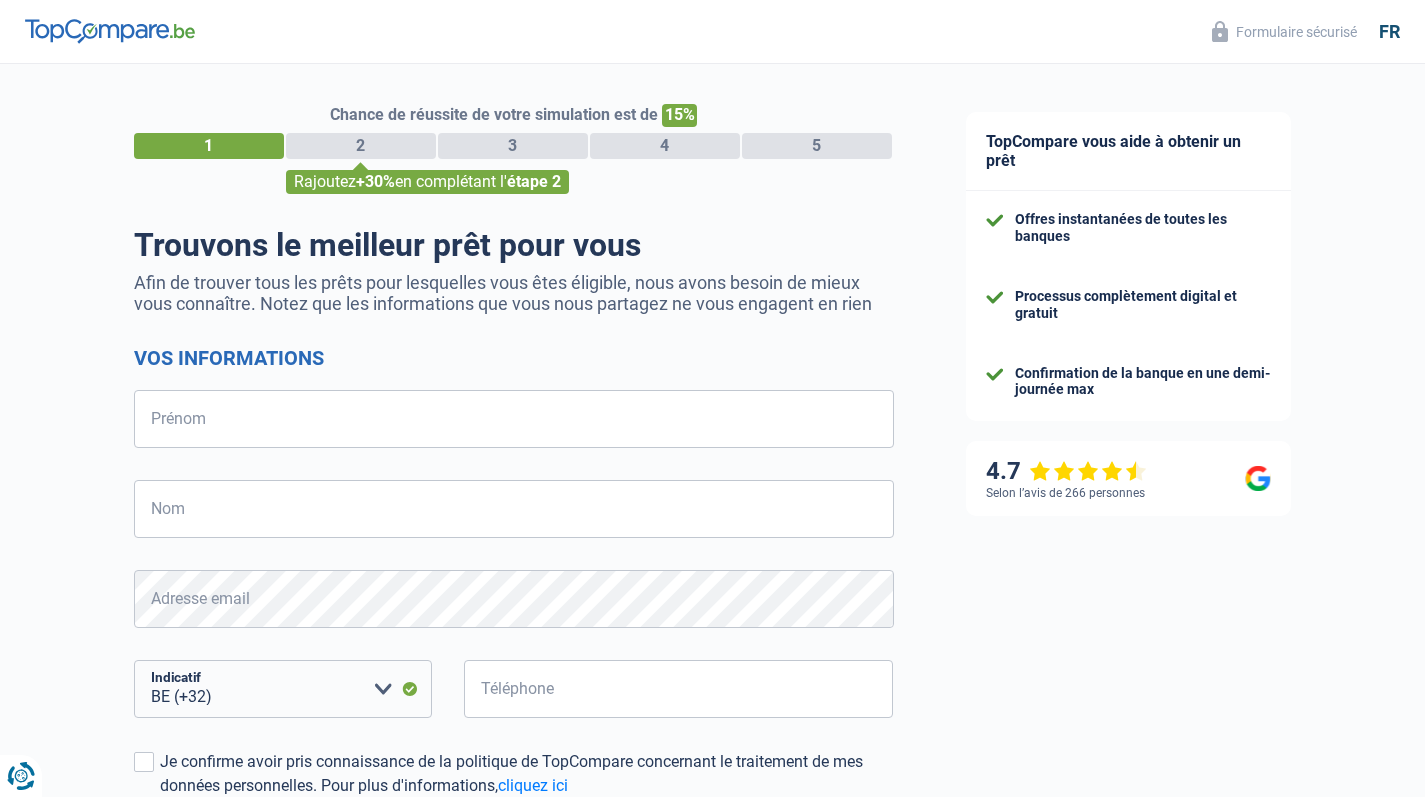select on "32" 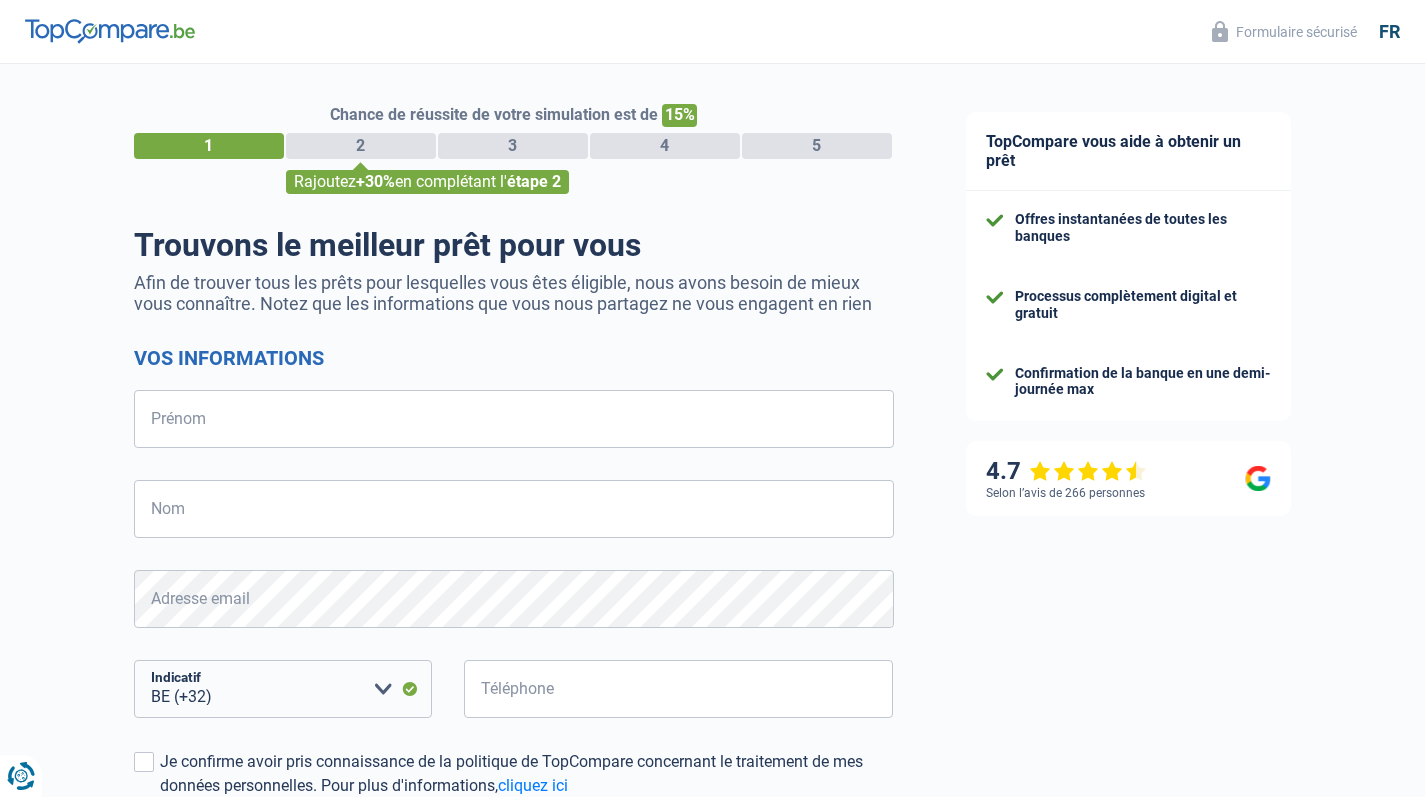 scroll, scrollTop: 0, scrollLeft: 0, axis: both 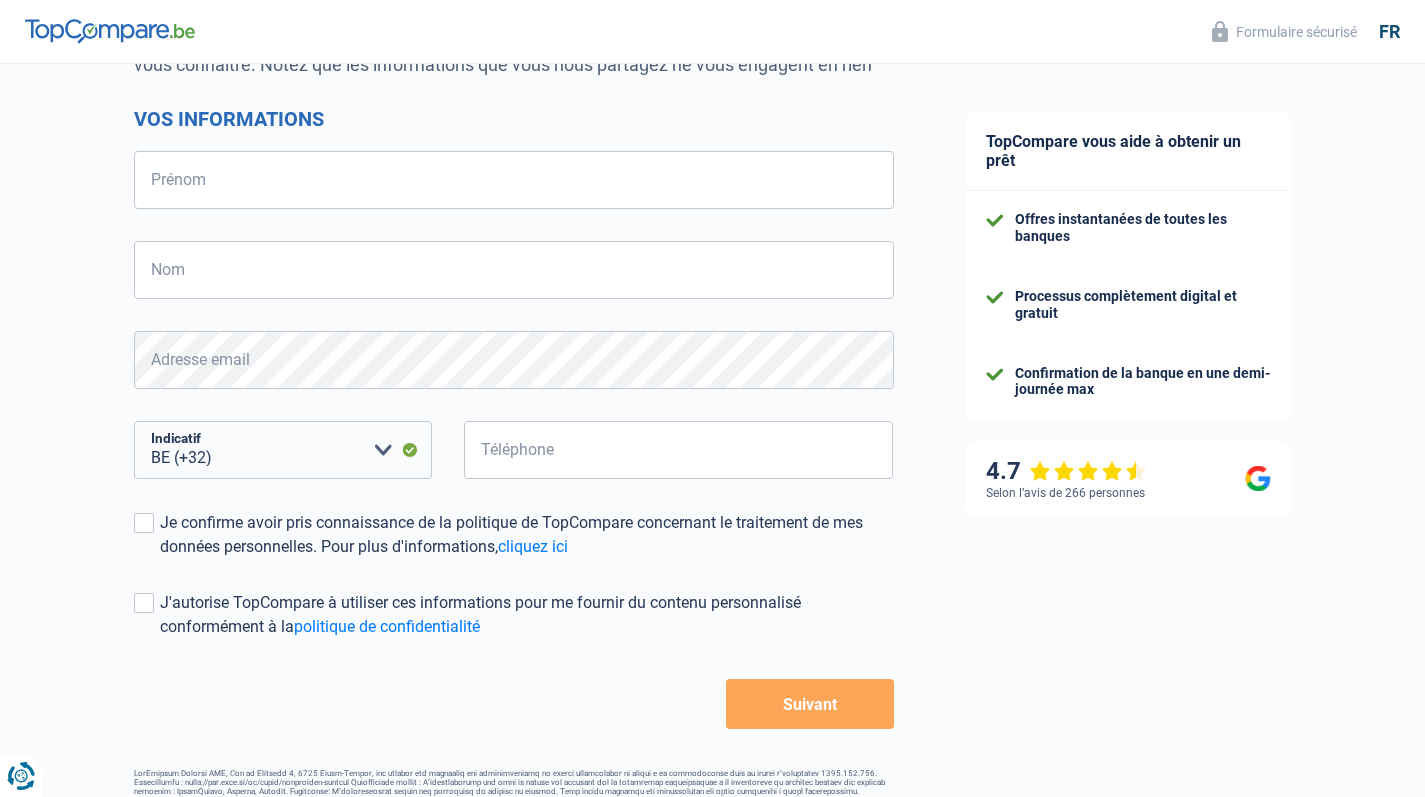 click on "Chance de réussite de votre simulation est de
15%
1
2
3
4
5
Rajoutez  +30%  en complétant l' étape 2
Trouvons le meilleur prêt pour vous
Afin de trouver tous les prêts pour lesquelles vous êtes éligible, nous avons besoin de mieux vous connaître. Notez que les informations que vous nous partagez ne vous engagent en rien
Vos informations
Prénom
Tous les champs sont obligatoires. Veuillez fournir une réponse plus longue
Nom
Tous les champs sont obligatoires. Veuillez fournir une réponse plus longue
Adresse email
BE ([COUNTRY_CODE])" at bounding box center [465, 328] 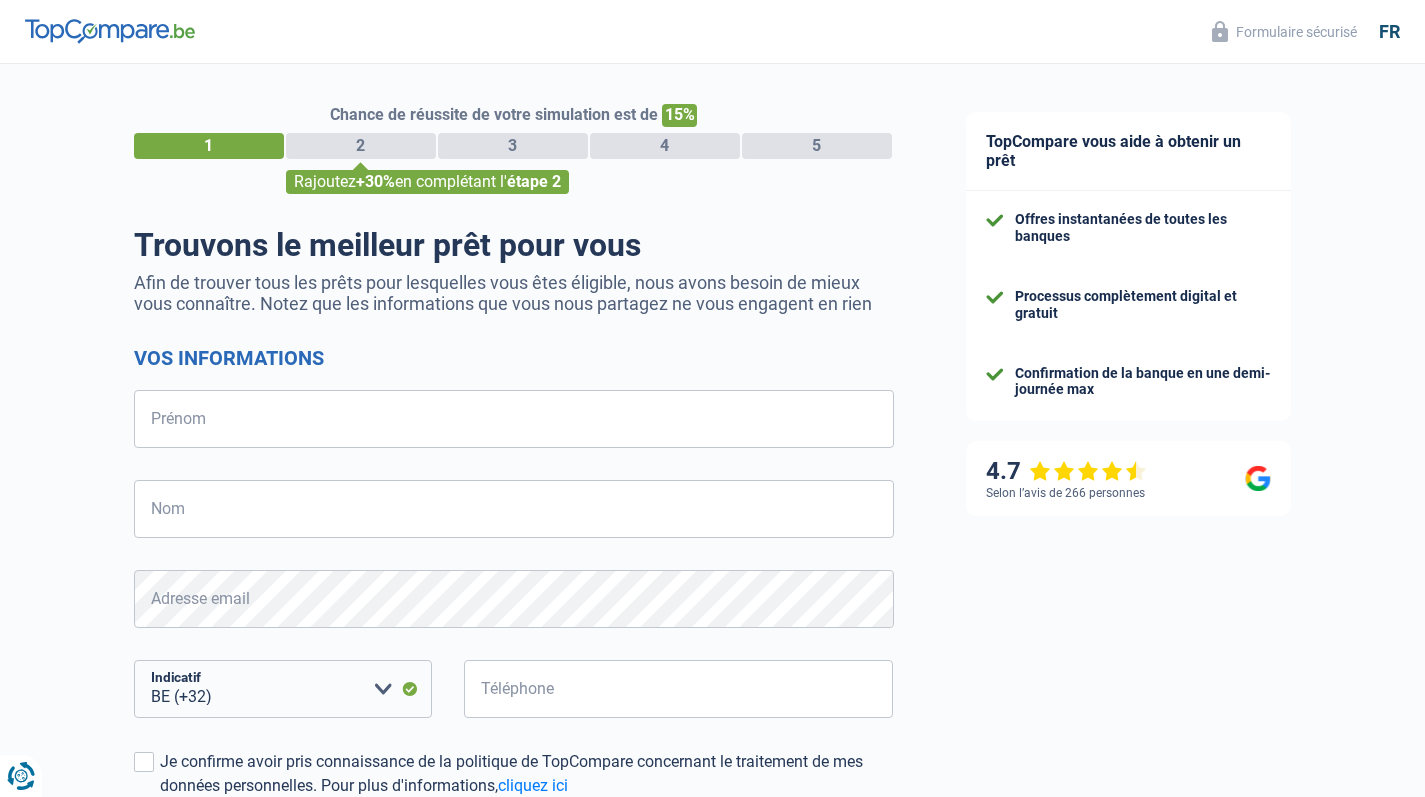 scroll, scrollTop: 0, scrollLeft: 0, axis: both 